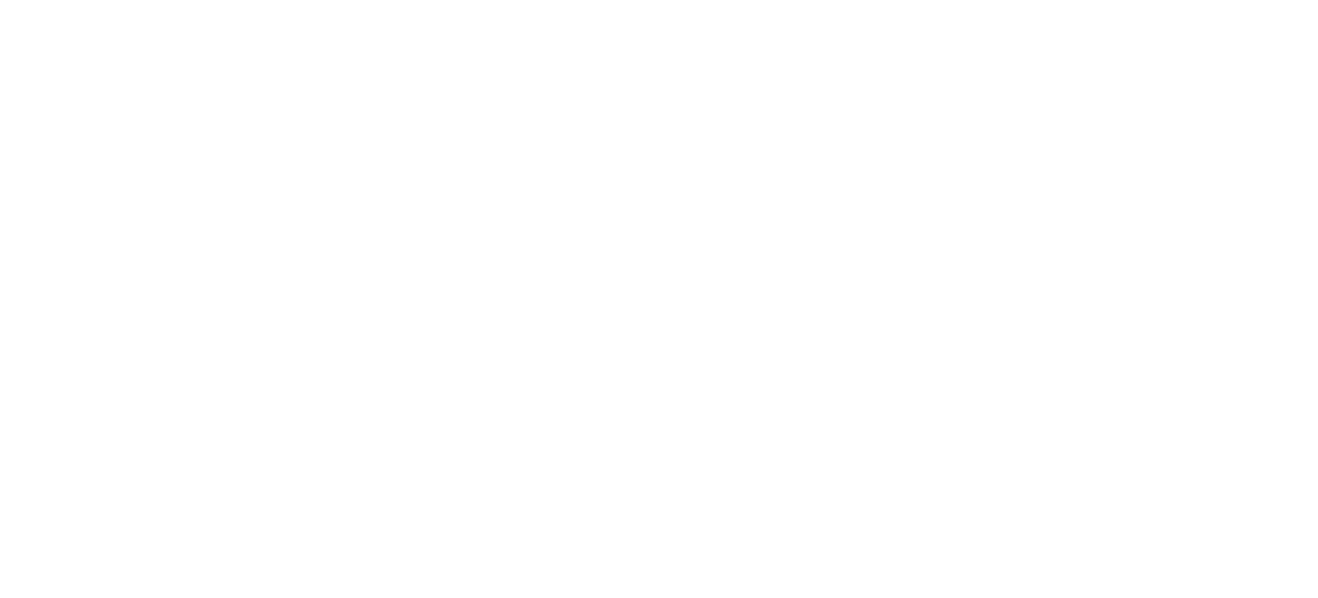 scroll, scrollTop: 0, scrollLeft: 0, axis: both 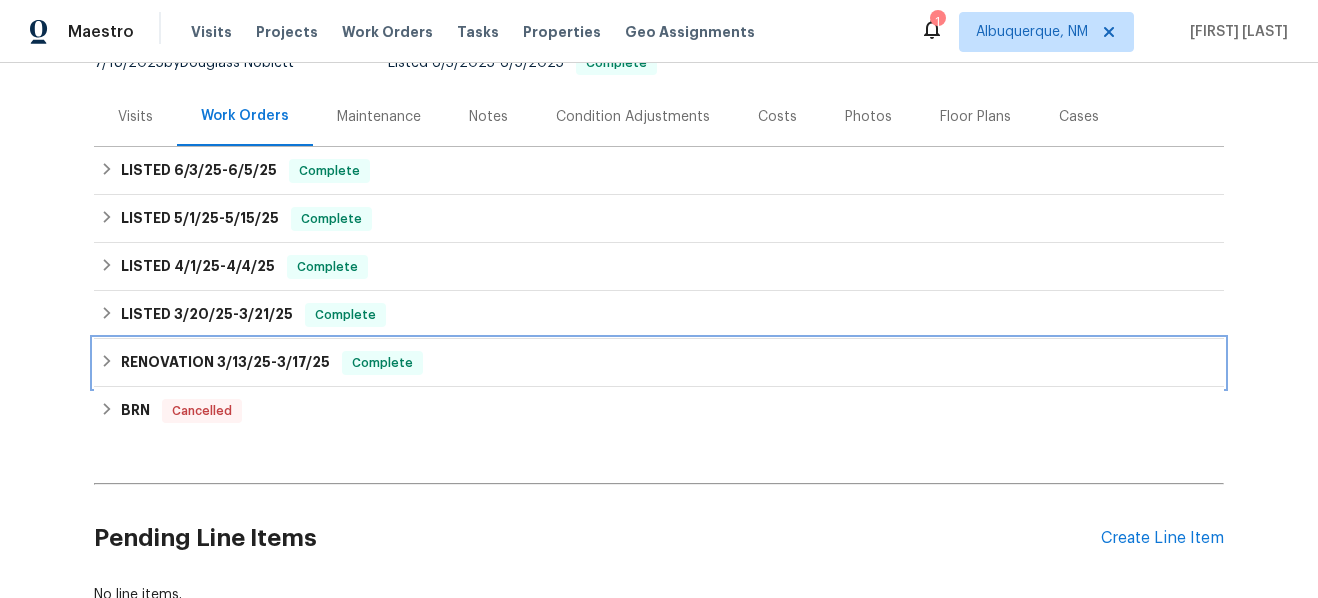 click on "RENOVATION   3/13/25  -  3/17/25" at bounding box center [225, 363] 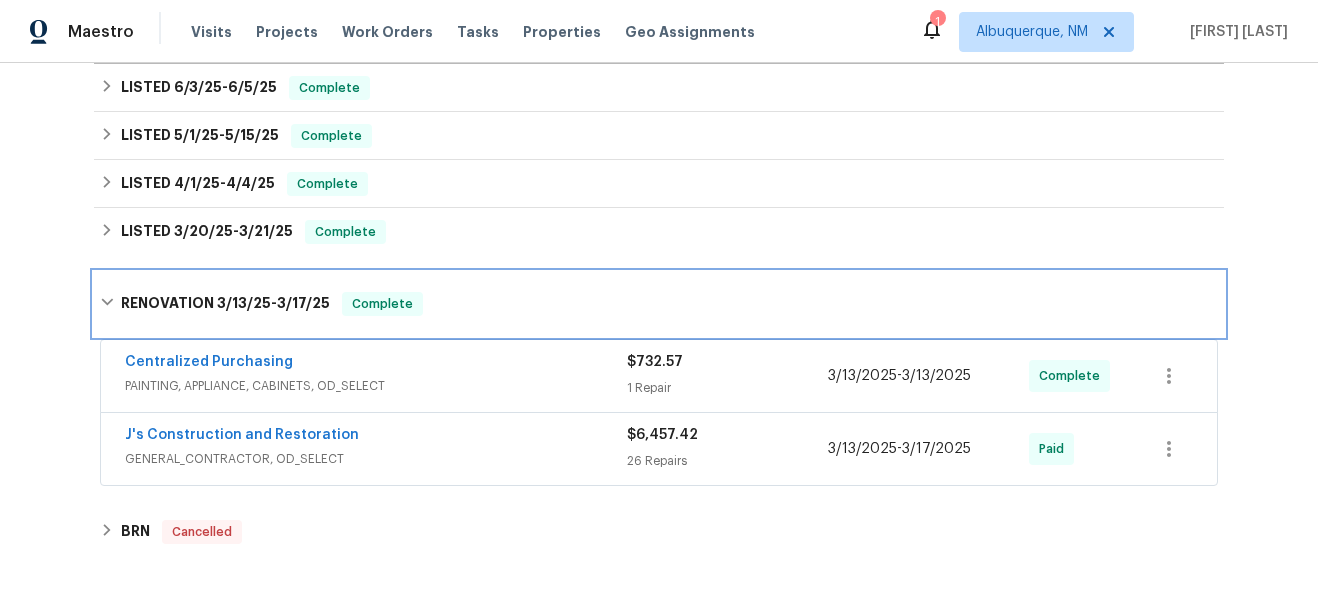 scroll, scrollTop: 391, scrollLeft: 0, axis: vertical 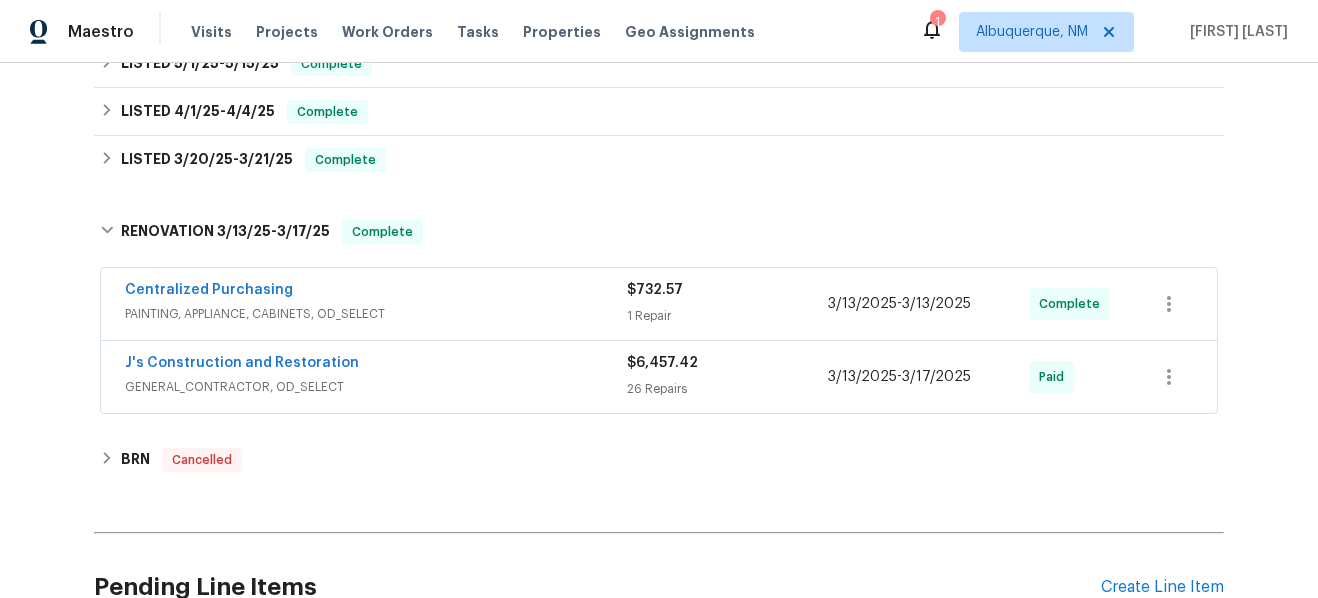 click on "J's Construction and Restoration GENERAL_CONTRACTOR, OD_SELECT $6,457.42 26 Repairs 3/13/2025  -  3/17/2025 Paid" at bounding box center [659, 377] 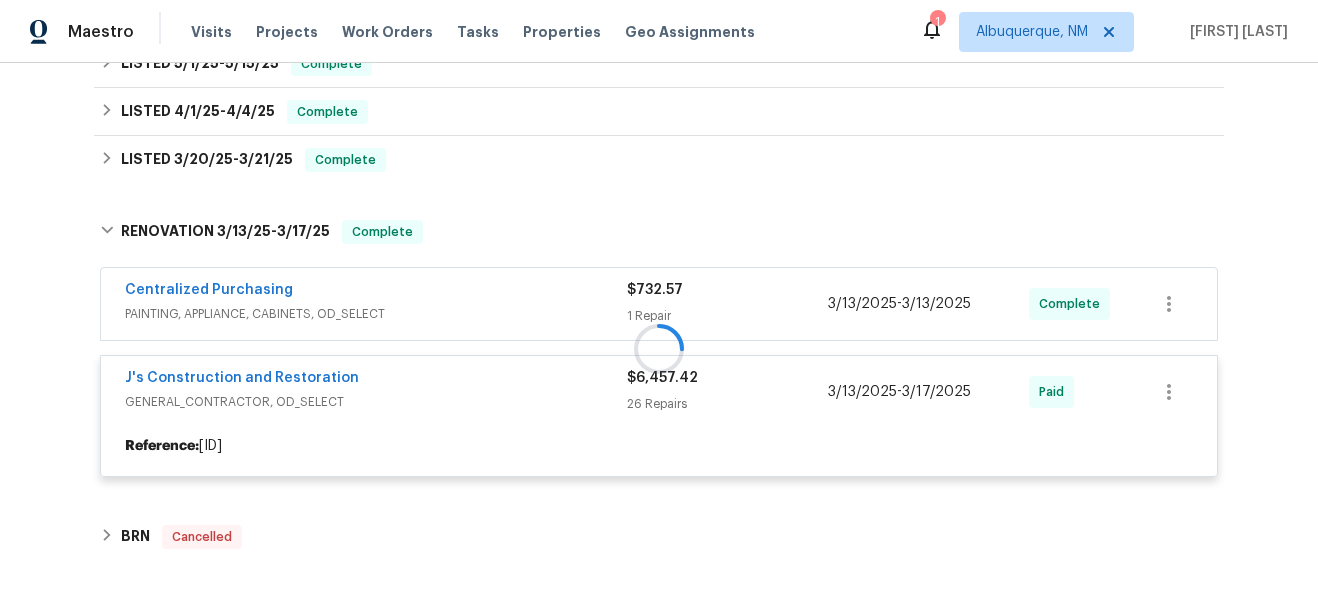 click at bounding box center (659, 348) 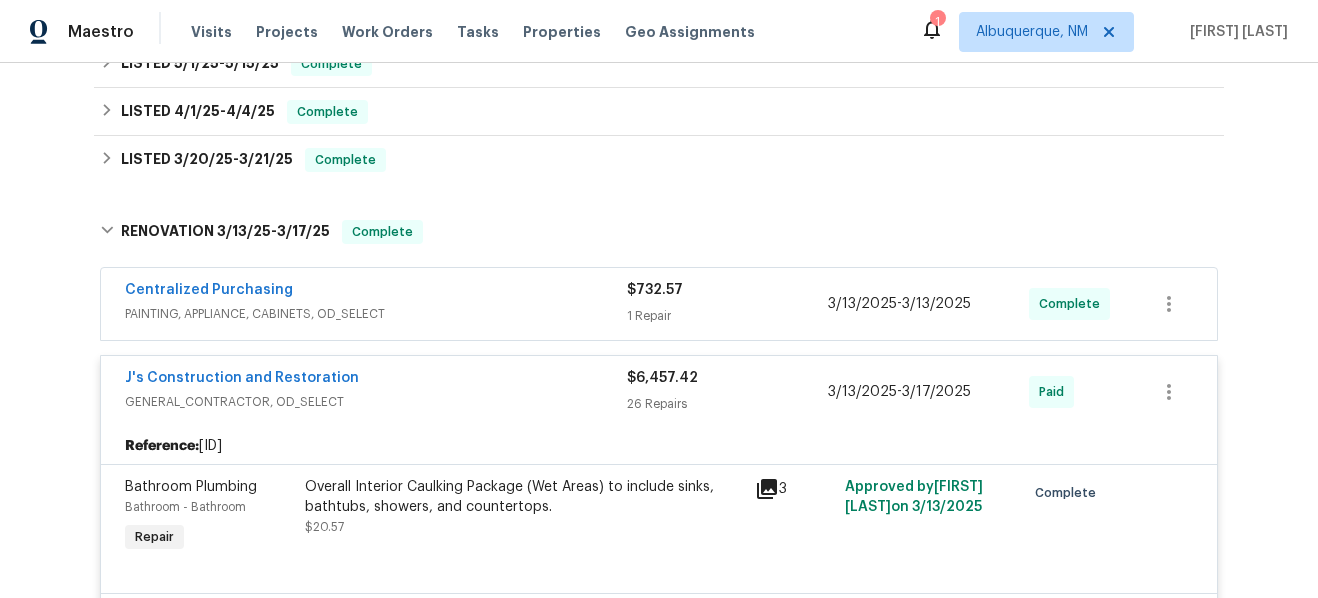 click on "PAINTING, APPLIANCE, CABINETS, OD_SELECT" at bounding box center (376, 314) 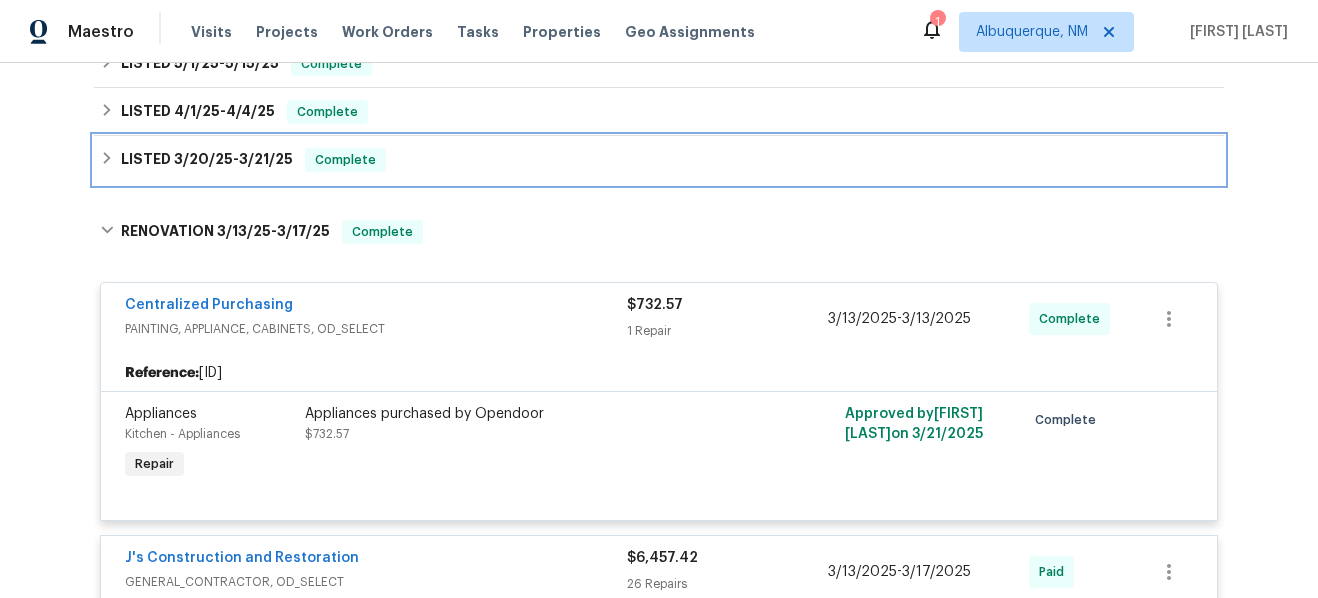 click on "LISTED   3/20/25  -  3/21/25" at bounding box center [207, 160] 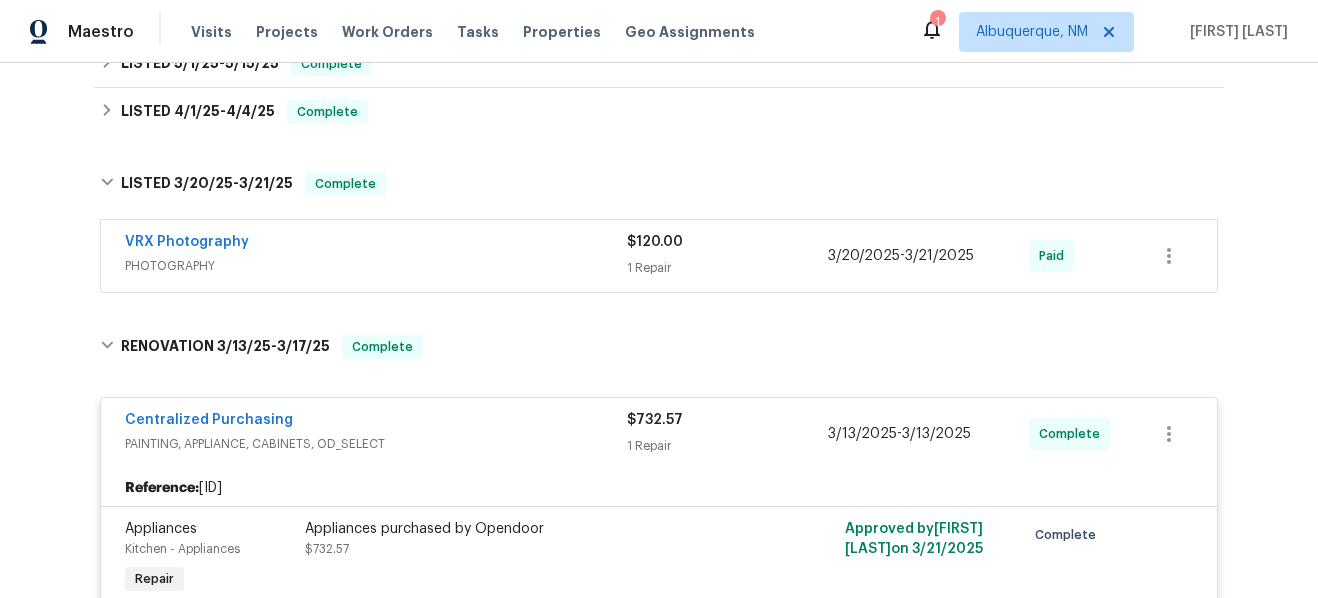 click on "VRX Photography" at bounding box center (376, 244) 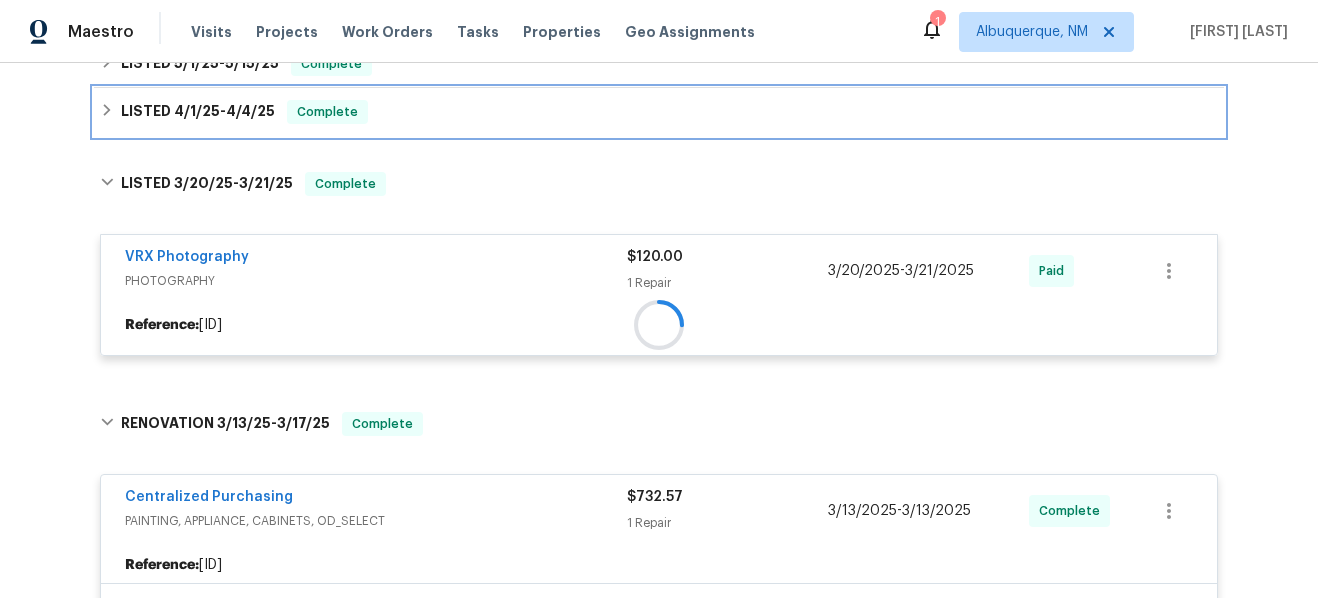 click on "4/4/25" at bounding box center (250, 111) 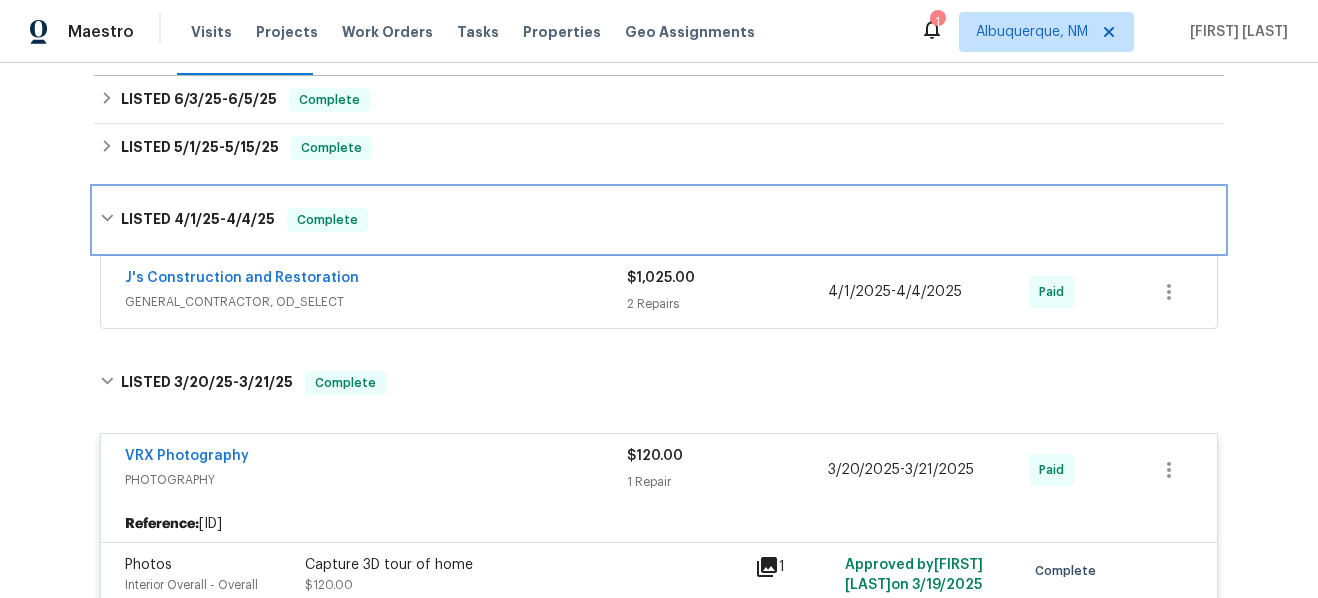 scroll, scrollTop: 282, scrollLeft: 0, axis: vertical 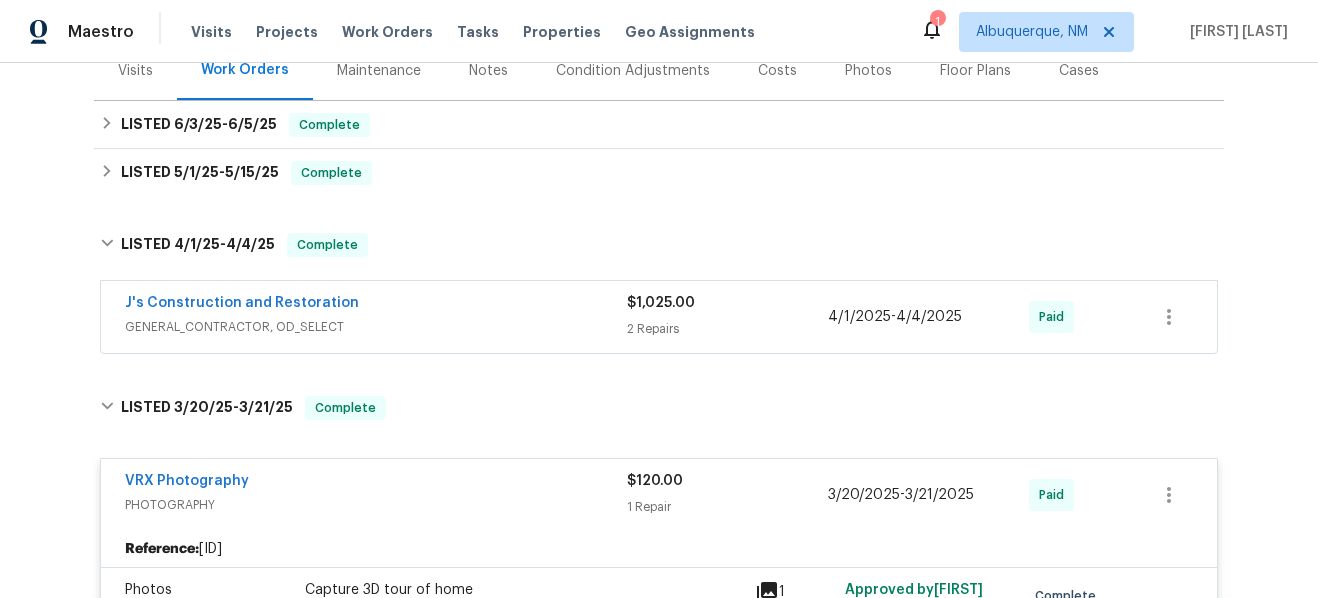 click on "J's Construction and Restoration GENERAL_CONTRACTOR, OD_SELECT $1,025.00 2 Repairs 4/1/2025  -  4/4/2025 Paid" at bounding box center [659, 317] 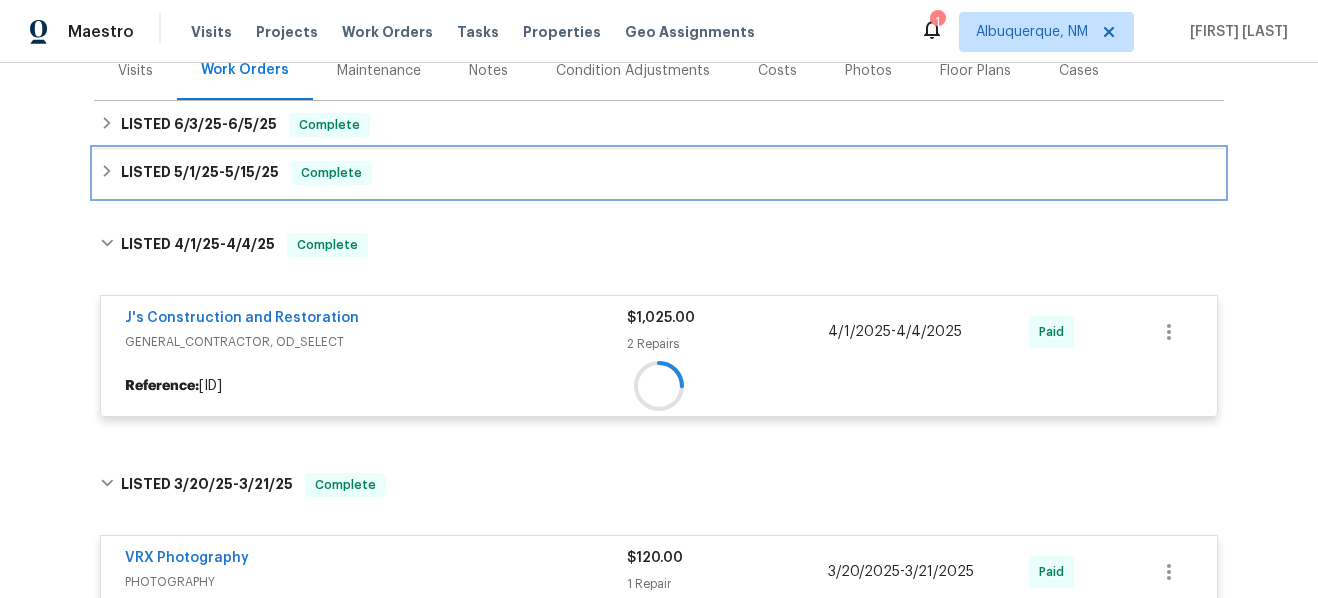click on "LISTED   5/1/25  -  5/15/25 Complete" at bounding box center (659, 173) 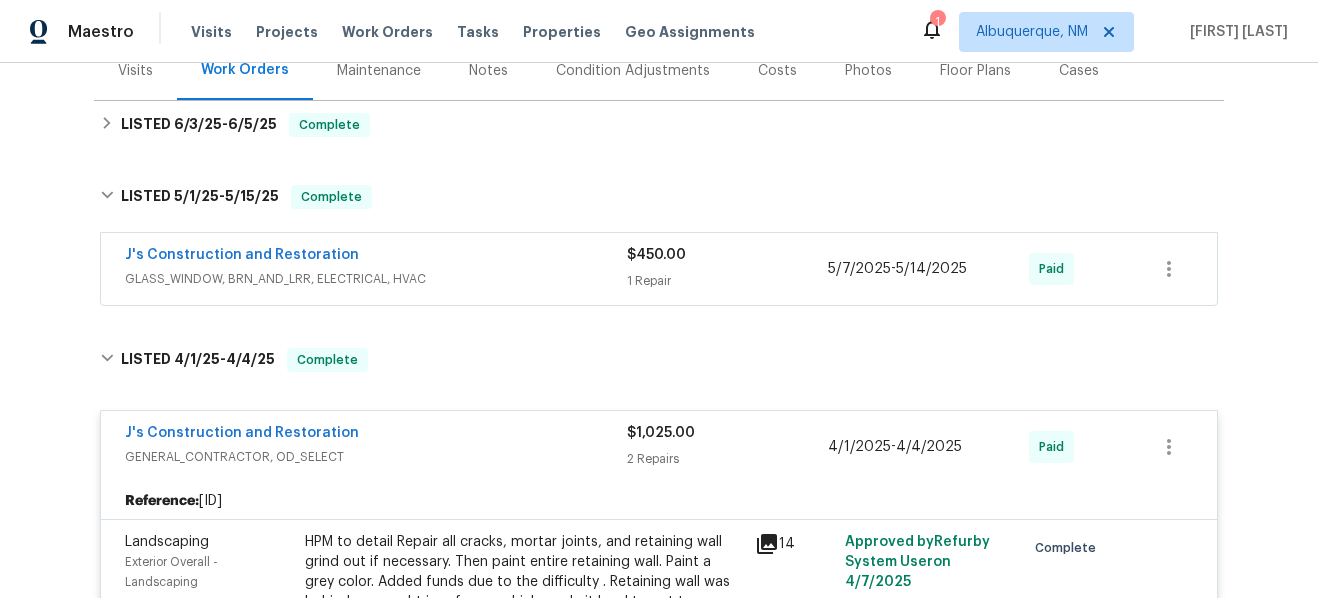 click on "J's Construction and Restoration GLASS_WINDOW, BRN_AND_LRR, ELECTRICAL, HVAC" at bounding box center [376, 269] 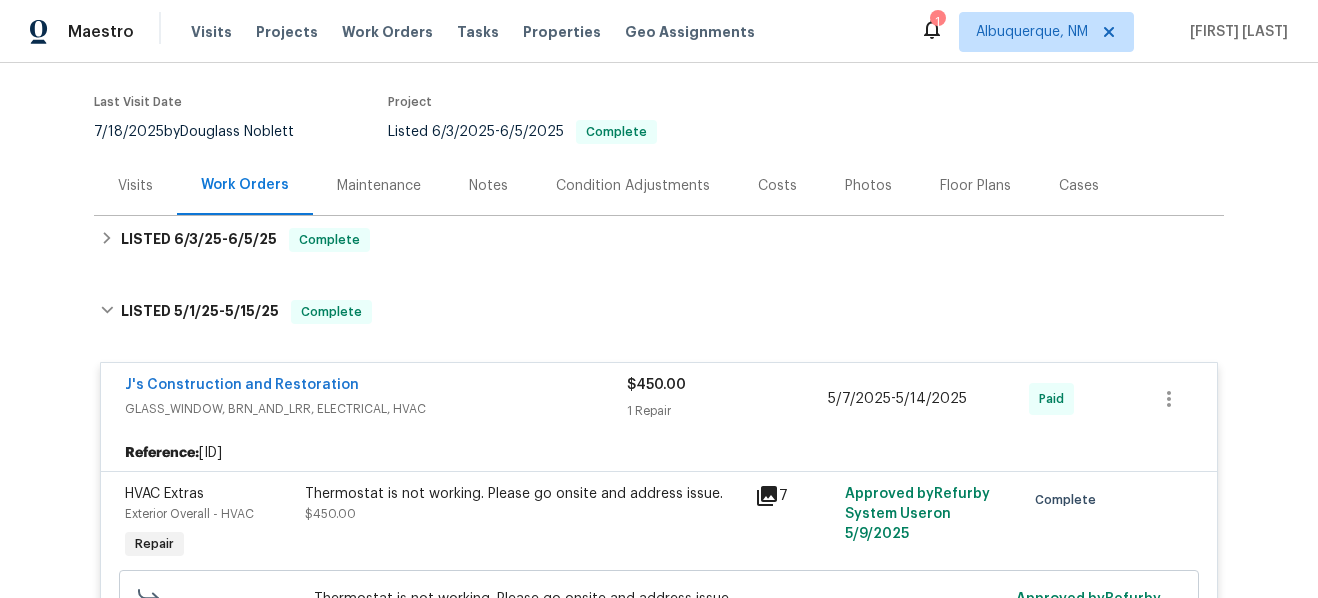 scroll, scrollTop: 153, scrollLeft: 0, axis: vertical 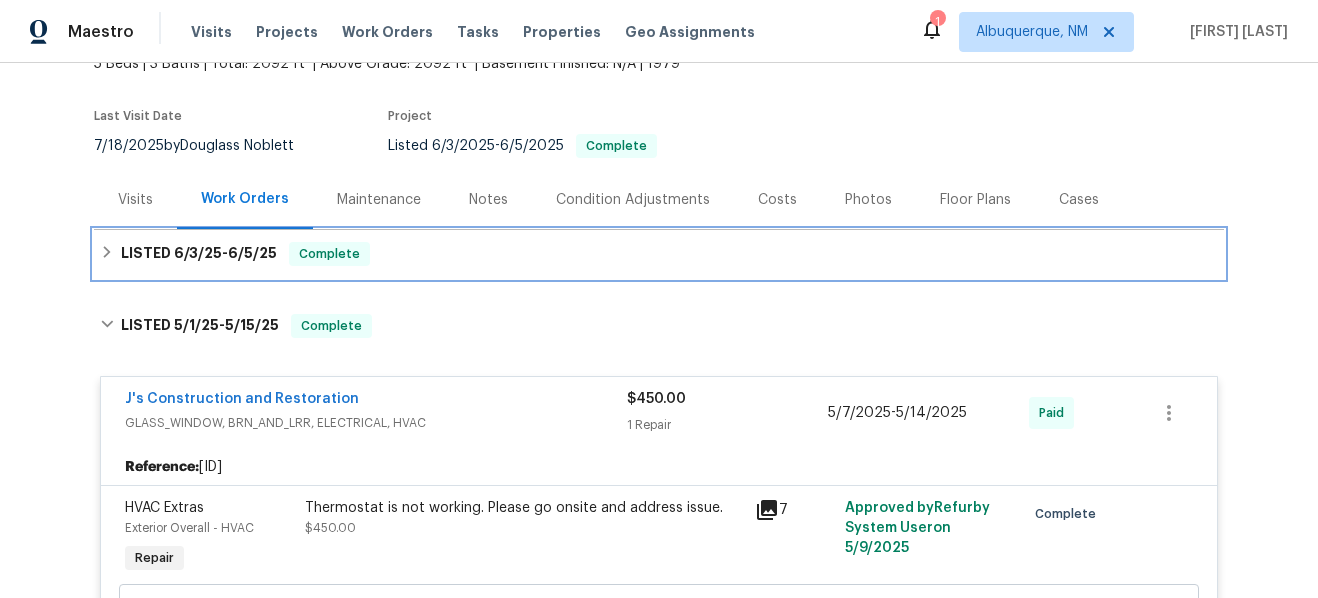 click on "Complete" at bounding box center [329, 254] 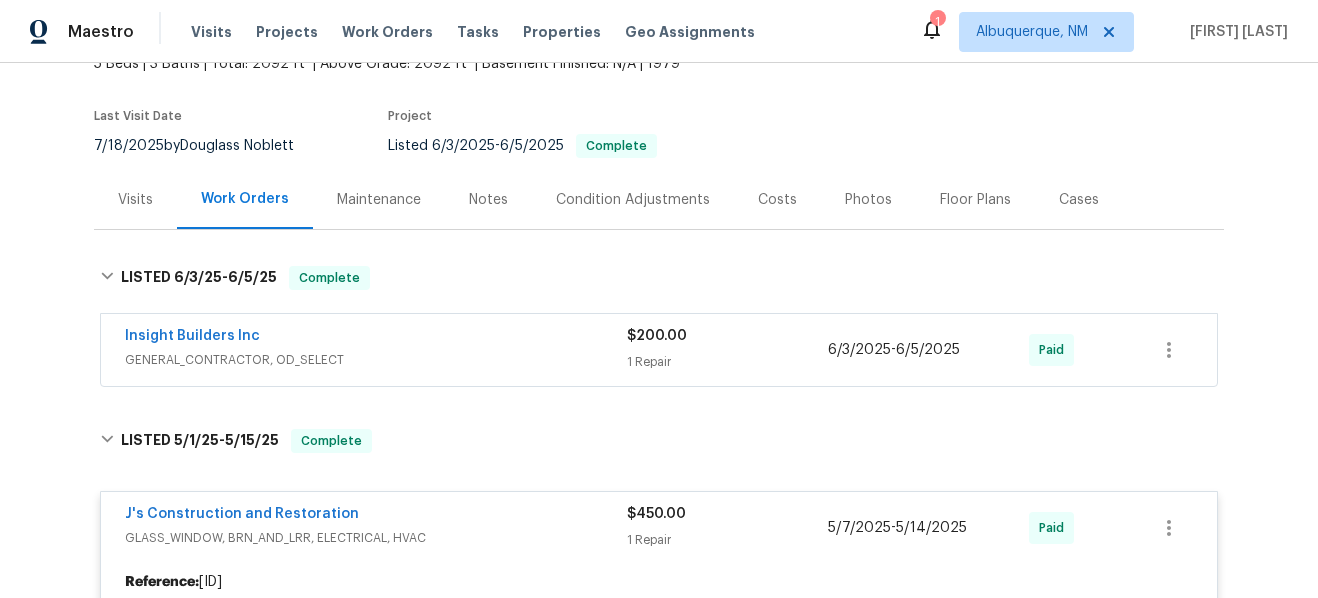 click on "GENERAL_CONTRACTOR, OD_SELECT" at bounding box center [376, 360] 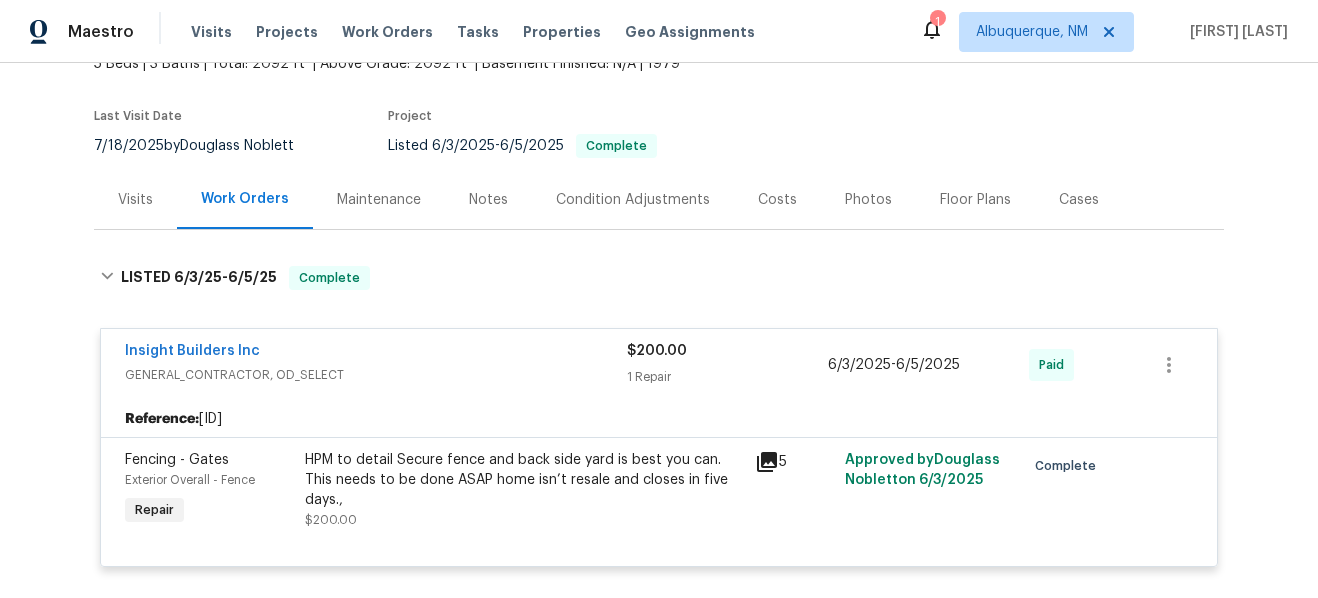 click 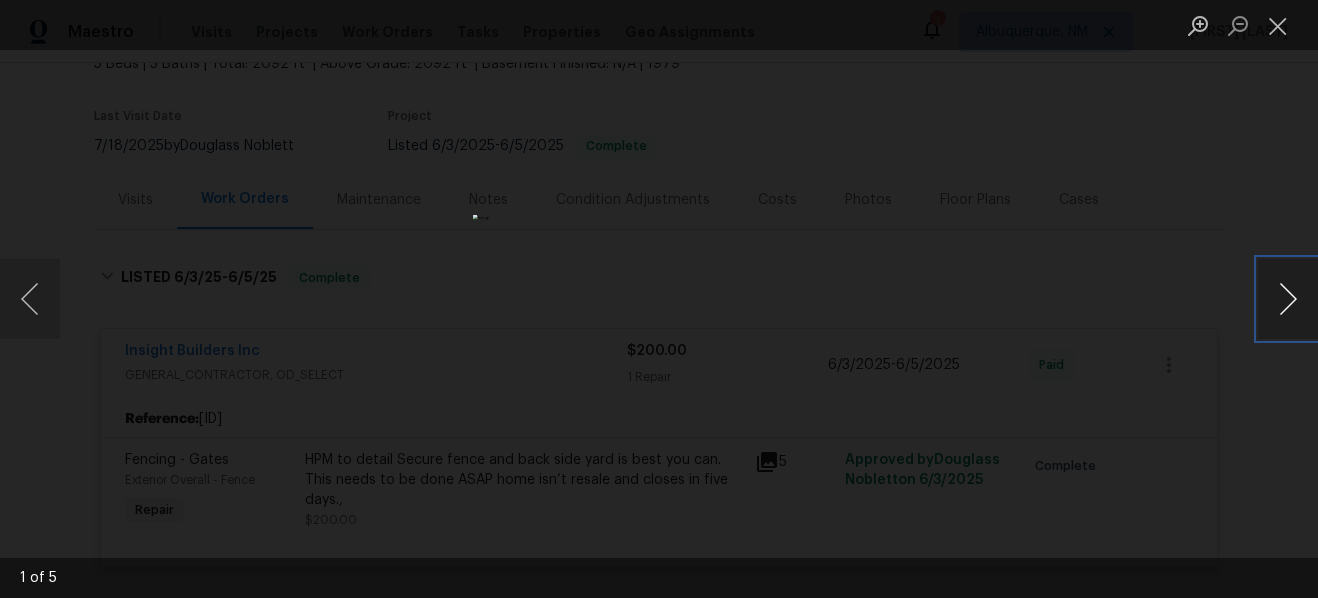 click at bounding box center [1288, 299] 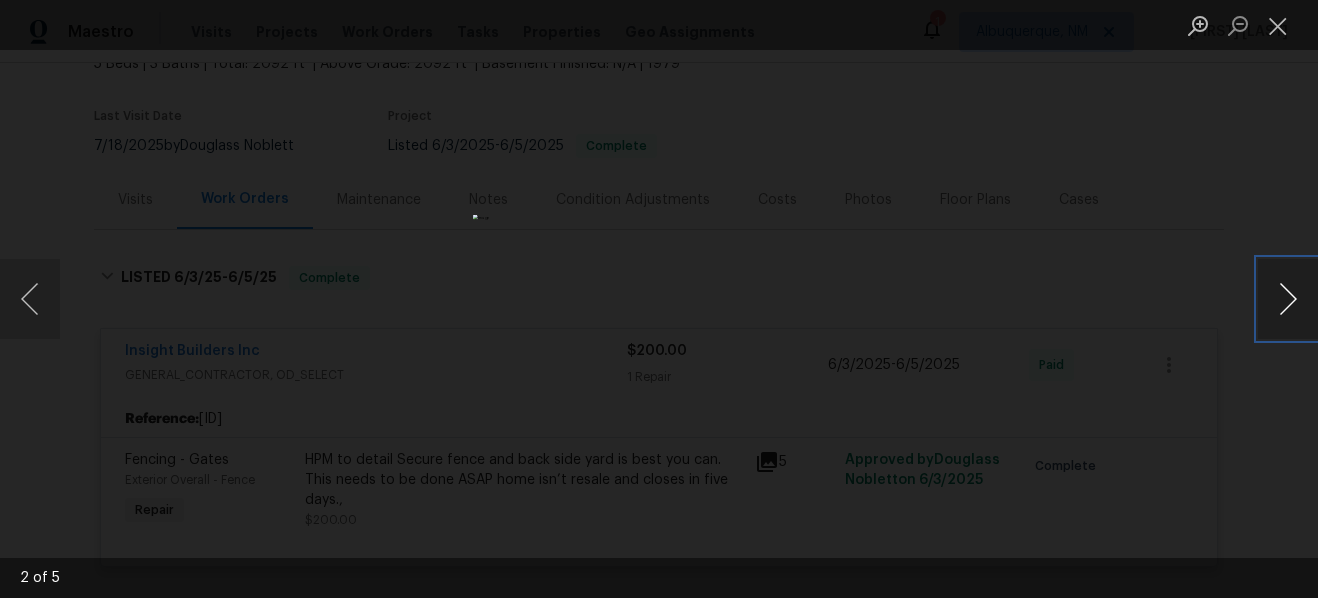 click at bounding box center [1288, 299] 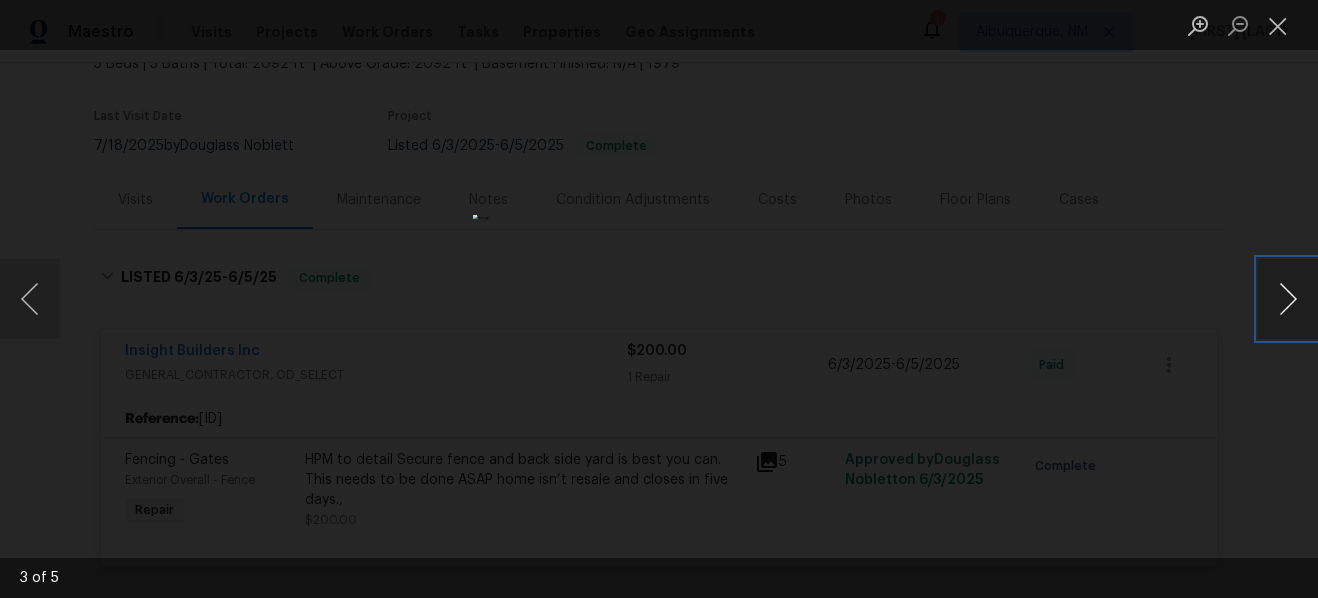 click at bounding box center [1288, 299] 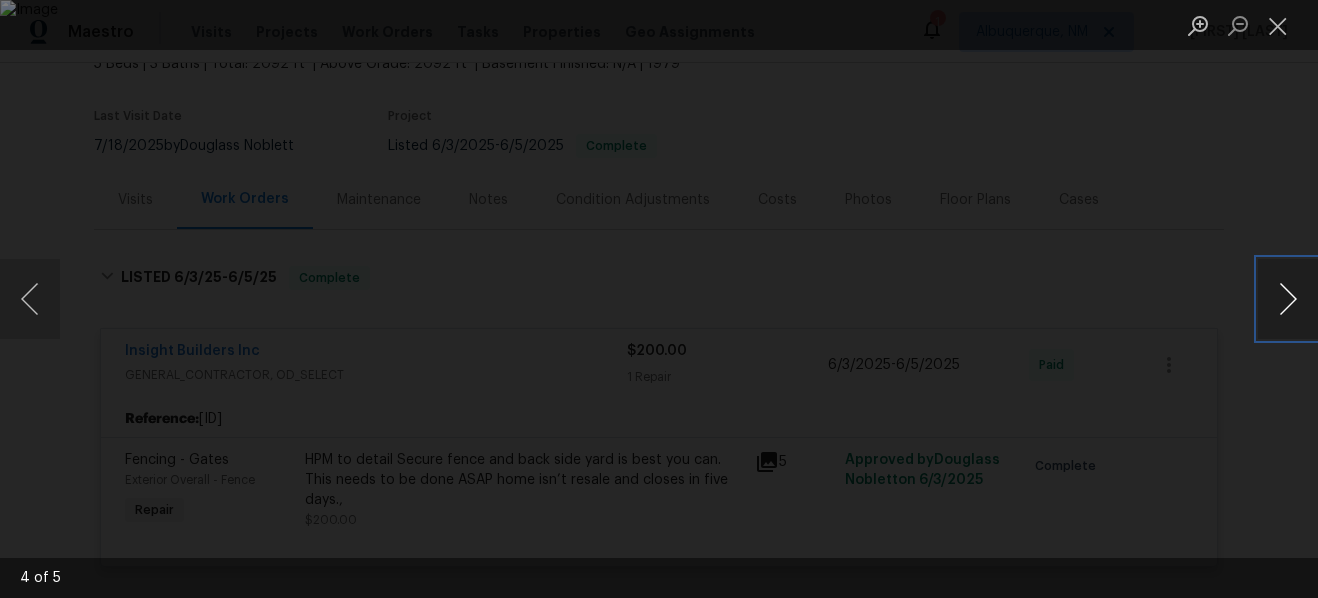 click at bounding box center [1288, 299] 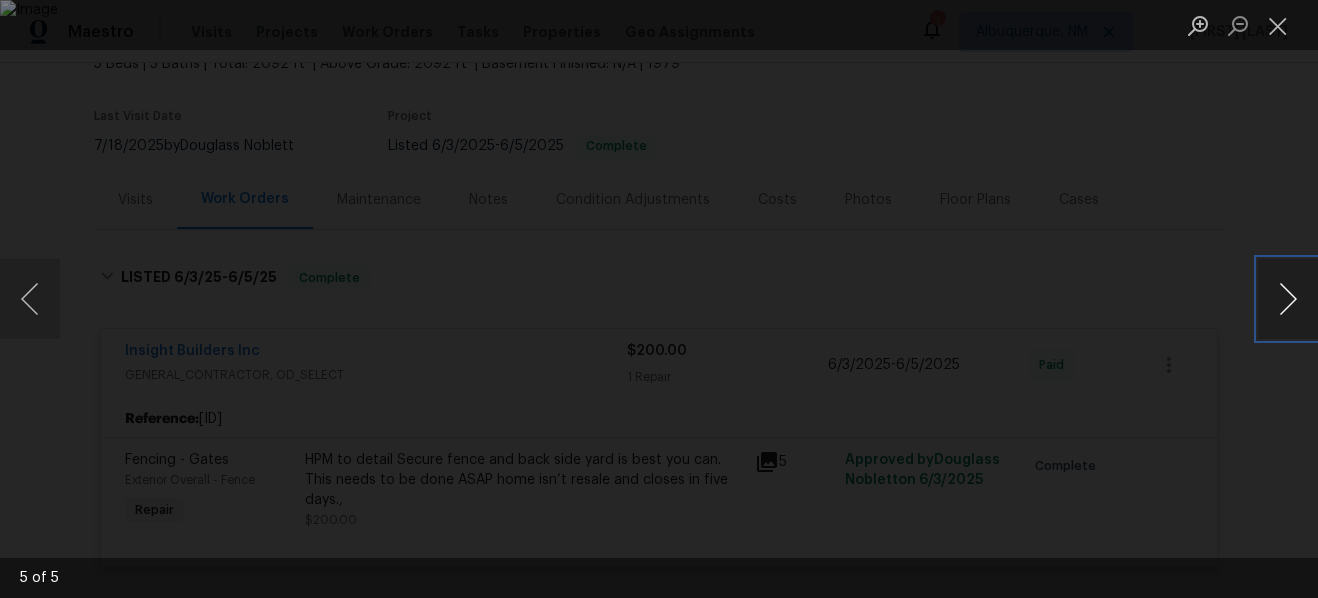 click at bounding box center [1288, 299] 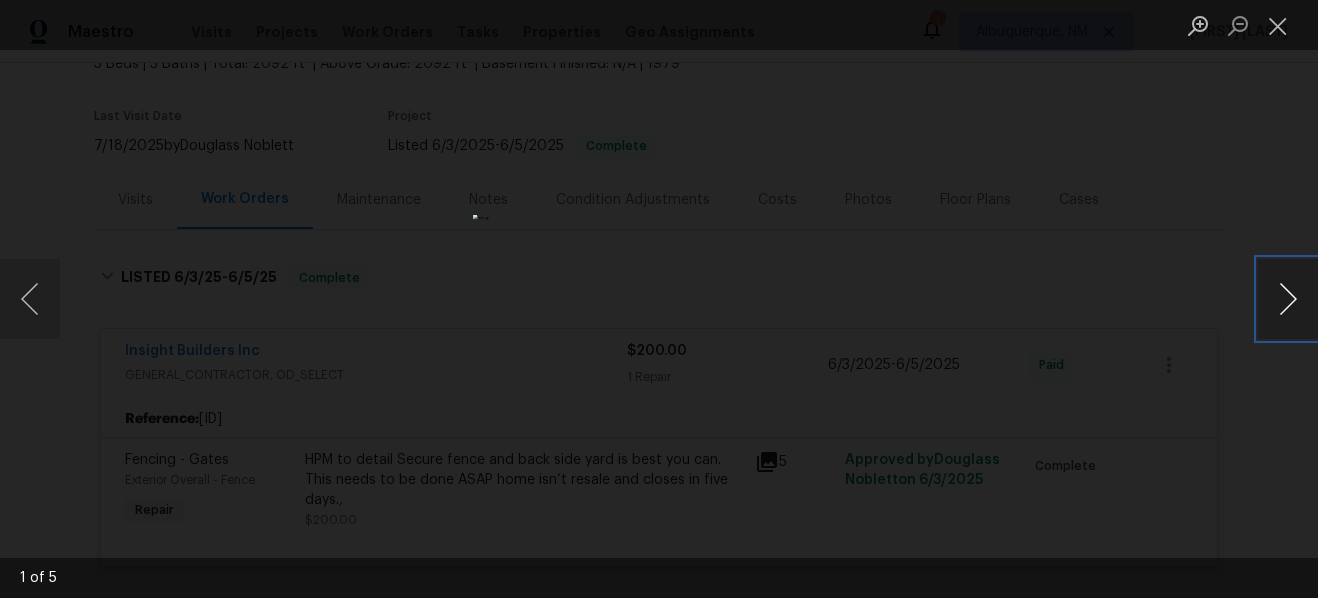 click at bounding box center [1288, 299] 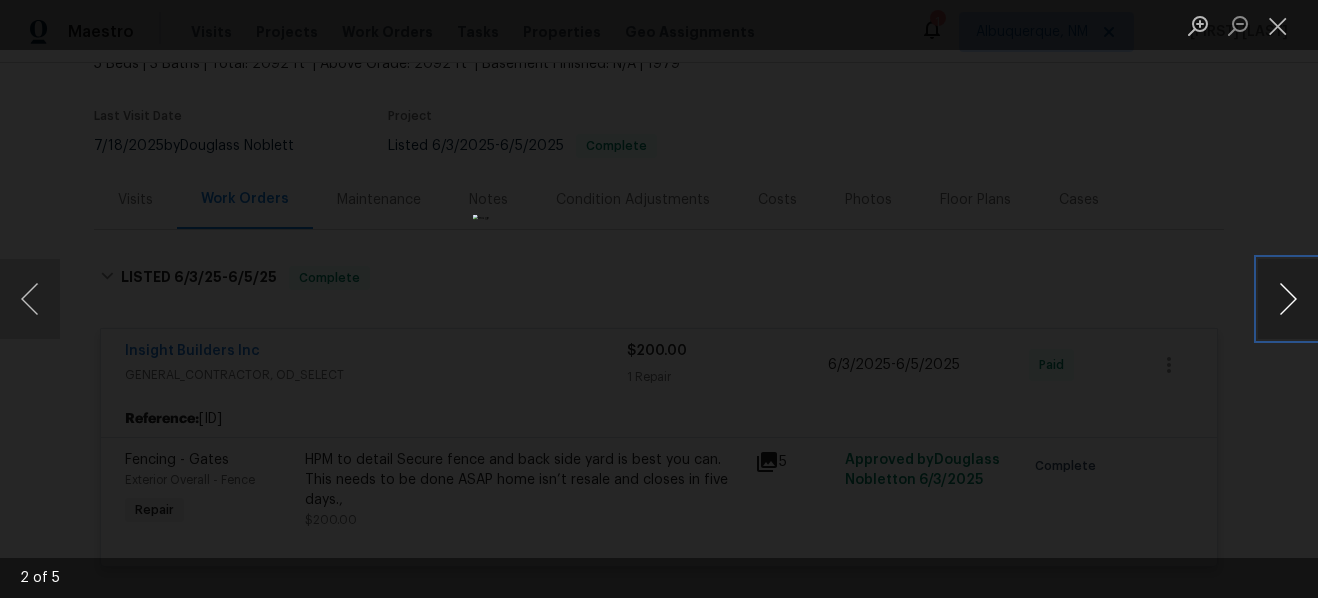 click at bounding box center [1288, 299] 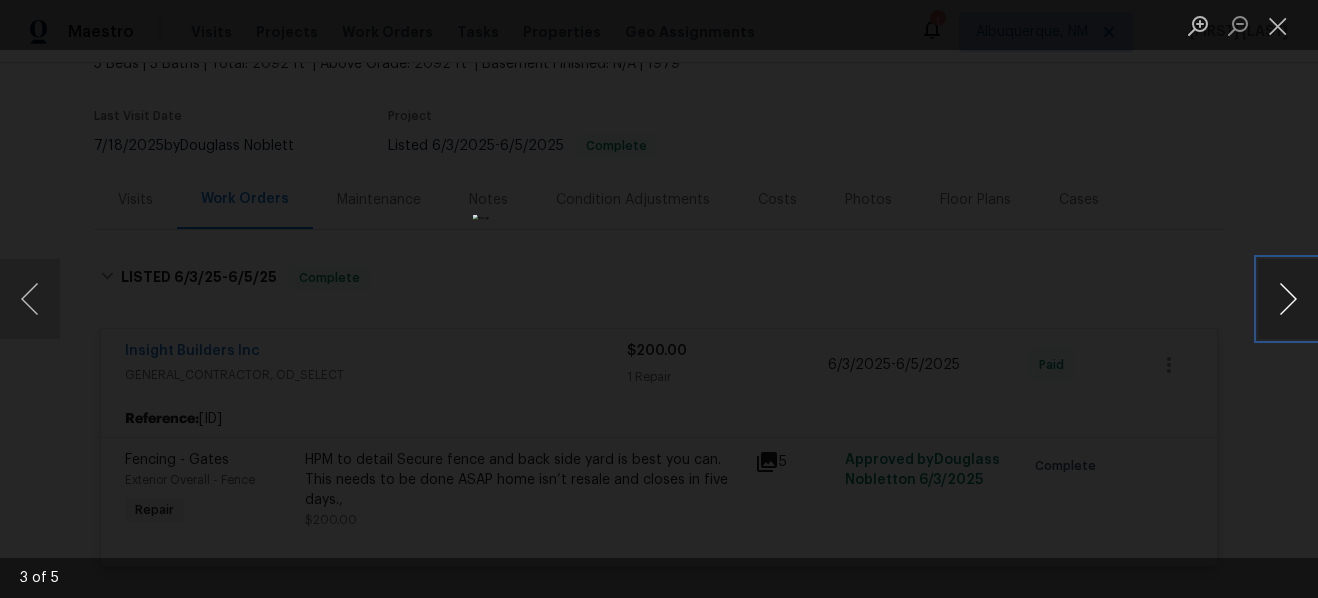 click at bounding box center [1288, 299] 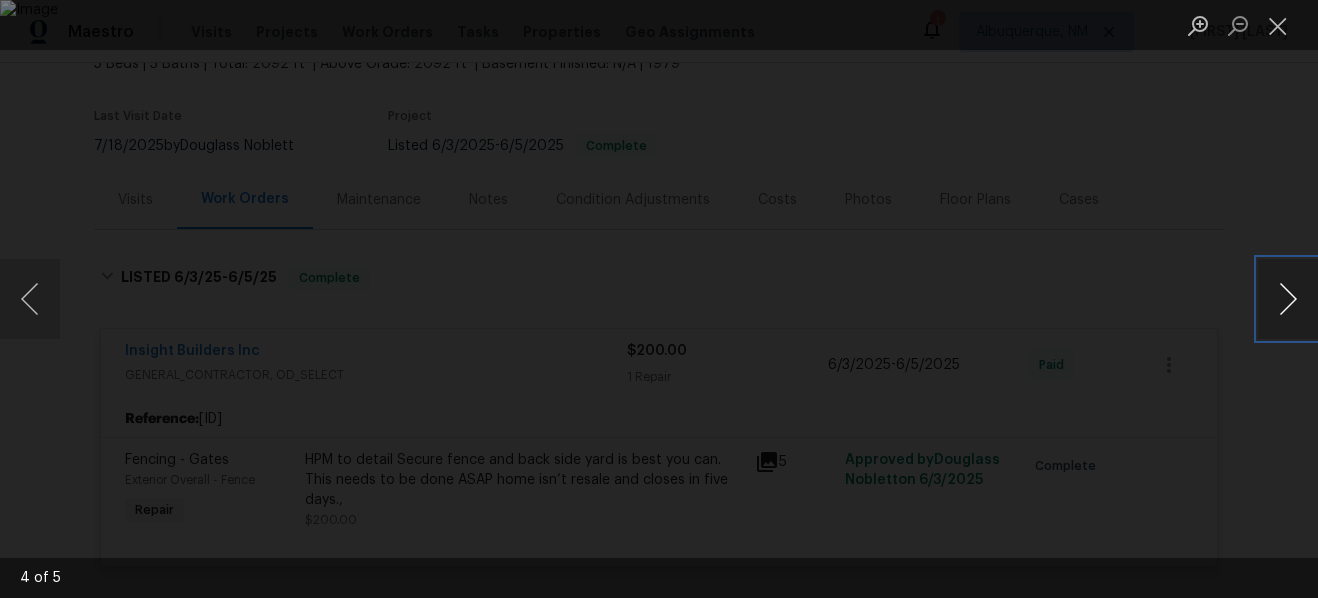 click at bounding box center [1288, 299] 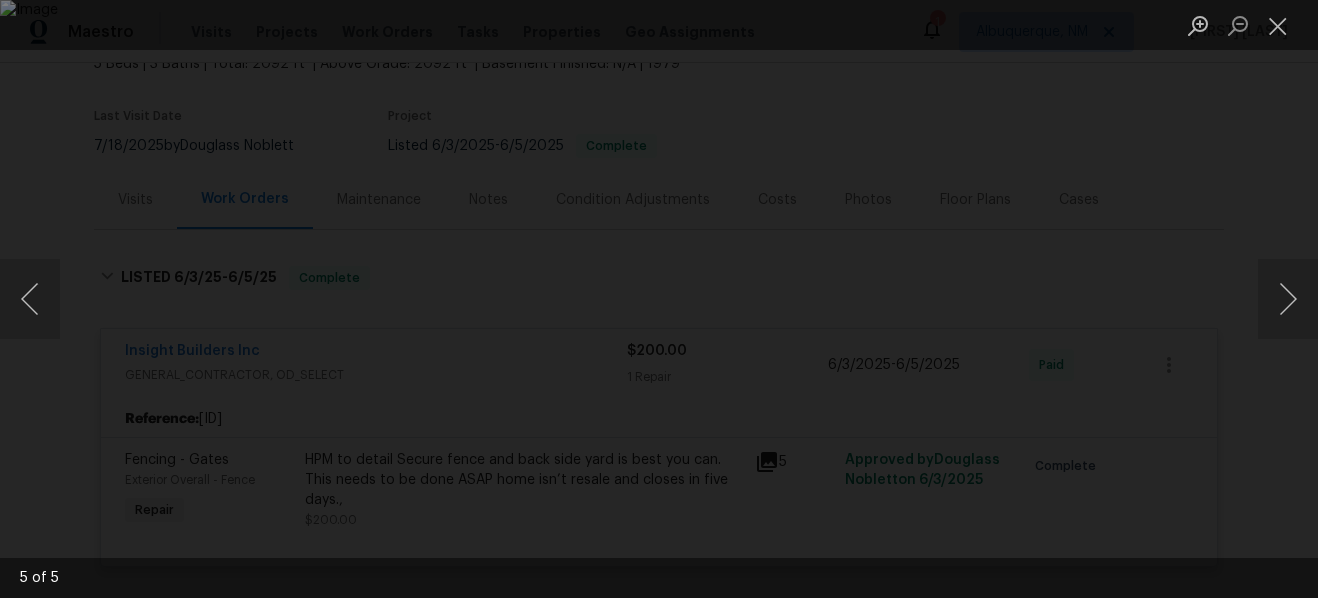 click at bounding box center (659, 299) 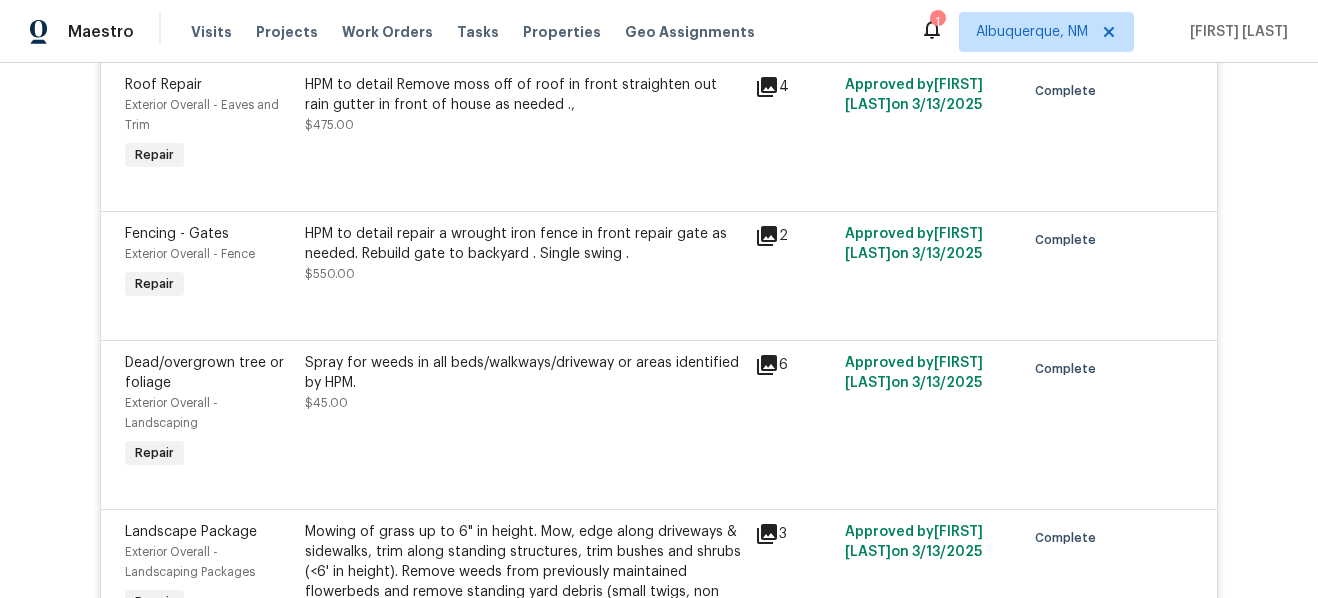 scroll, scrollTop: 3794, scrollLeft: 0, axis: vertical 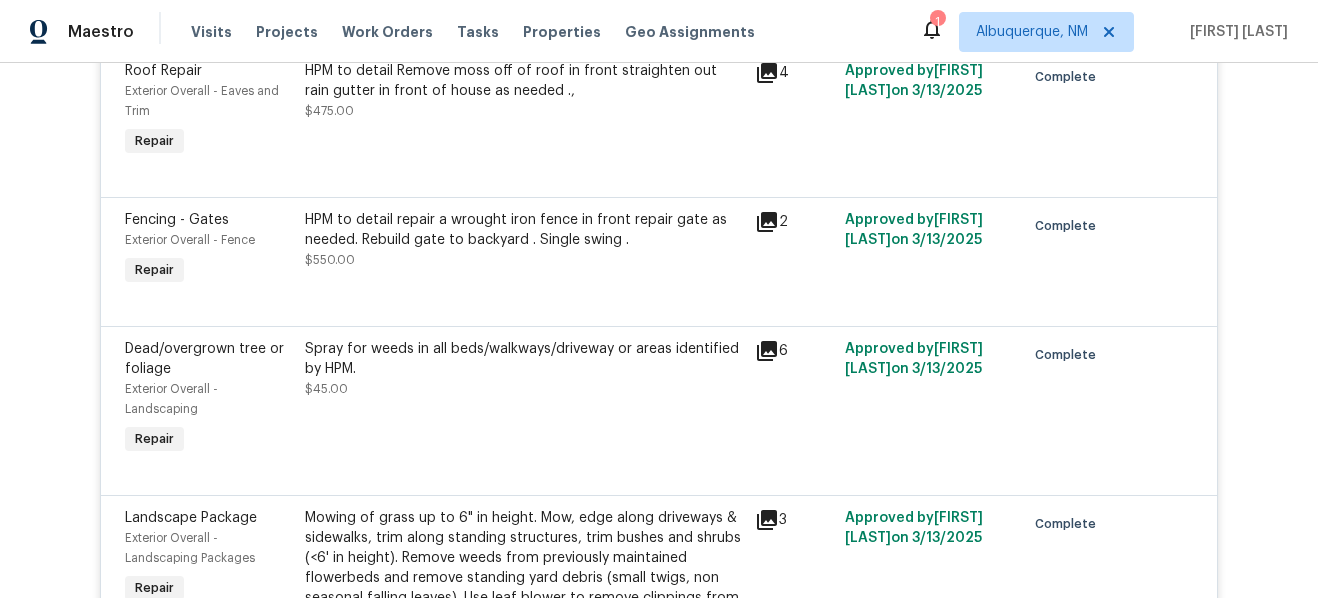click 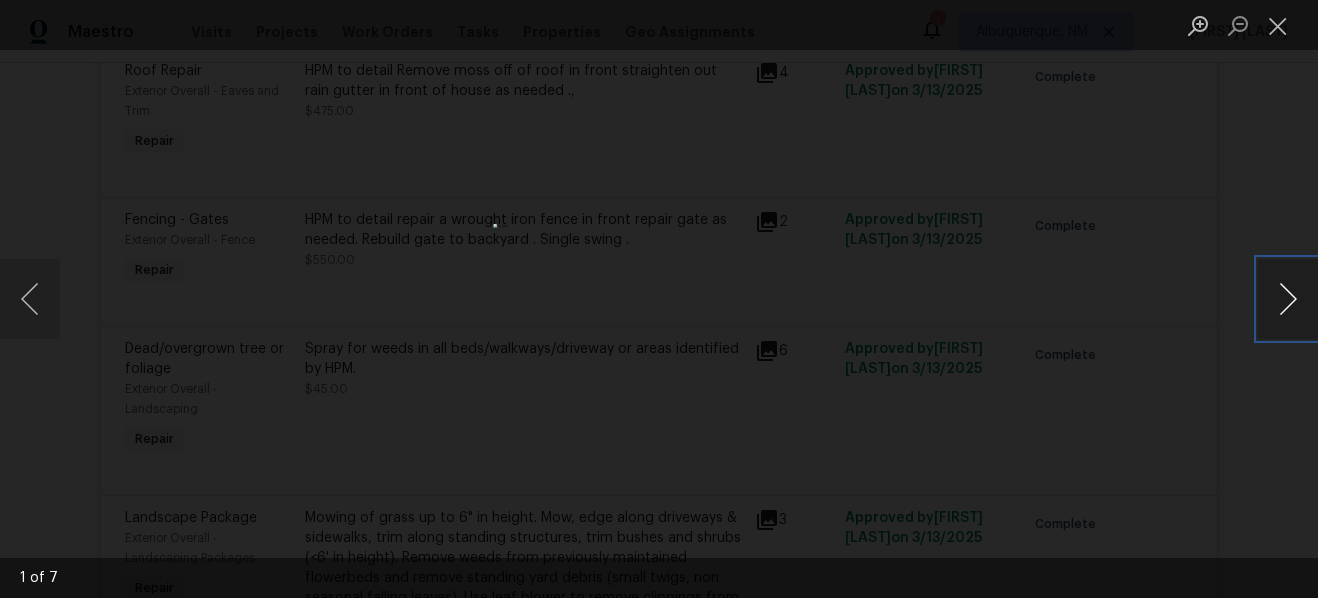 click at bounding box center [1288, 299] 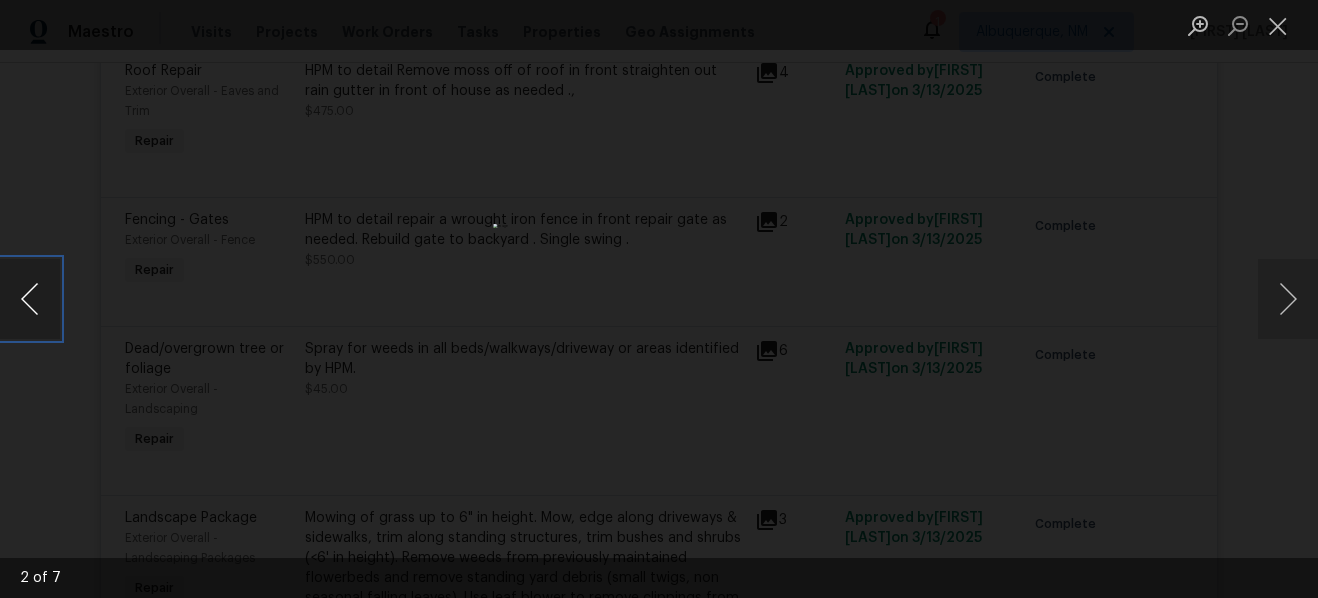 click at bounding box center (30, 299) 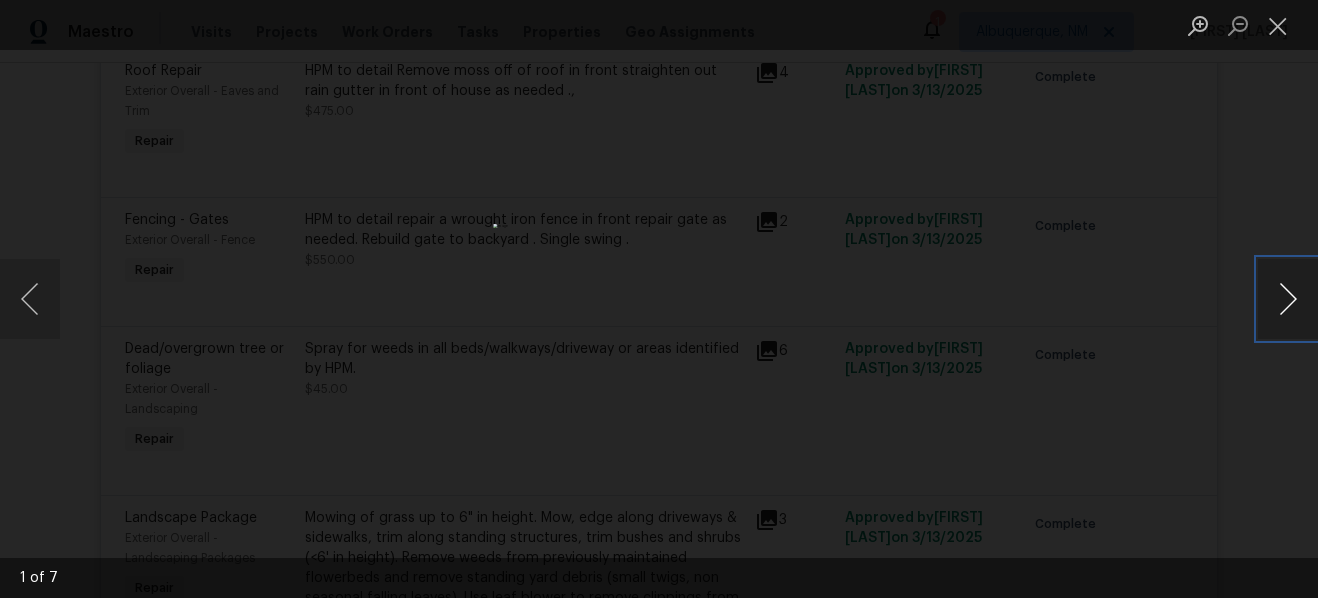 click at bounding box center (1288, 299) 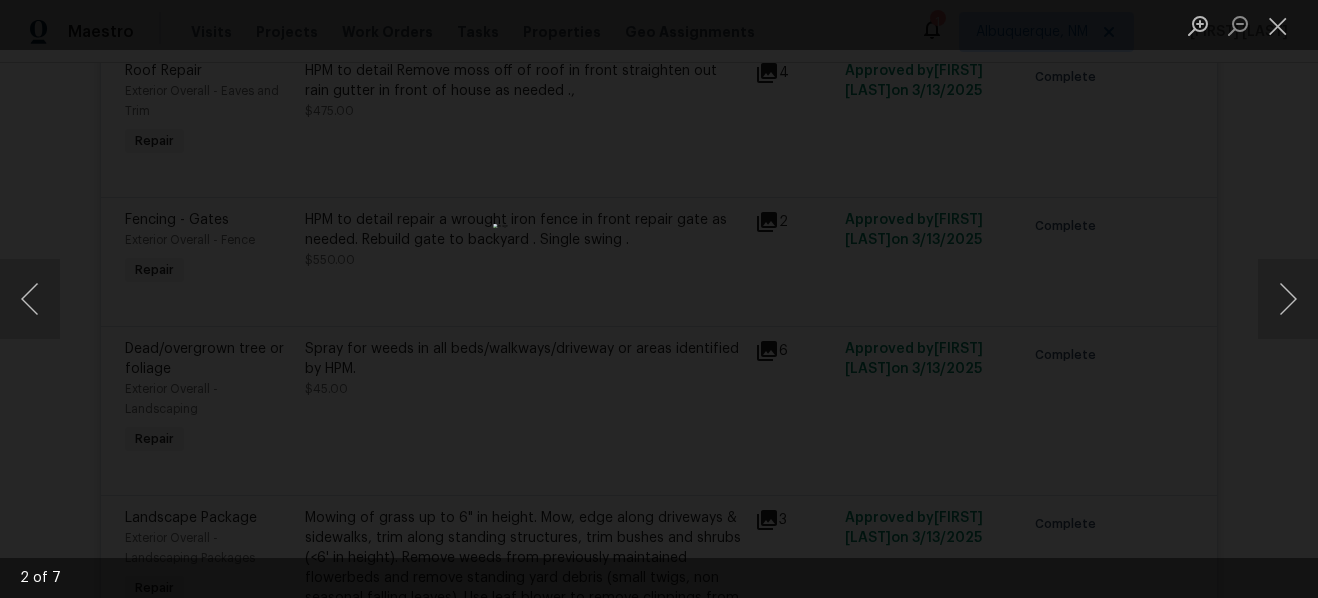 click at bounding box center (659, 299) 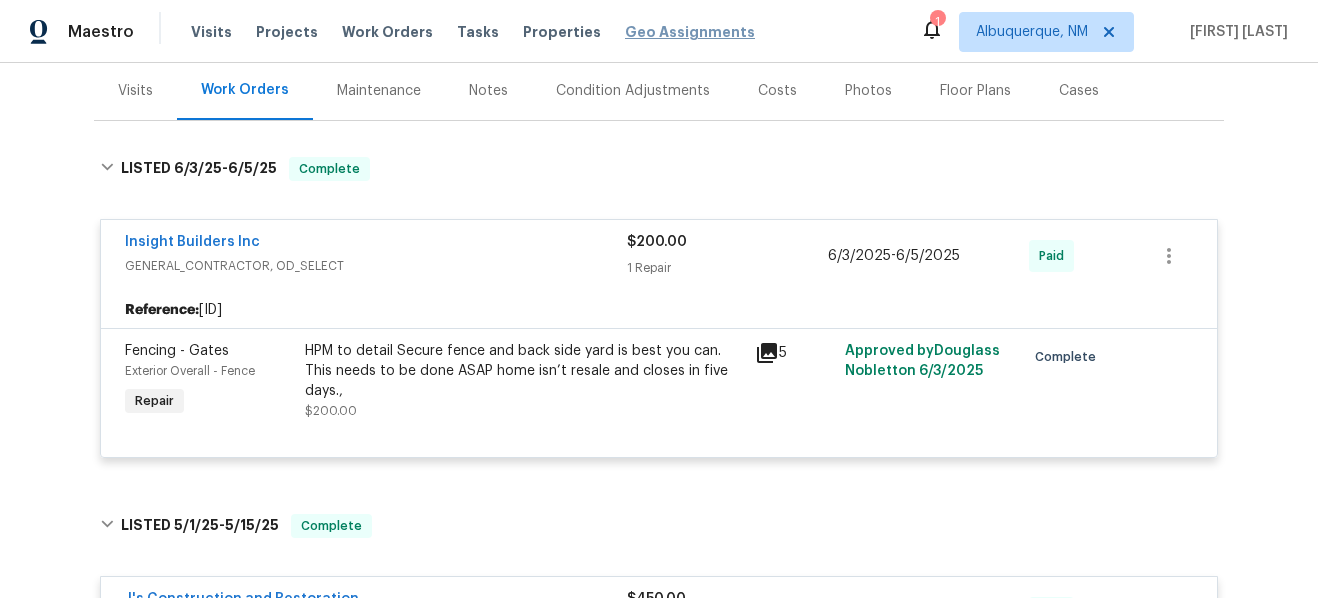 scroll, scrollTop: 1140, scrollLeft: 0, axis: vertical 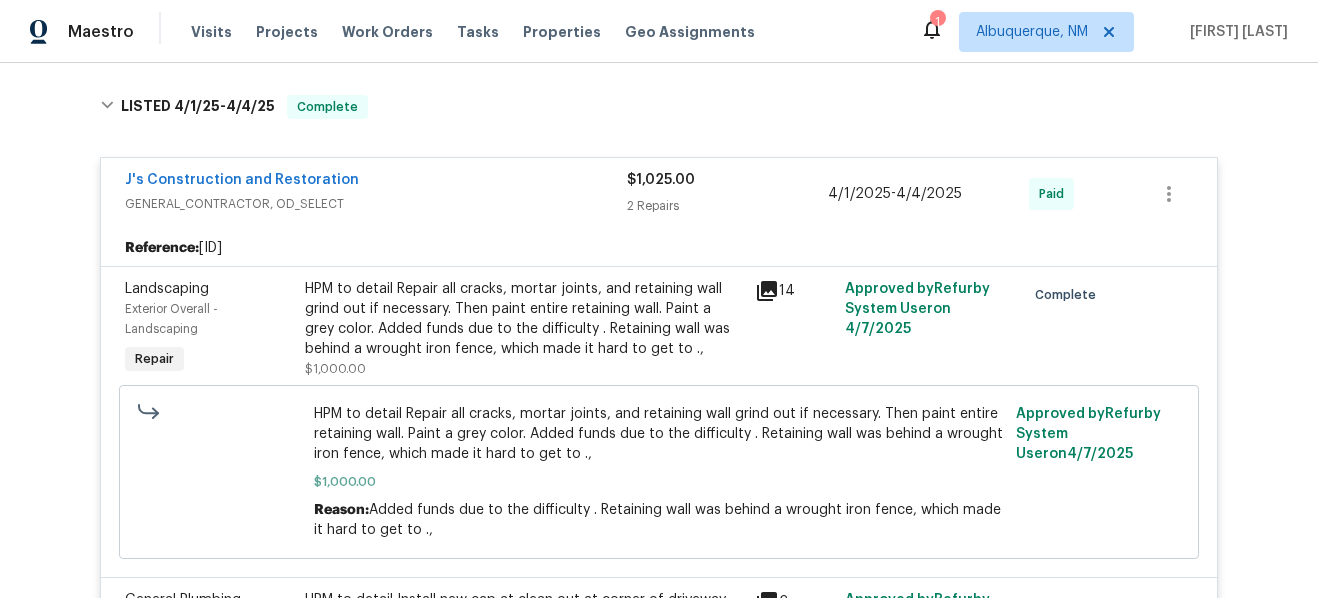 click on "HPM to detail
Repair all cracks, mortar joints, and retaining wall grind out if necessary.
Then paint entire retaining wall.
Paint a grey color.
Added funds due to the difficulty .
Retaining wall was behind a wrought iron fence, which made it hard to get to .," at bounding box center (524, 319) 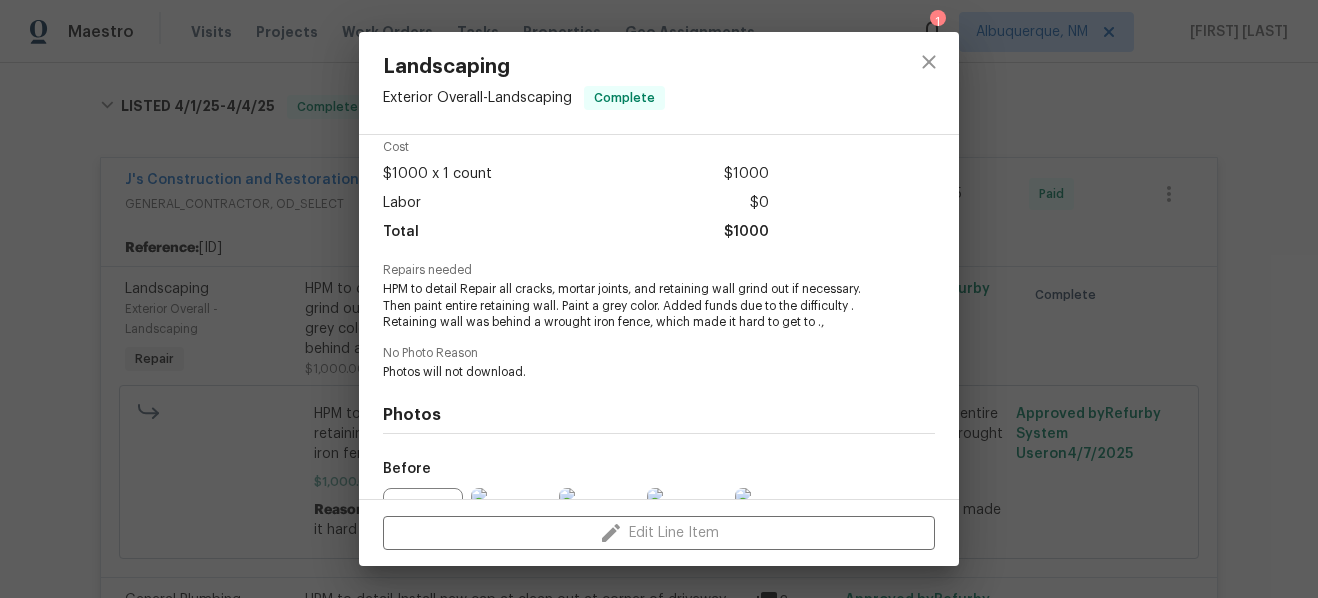scroll, scrollTop: 90, scrollLeft: 0, axis: vertical 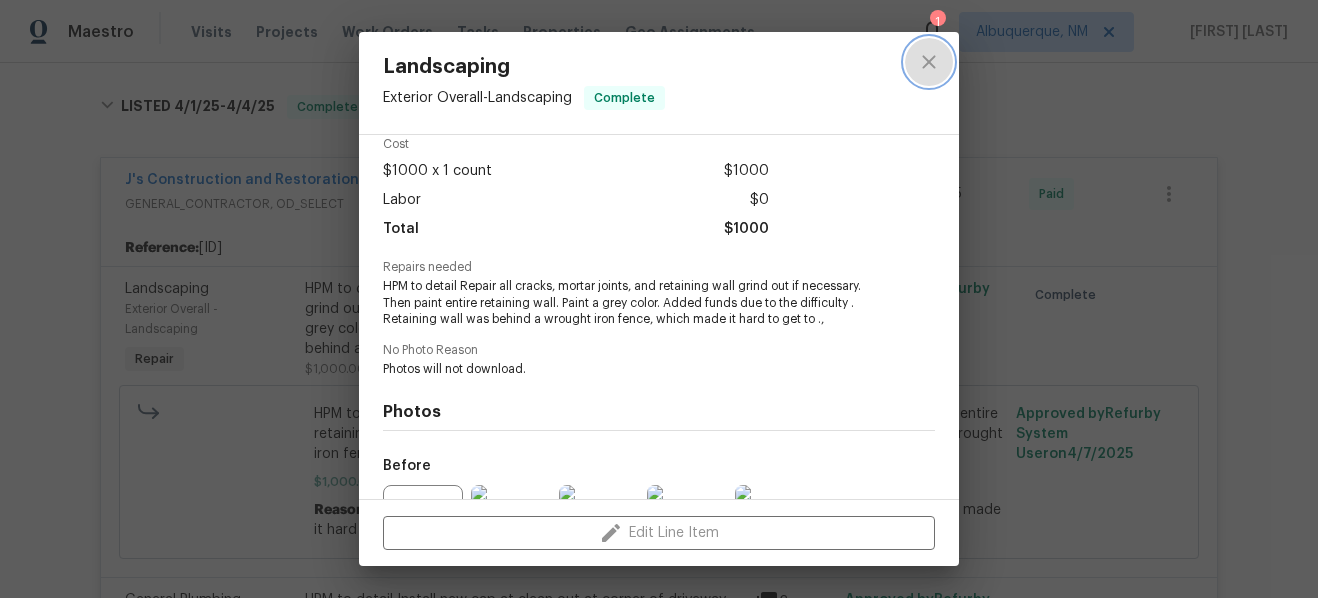 click 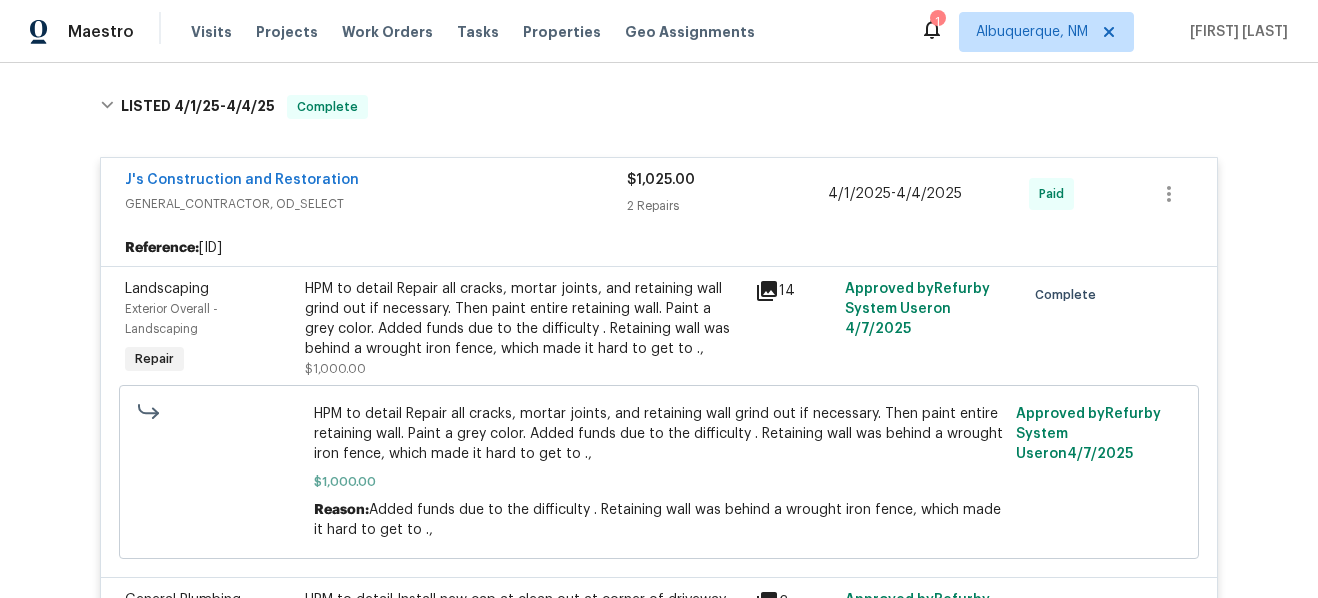 click on "14" at bounding box center (794, 291) 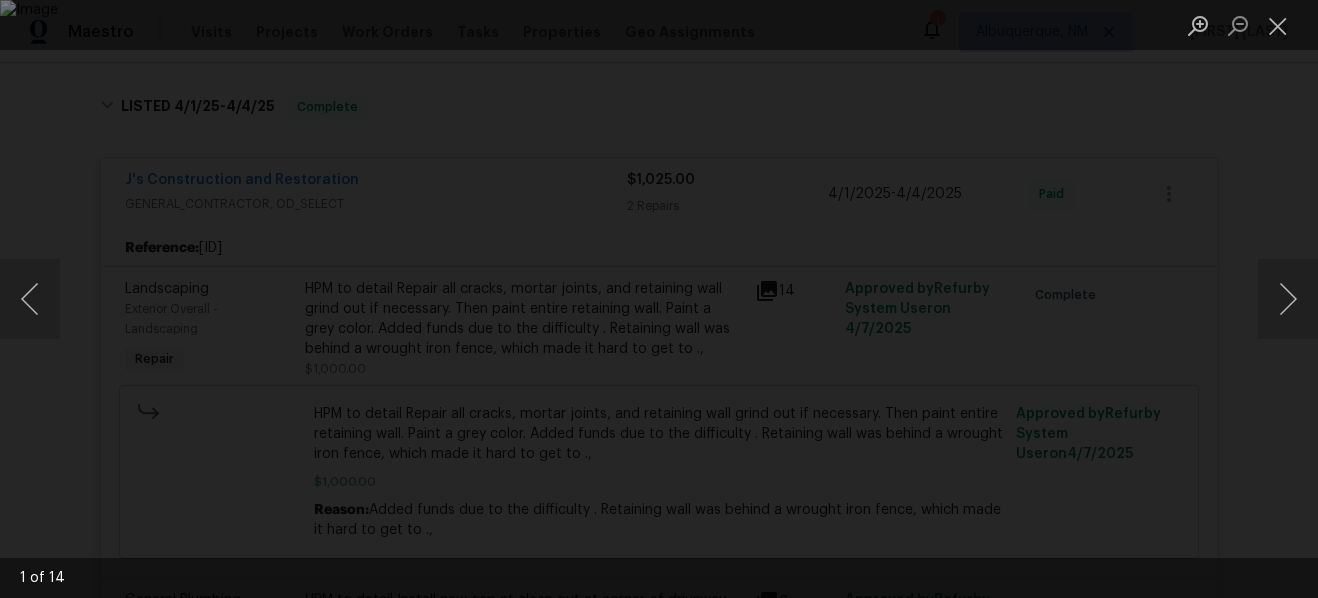 click at bounding box center (659, 299) 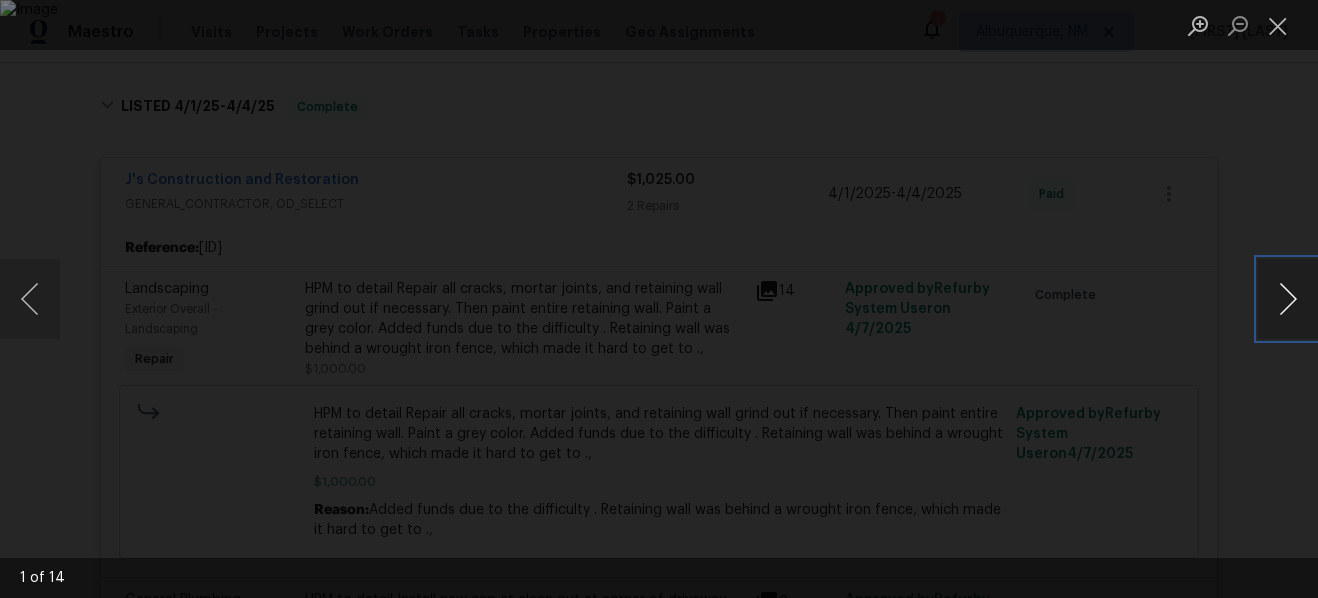 click at bounding box center (1288, 299) 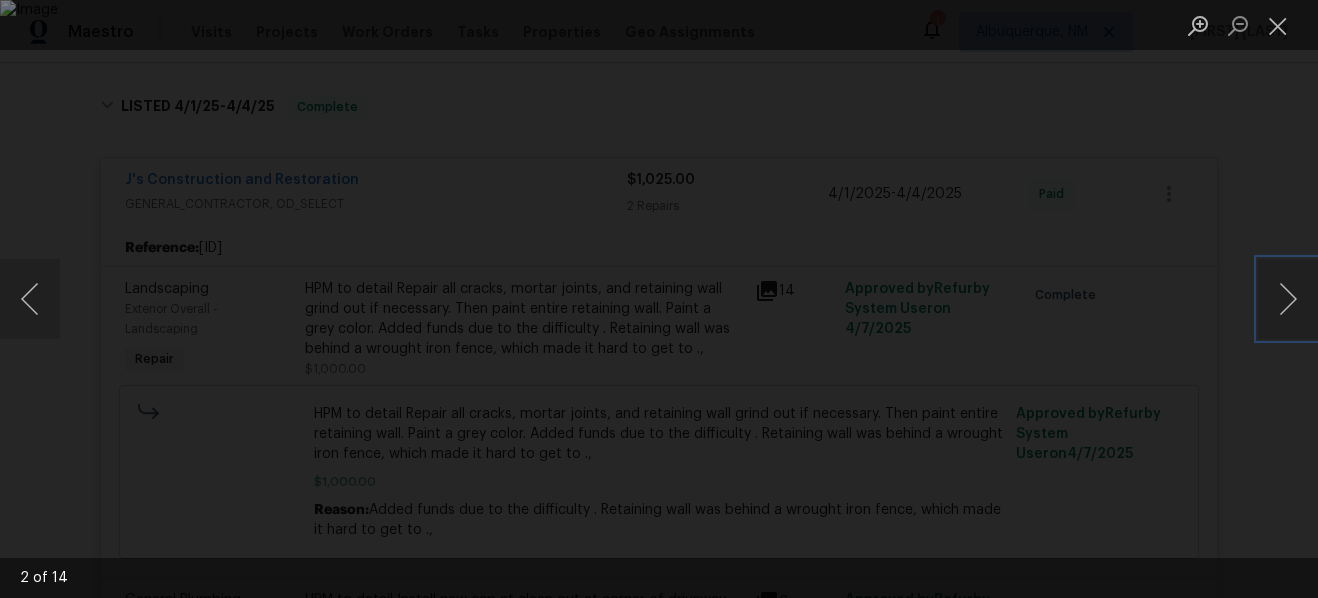 click at bounding box center [659, 299] 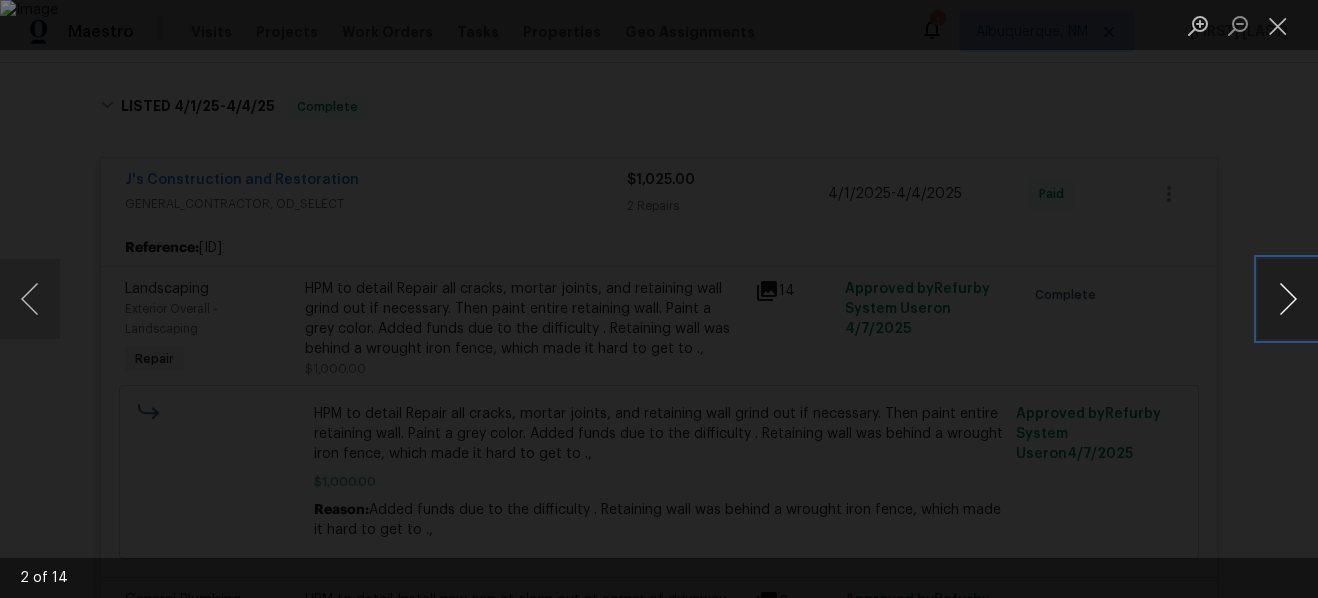 click at bounding box center (1288, 299) 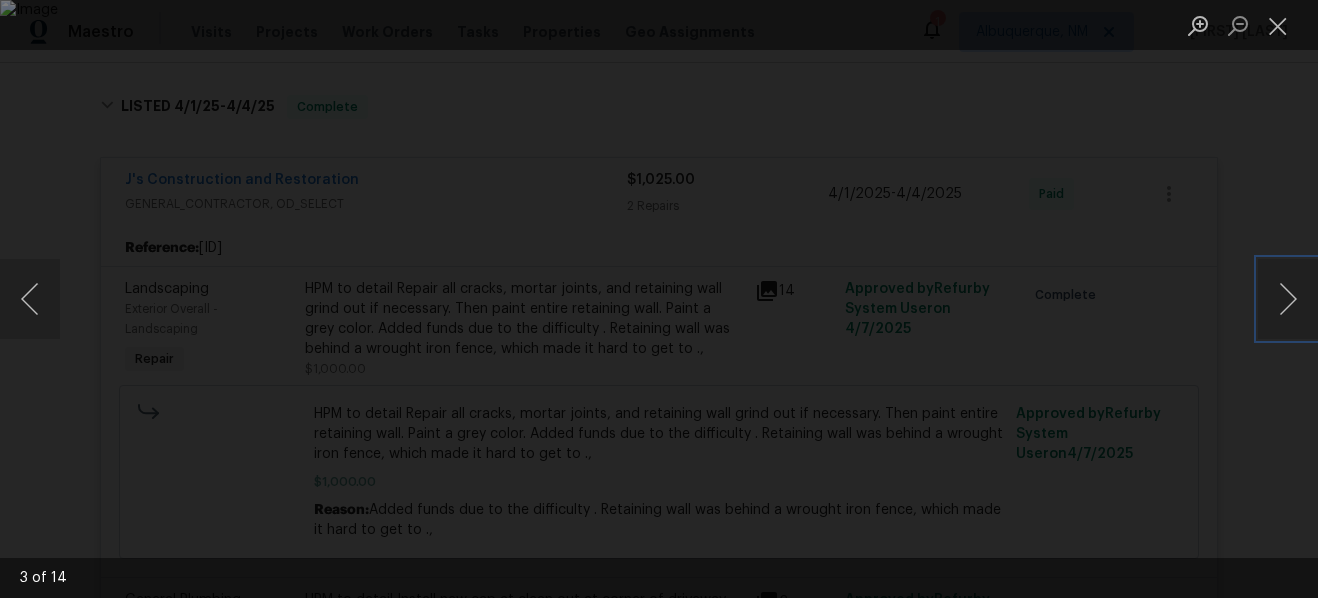 click at bounding box center (659, 299) 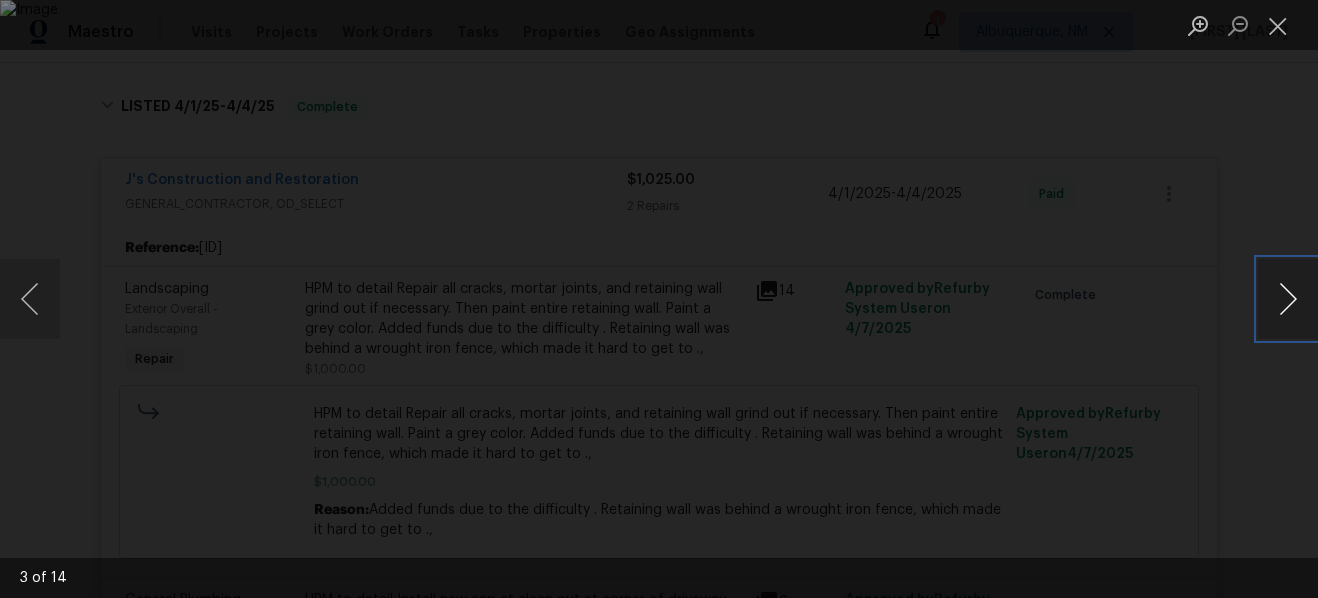 click at bounding box center [1288, 299] 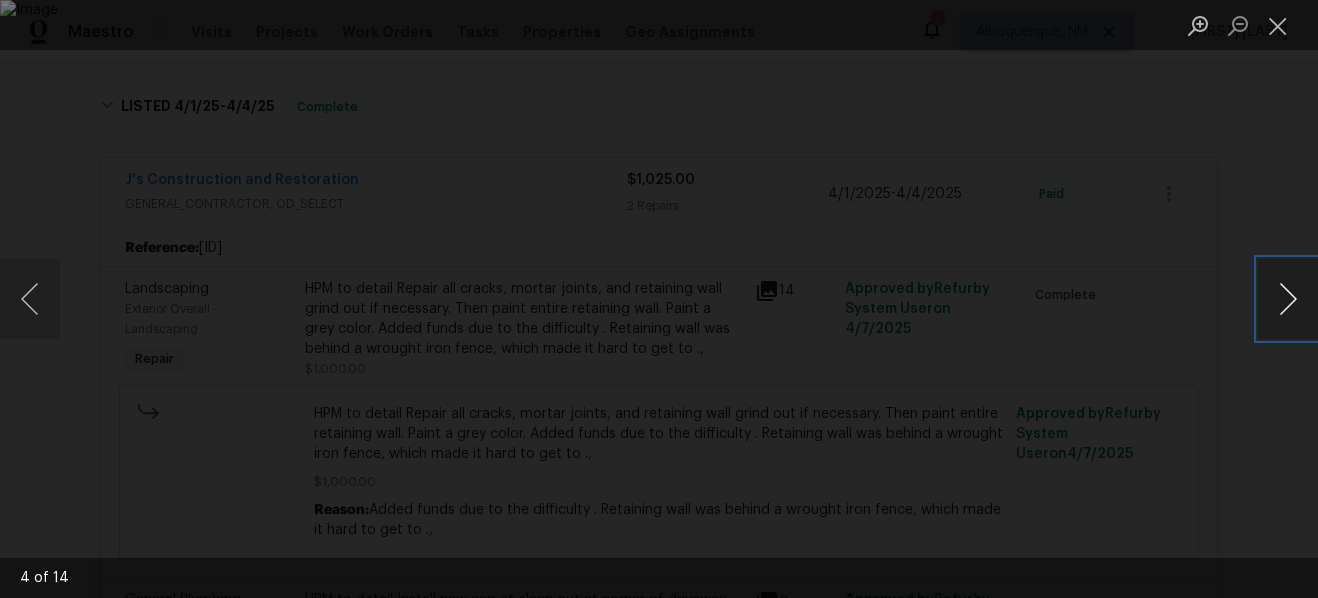 click at bounding box center (1288, 299) 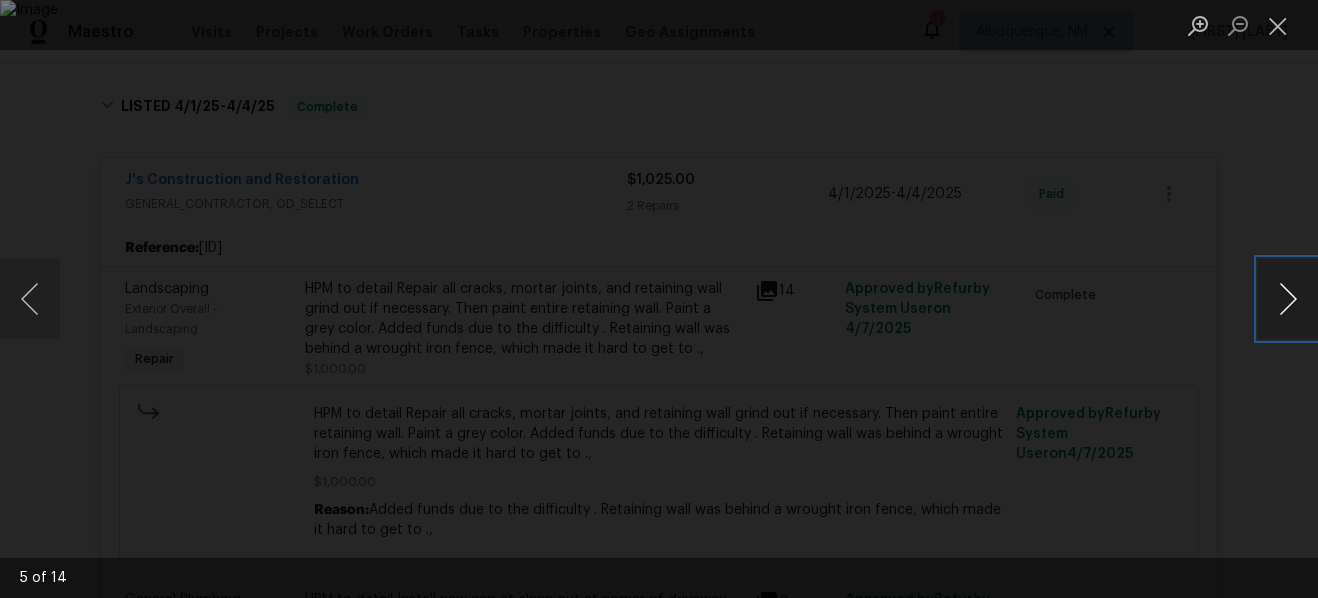 click at bounding box center [1288, 299] 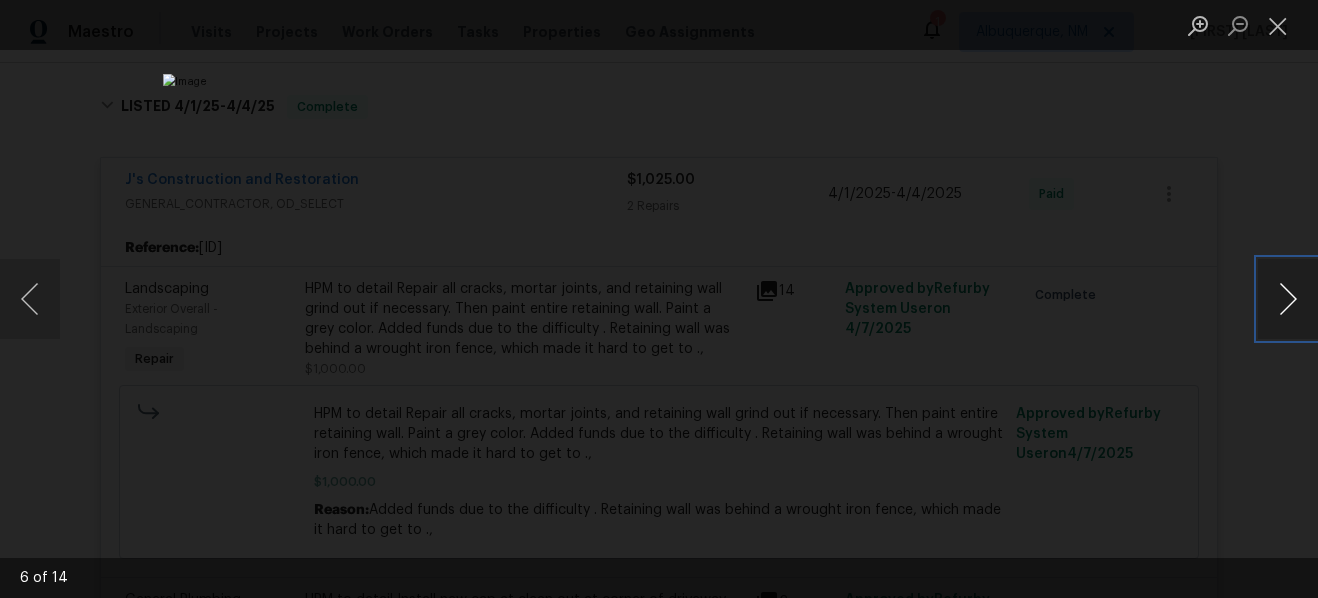 click at bounding box center [1288, 299] 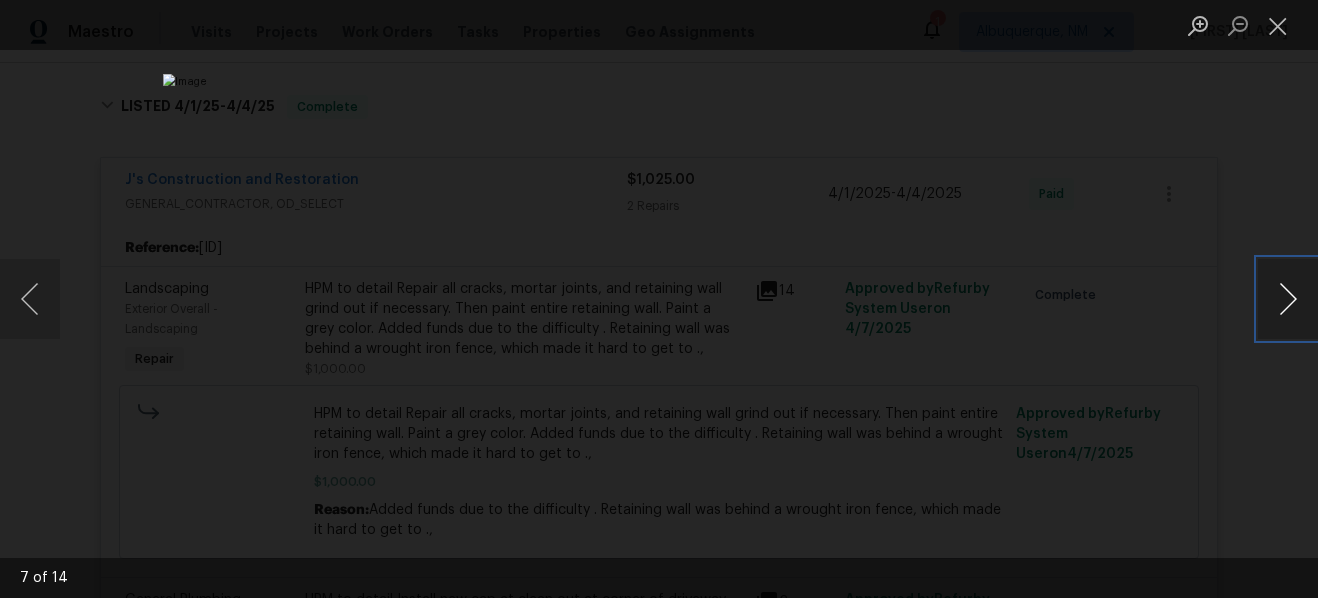 click at bounding box center (1288, 299) 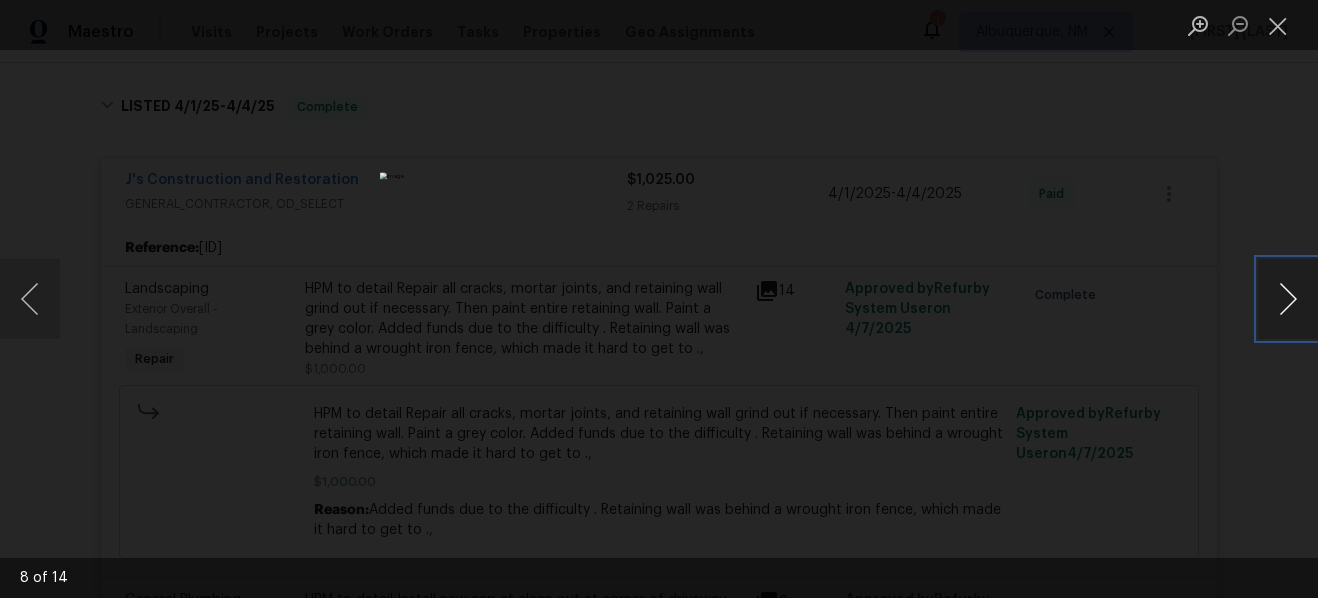 click at bounding box center (1288, 299) 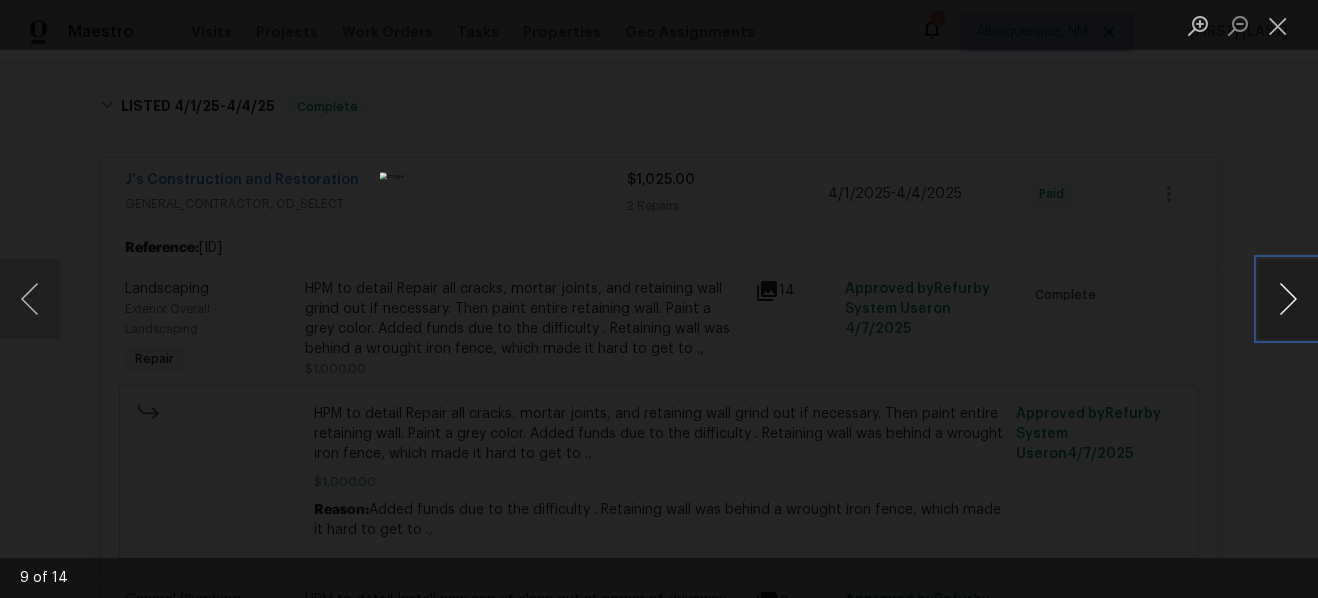 click at bounding box center (1288, 299) 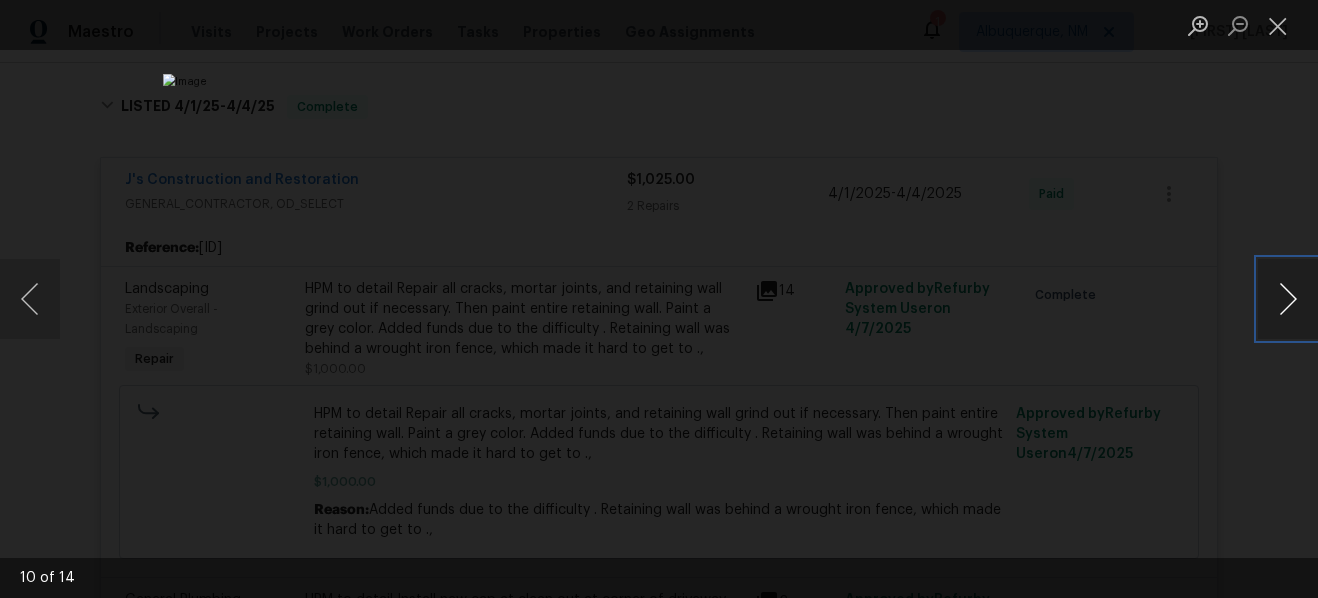 click at bounding box center (1288, 299) 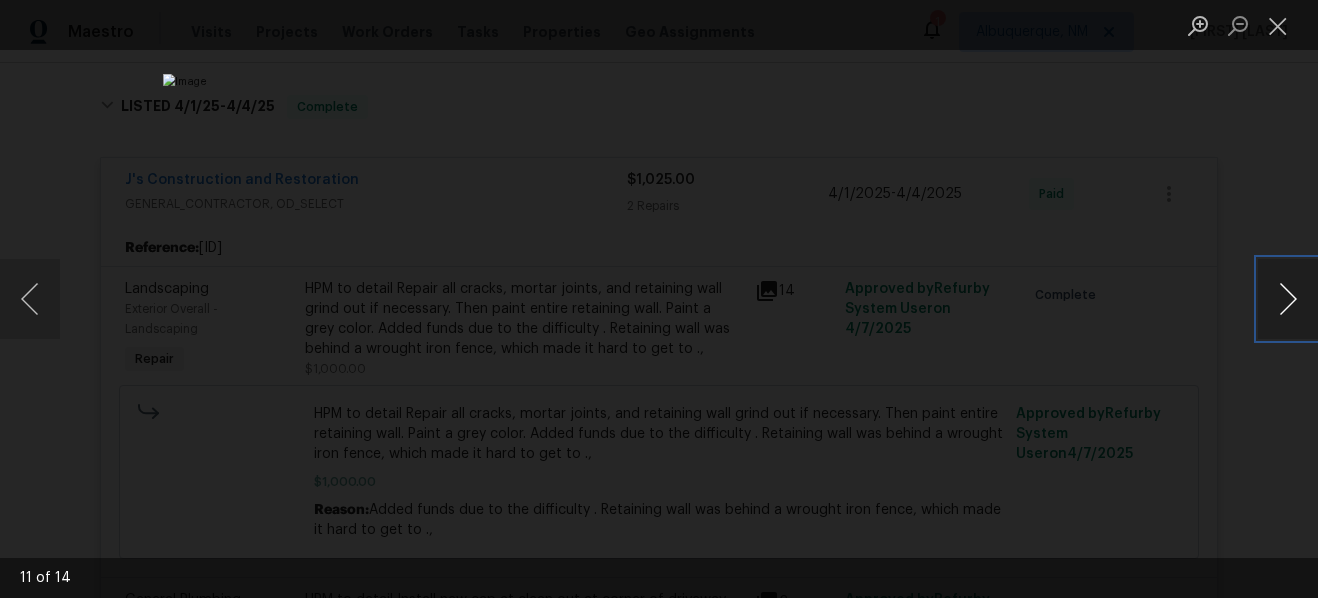 click at bounding box center [1288, 299] 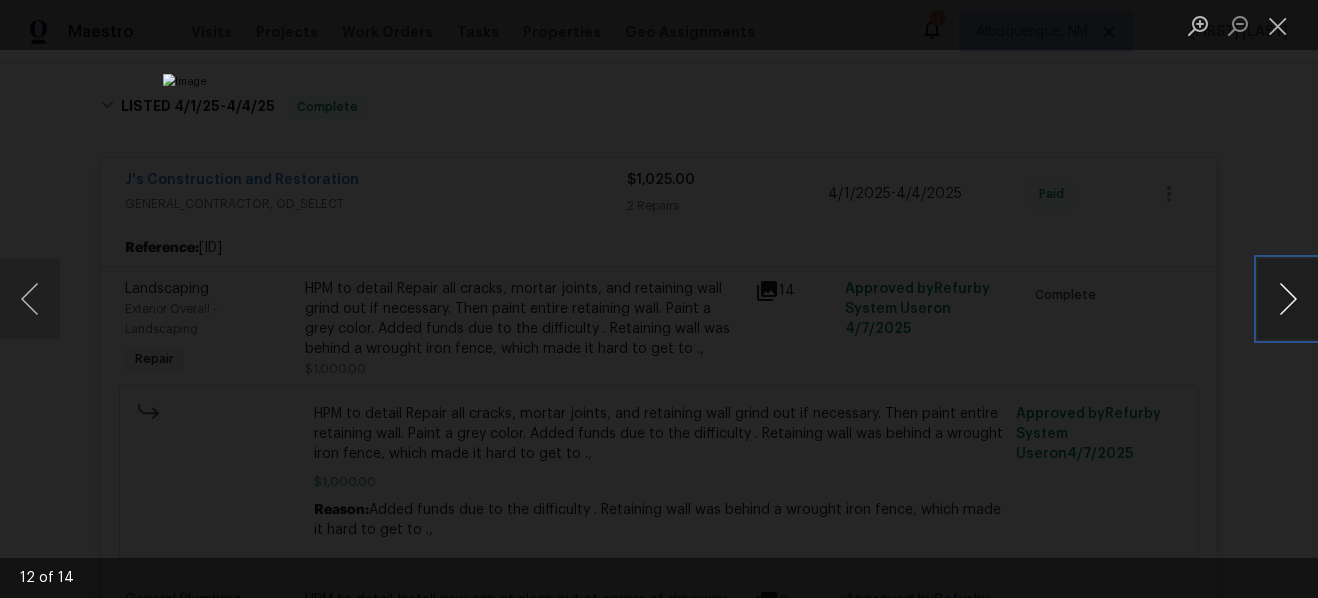 click at bounding box center (1288, 299) 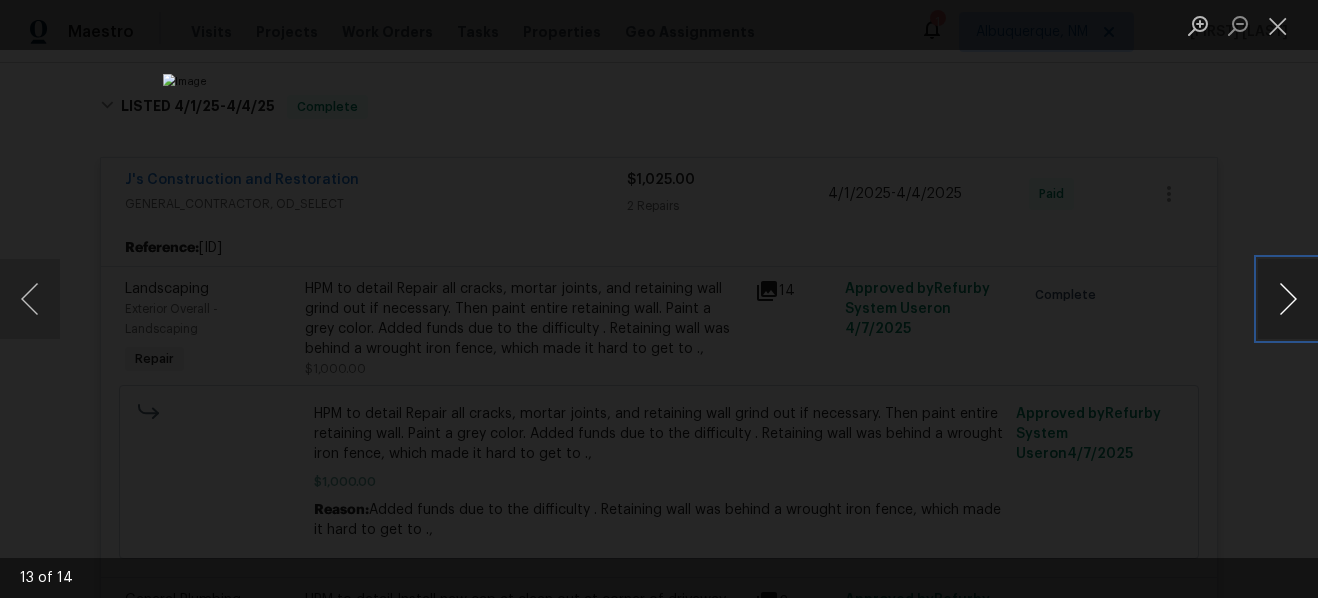 click at bounding box center (1288, 299) 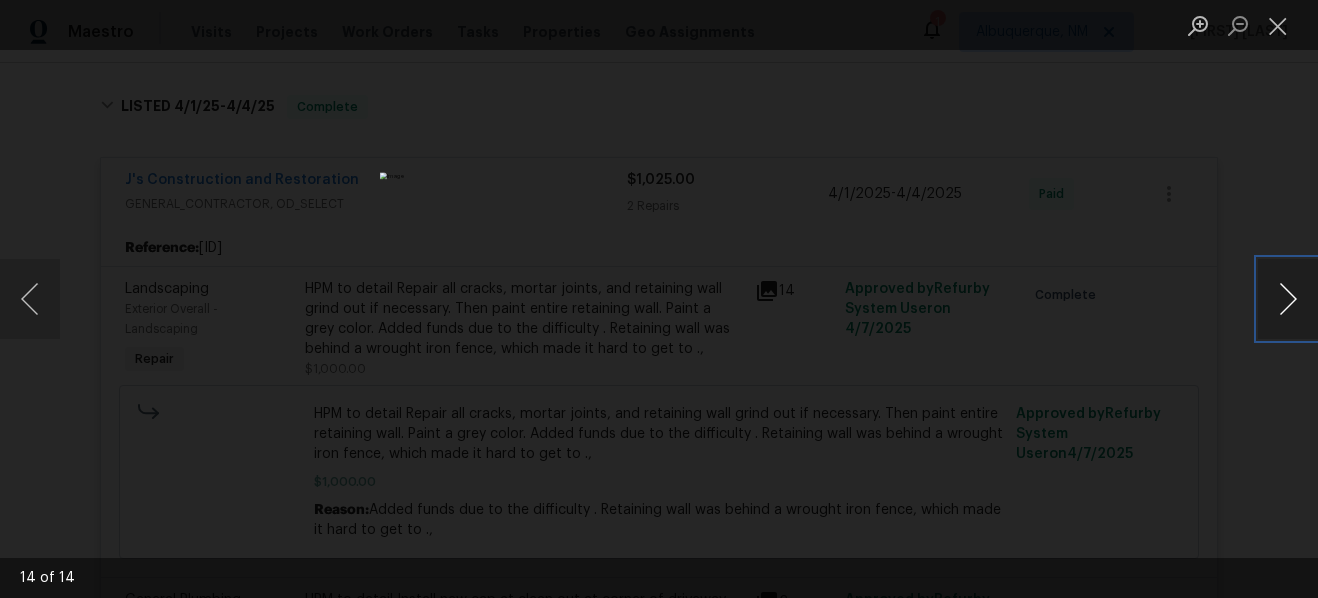 click at bounding box center [1288, 299] 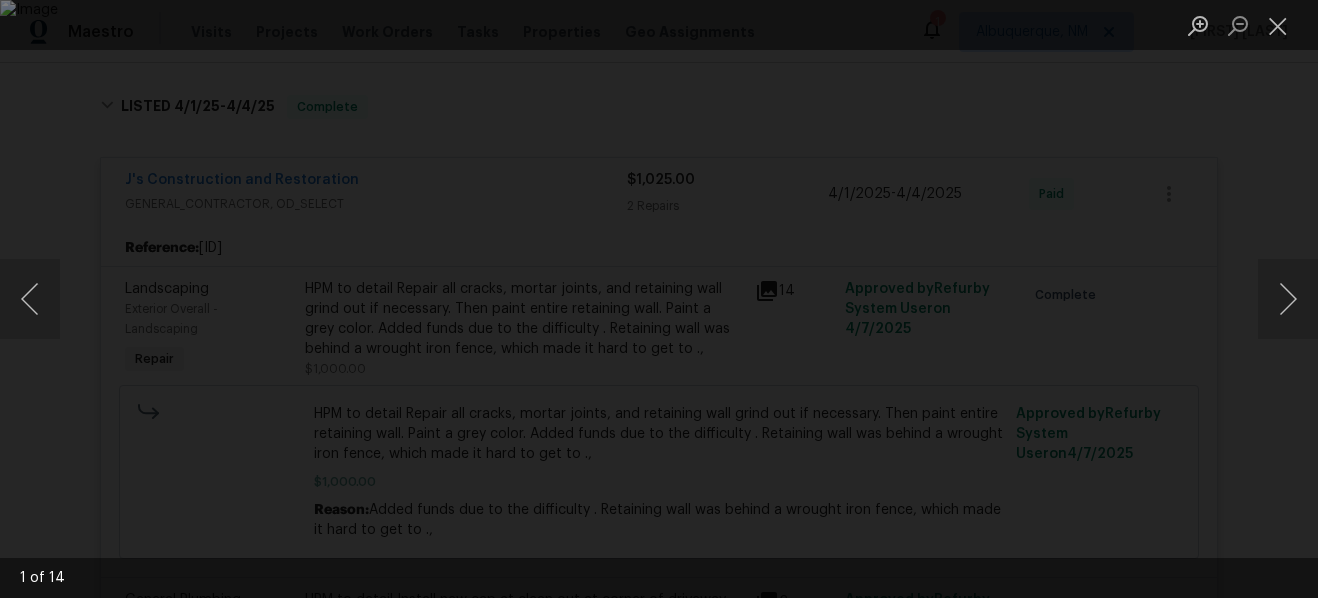 click at bounding box center (659, 299) 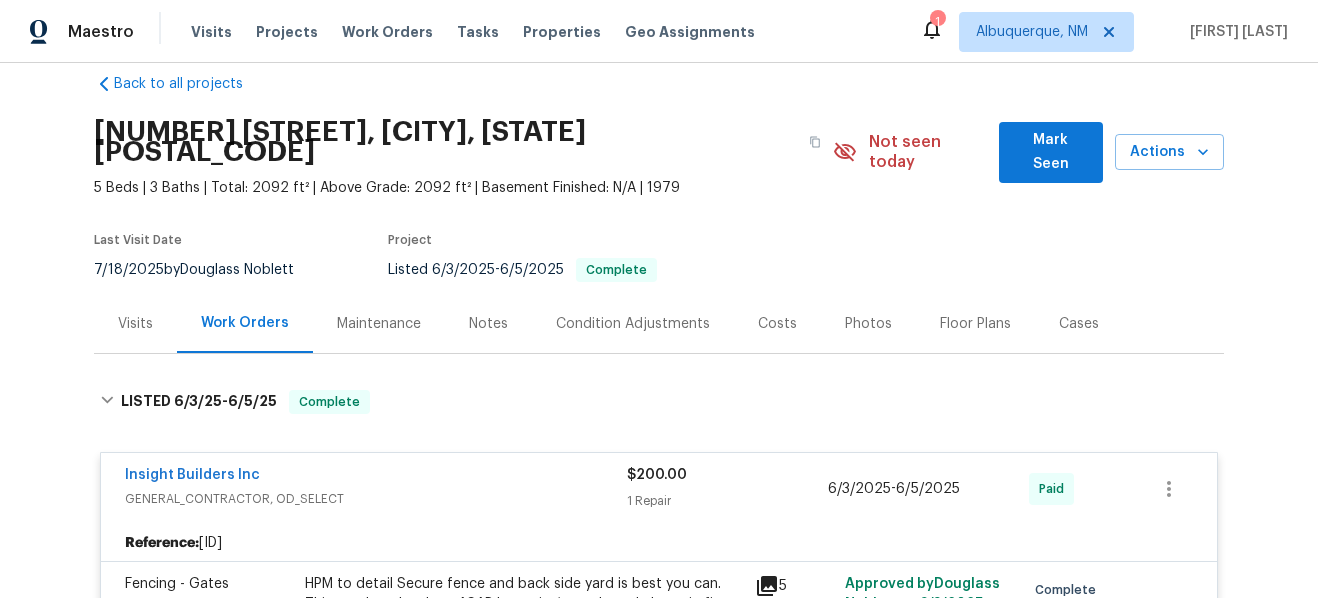 scroll, scrollTop: 1, scrollLeft: 0, axis: vertical 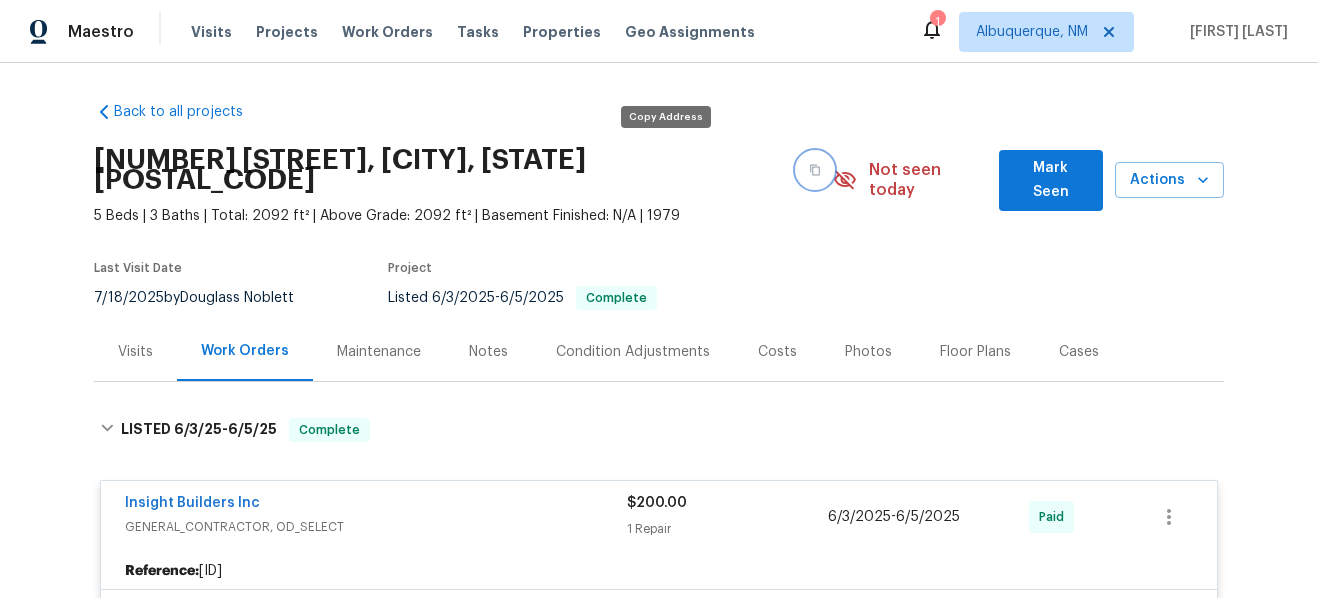 click 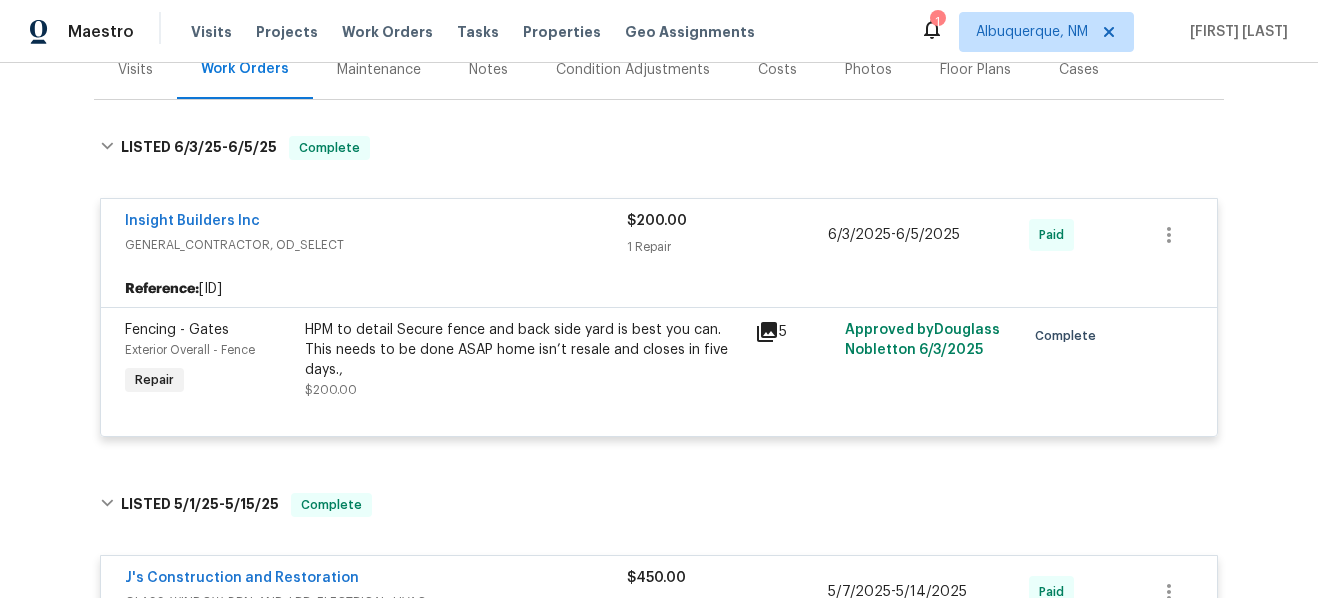 scroll, scrollTop: 1140, scrollLeft: 0, axis: vertical 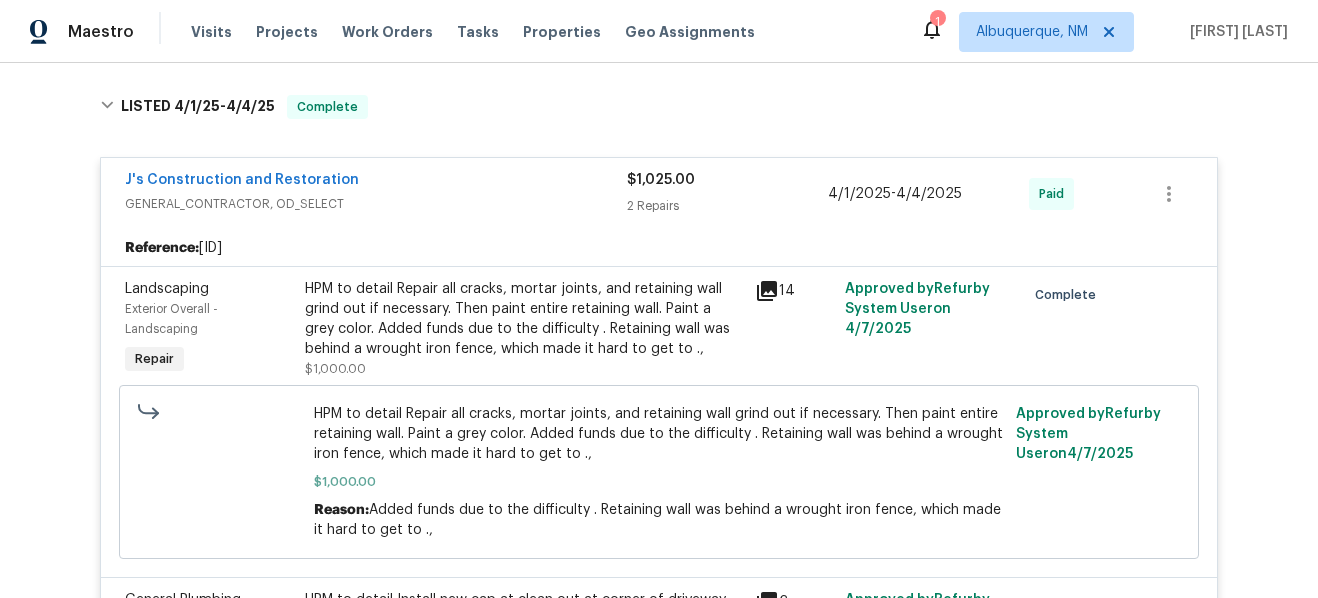 click 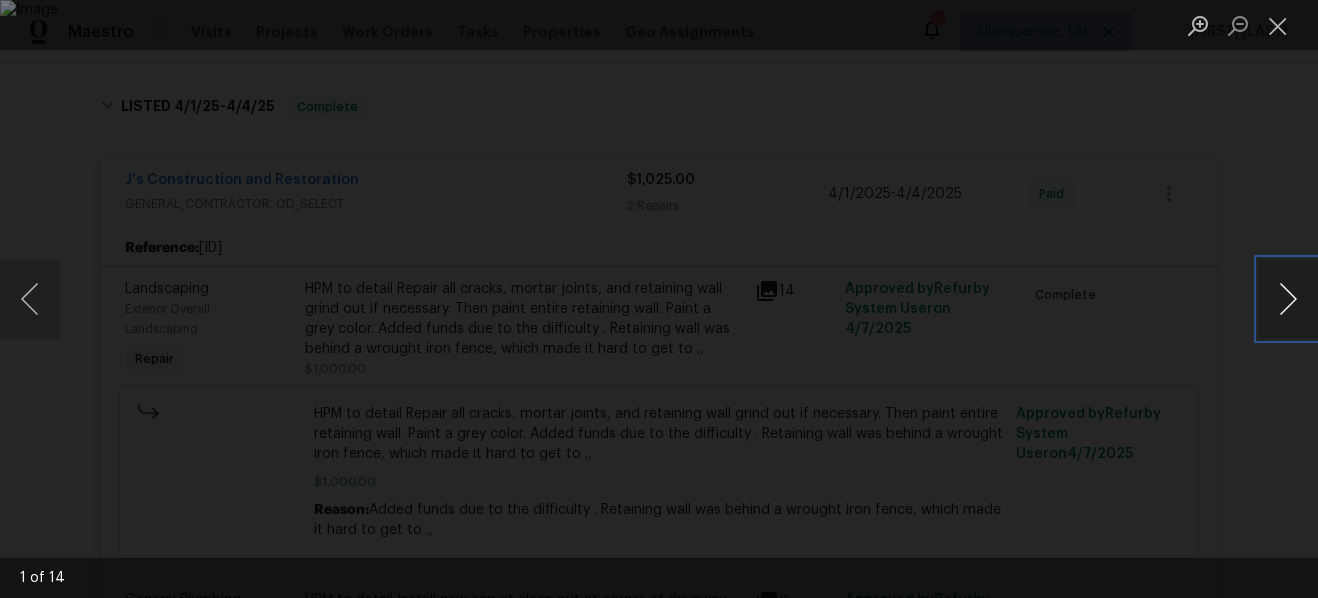 click at bounding box center (1288, 299) 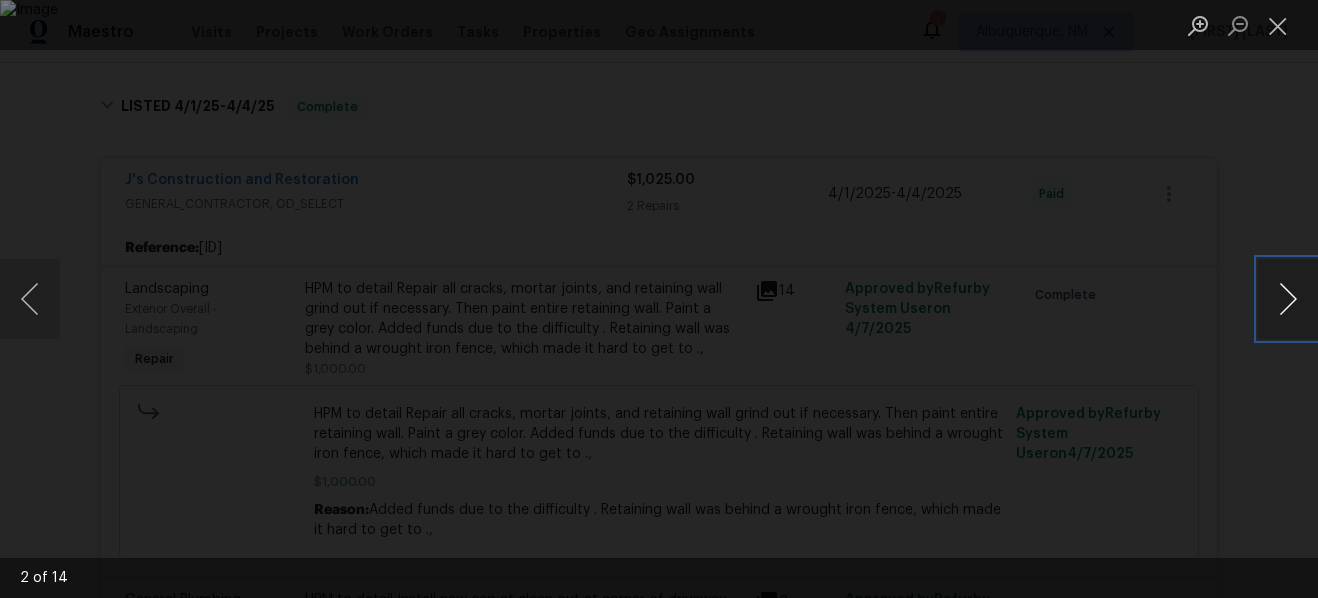 click at bounding box center (1288, 299) 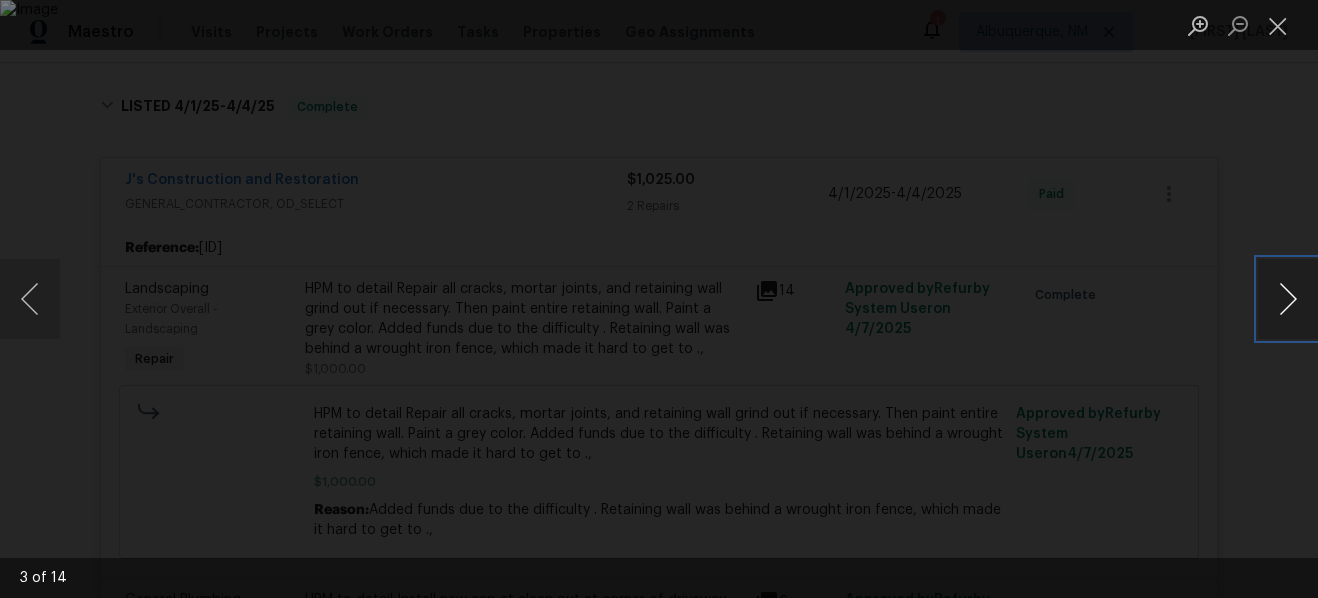 click at bounding box center [1288, 299] 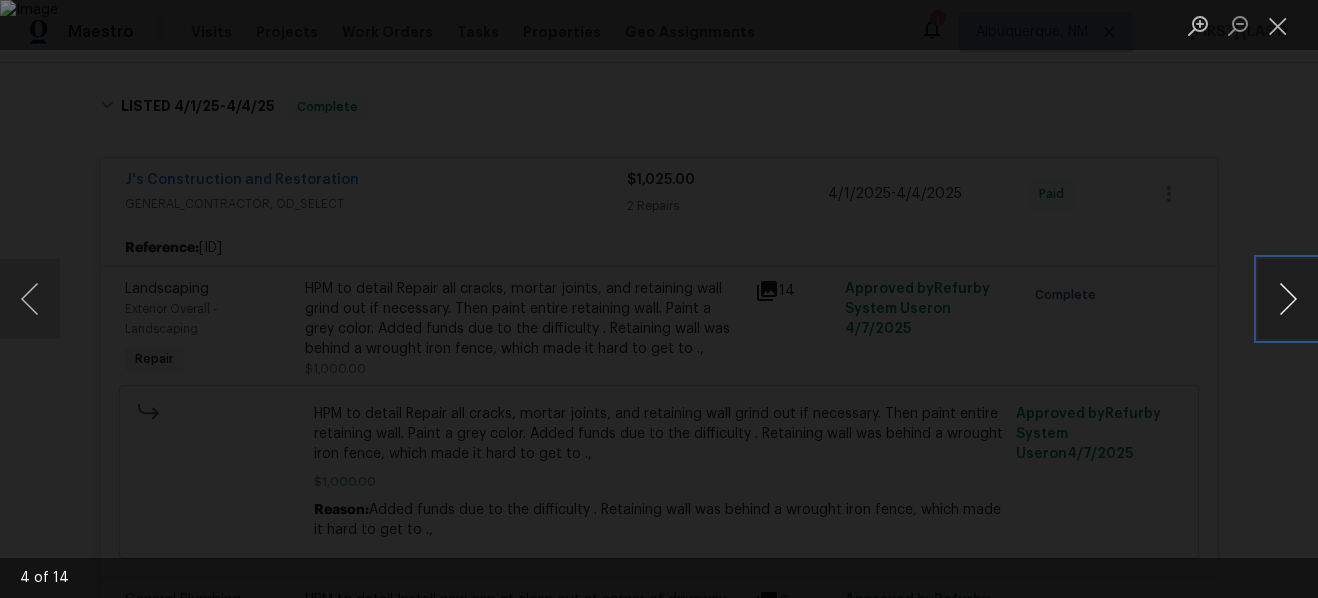 click at bounding box center (1288, 299) 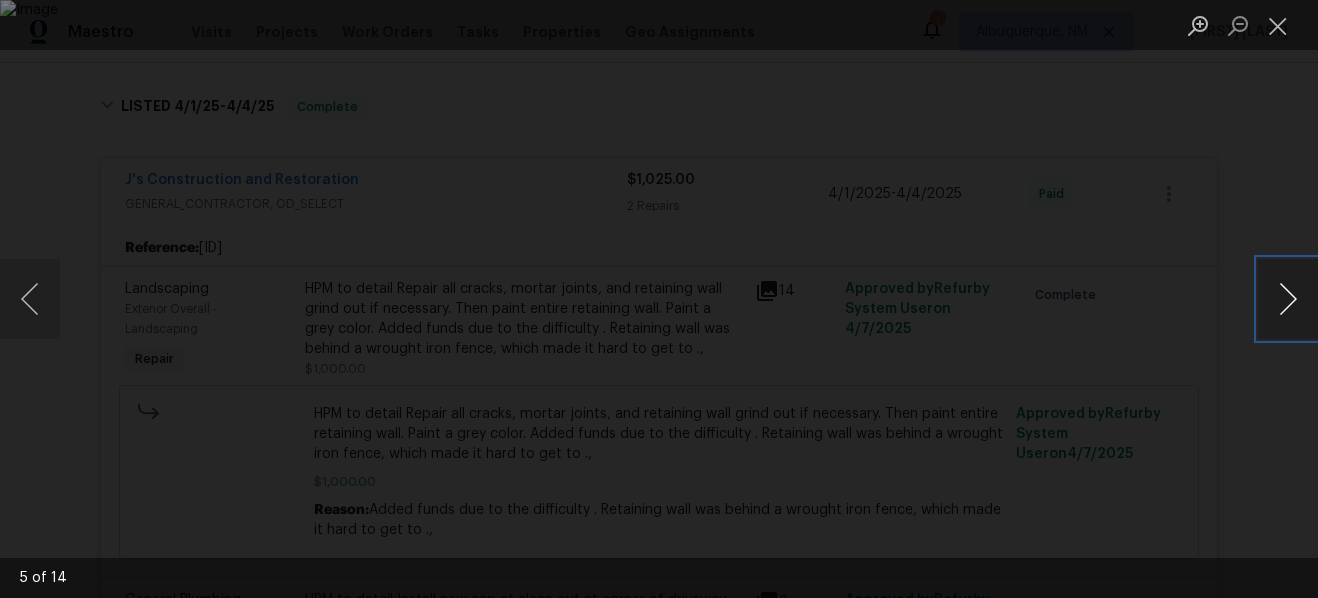 click at bounding box center (1288, 299) 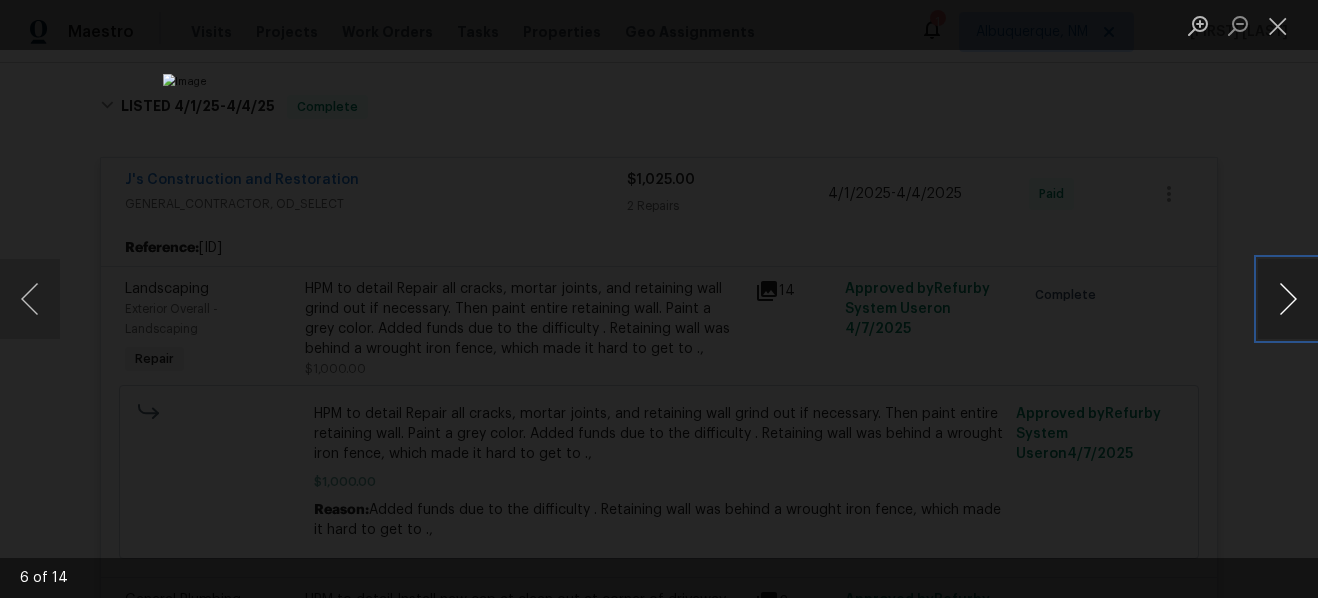 click at bounding box center [1288, 299] 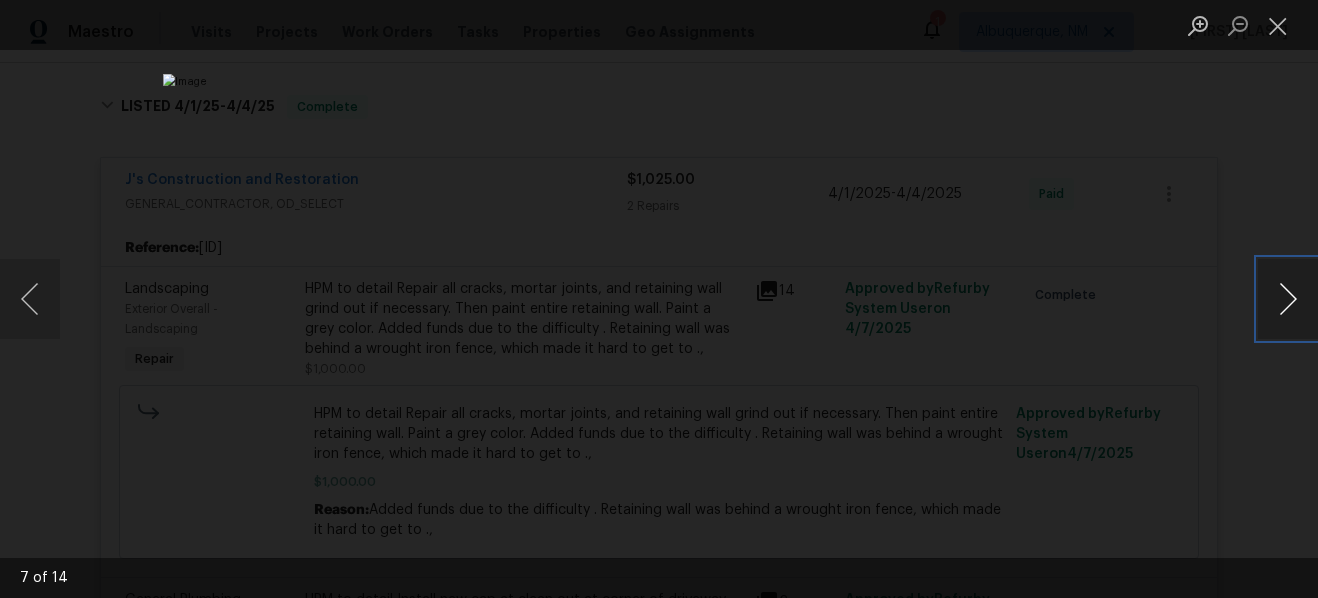 click at bounding box center (1288, 299) 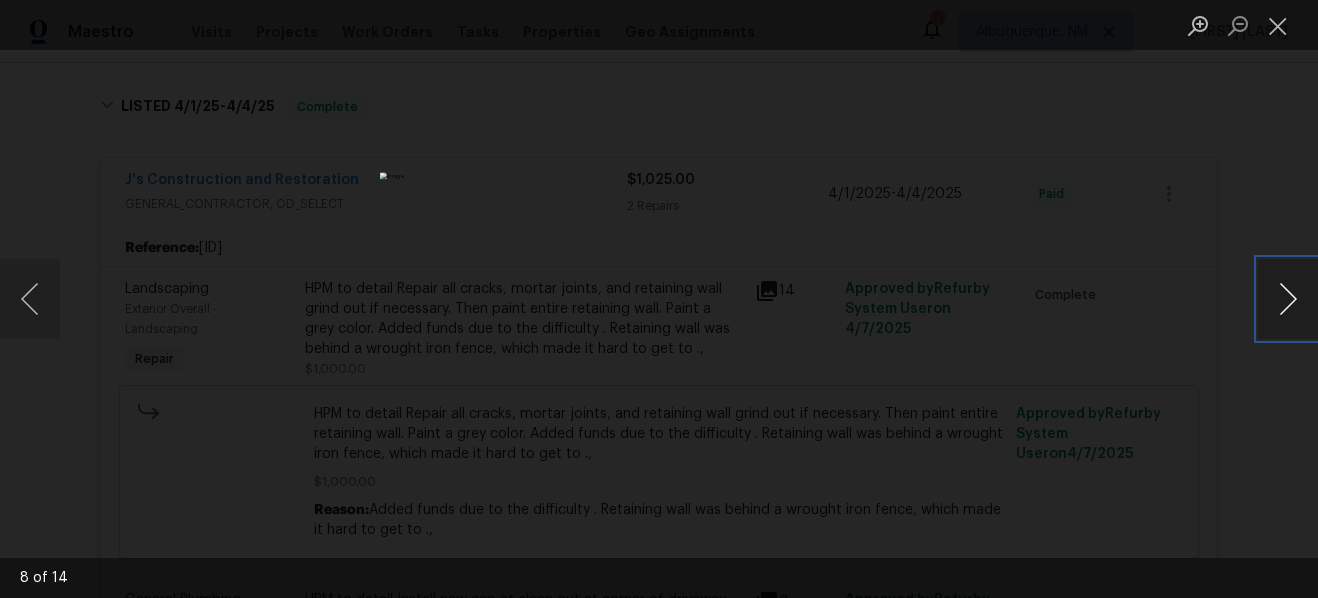 click at bounding box center (1288, 299) 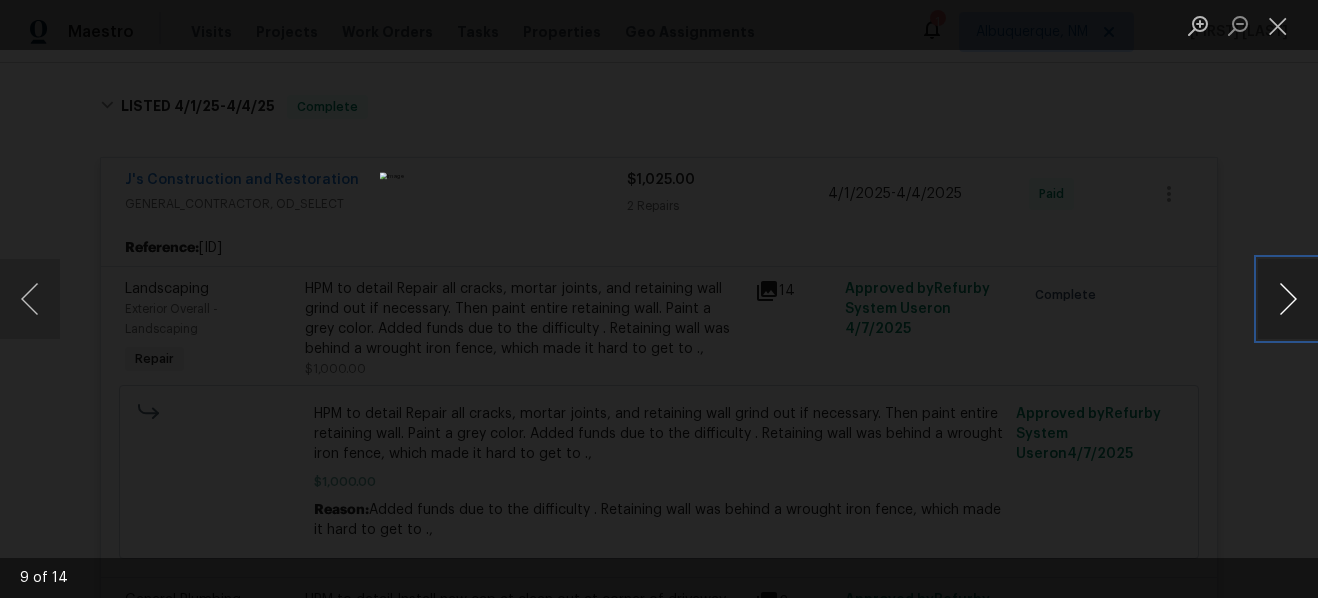 click at bounding box center [1288, 299] 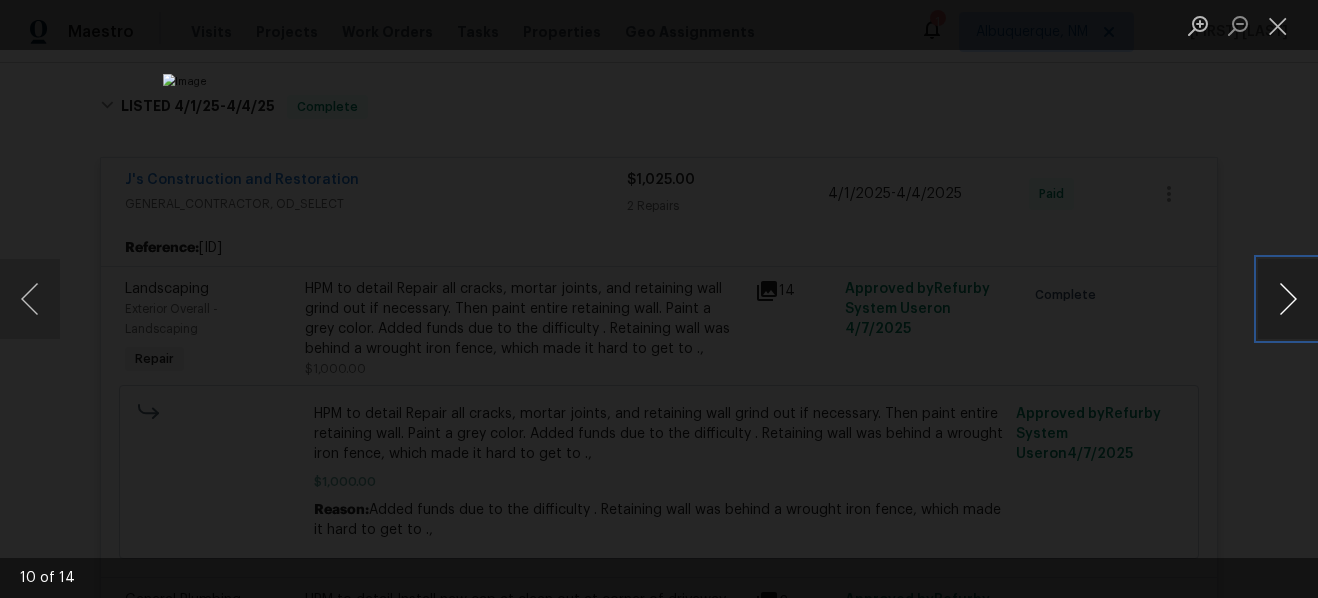 click at bounding box center (1288, 299) 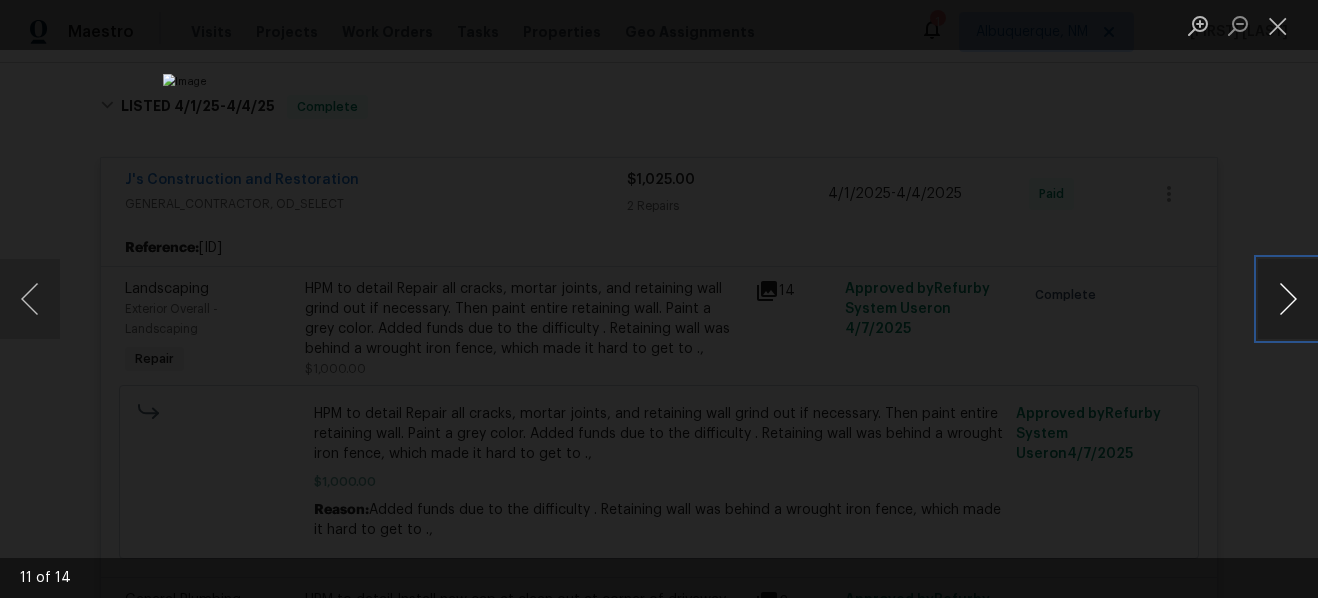 click at bounding box center (1288, 299) 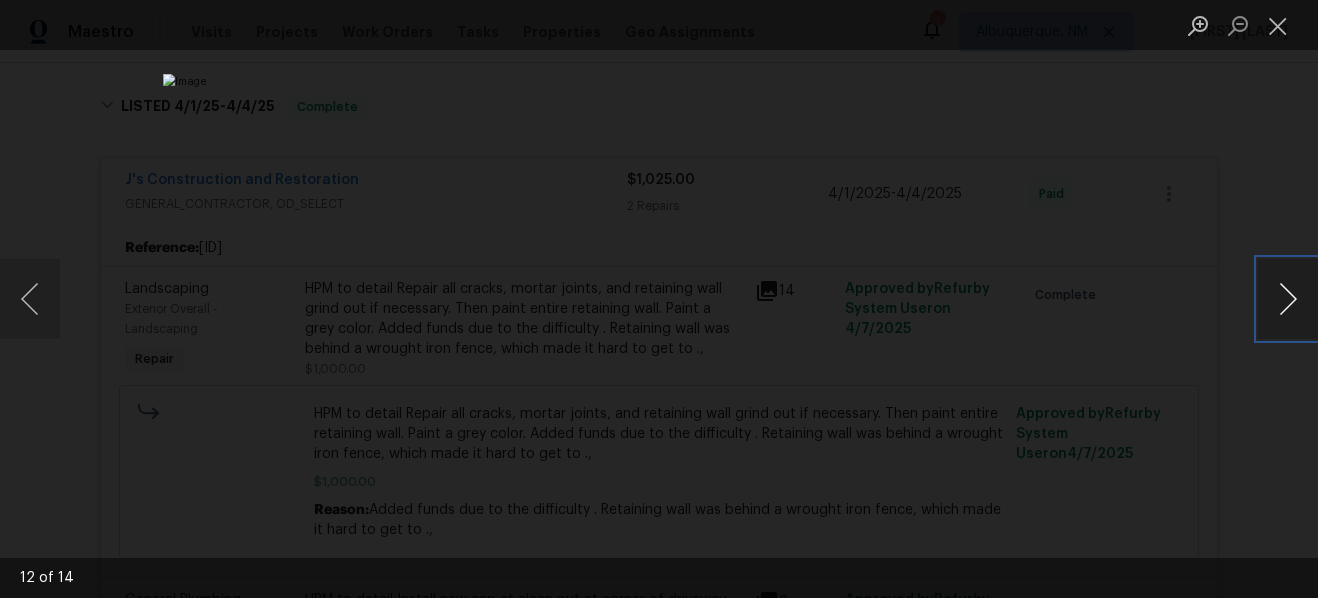 click at bounding box center (1288, 299) 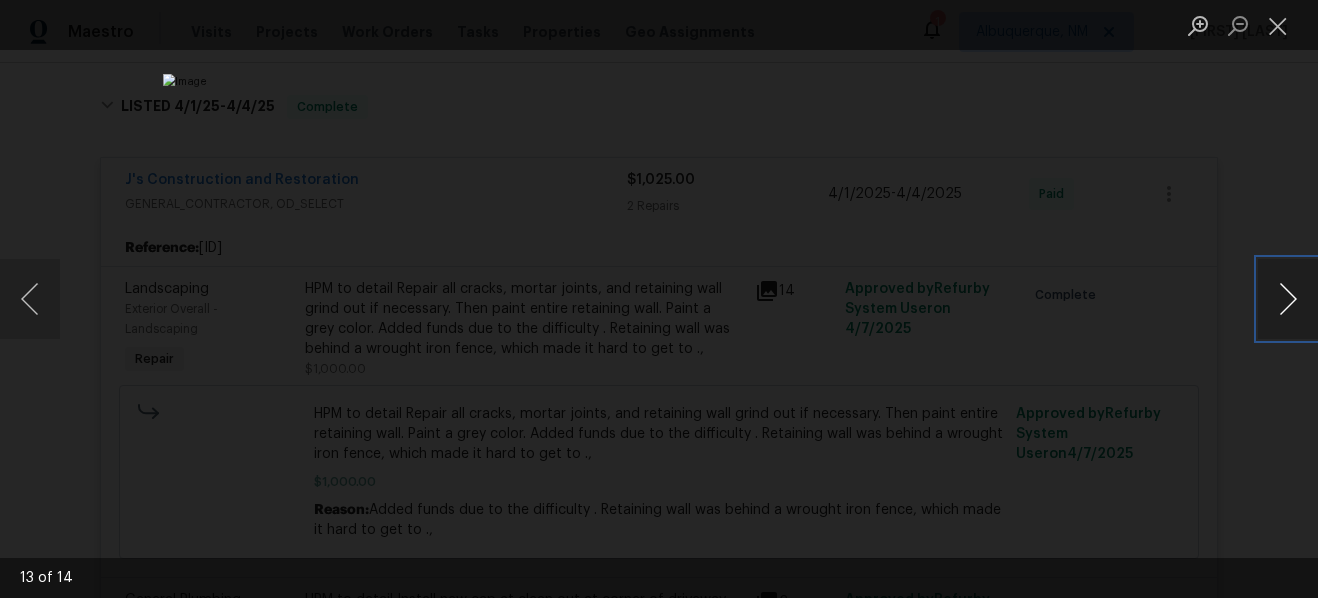 click at bounding box center (1288, 299) 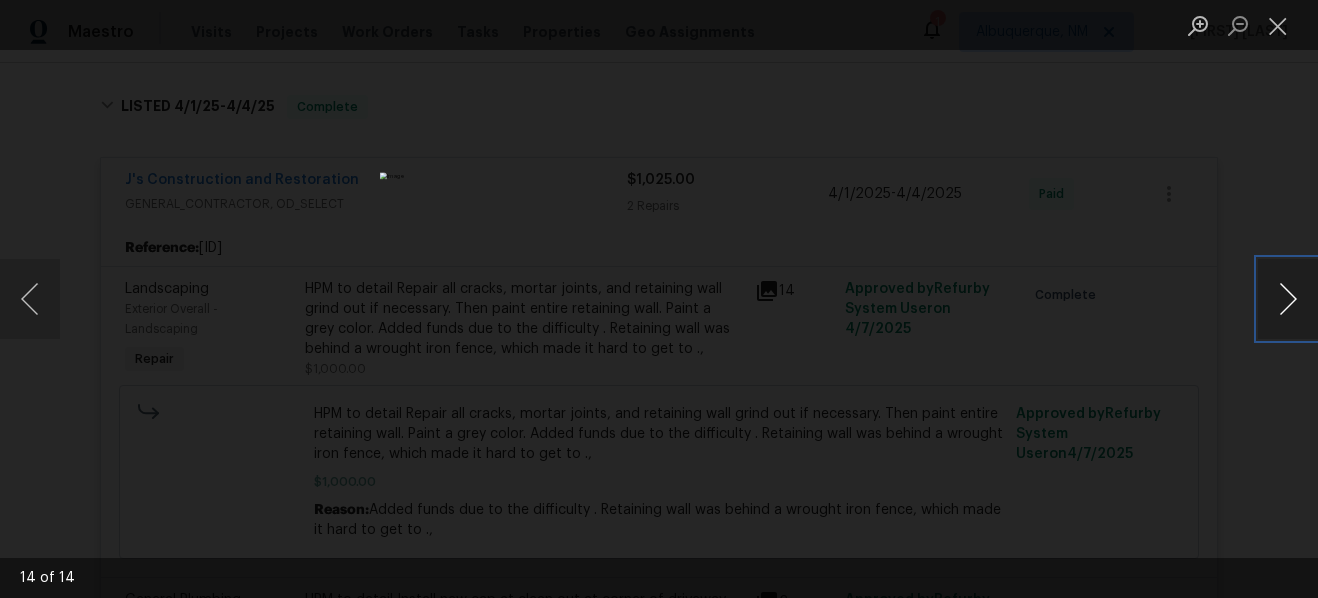 click at bounding box center (1288, 299) 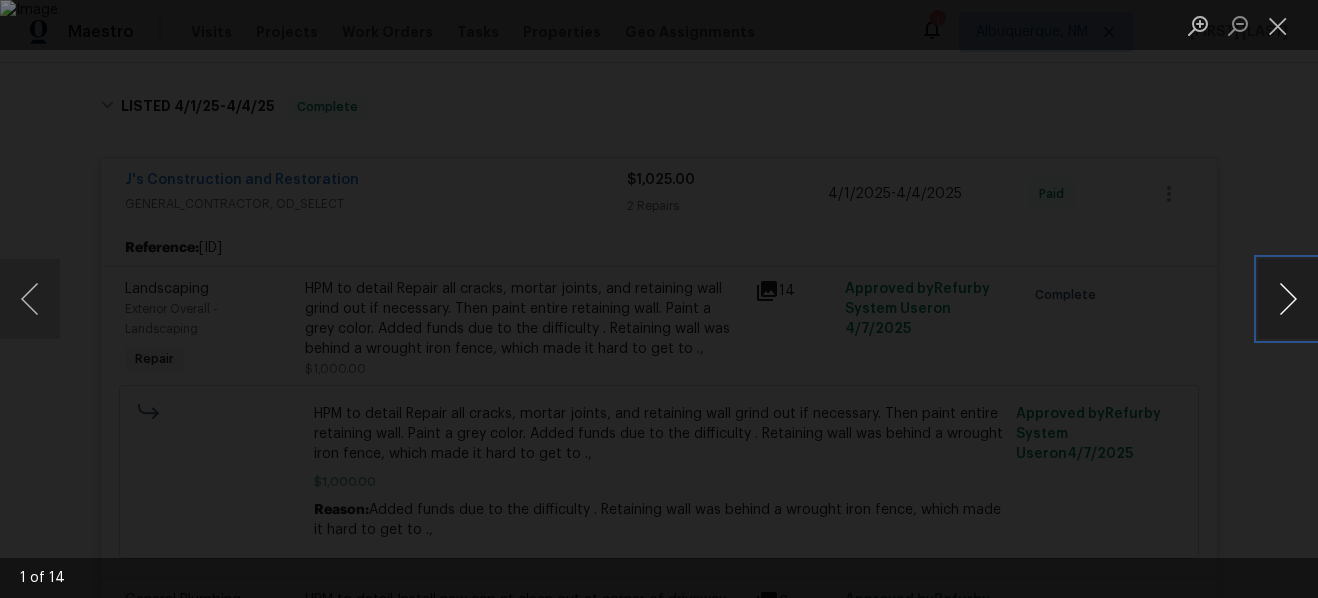 click at bounding box center (1288, 299) 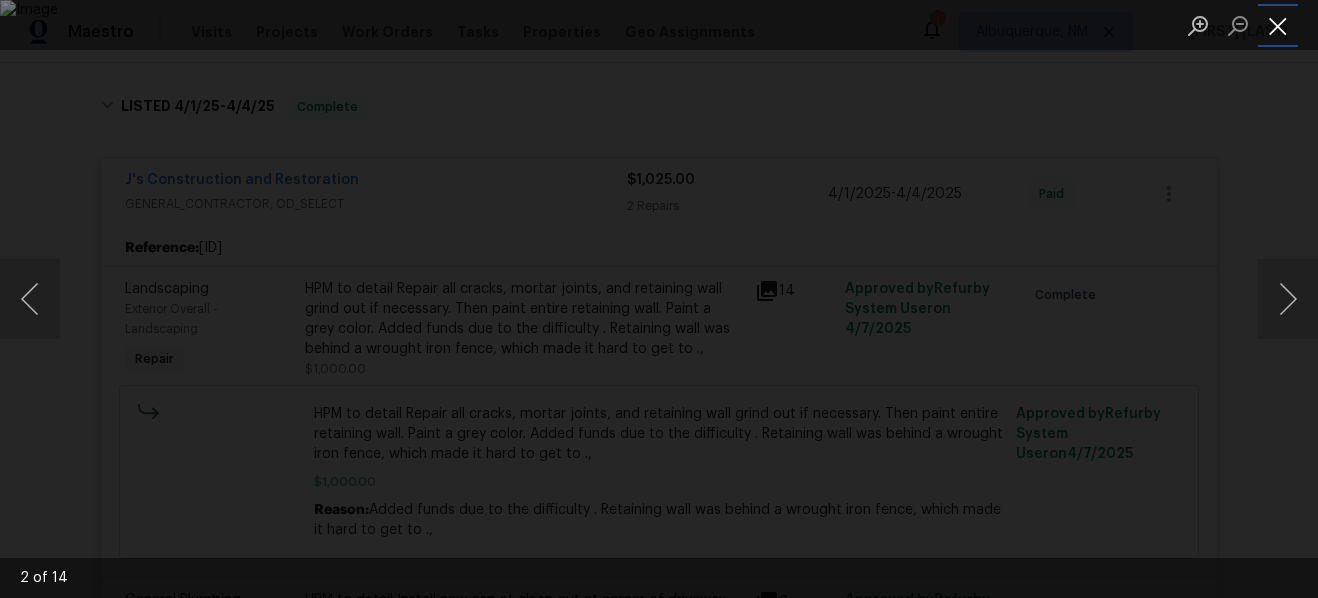 click at bounding box center (1278, 25) 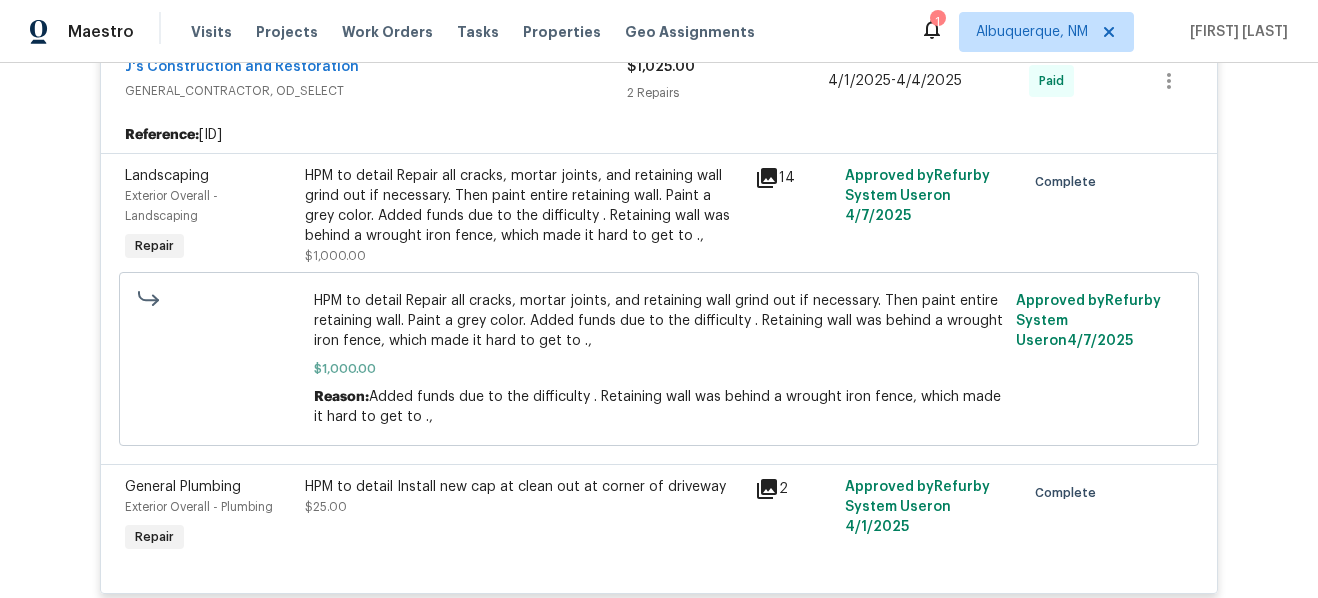 scroll, scrollTop: 3694, scrollLeft: 0, axis: vertical 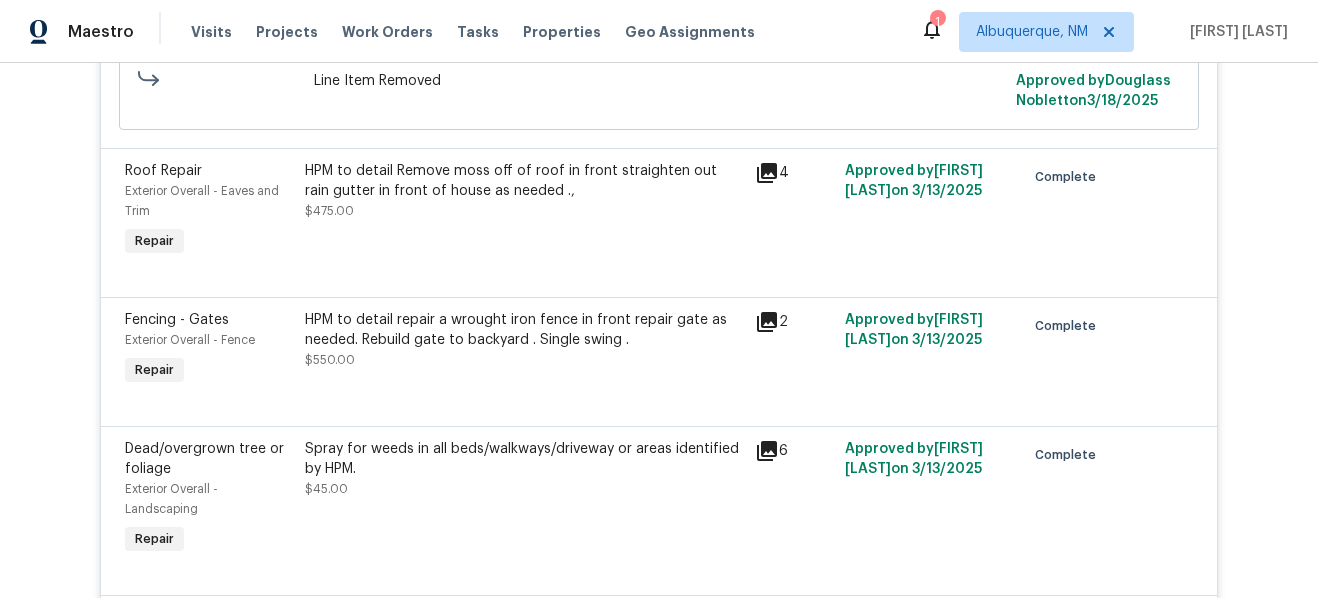 click 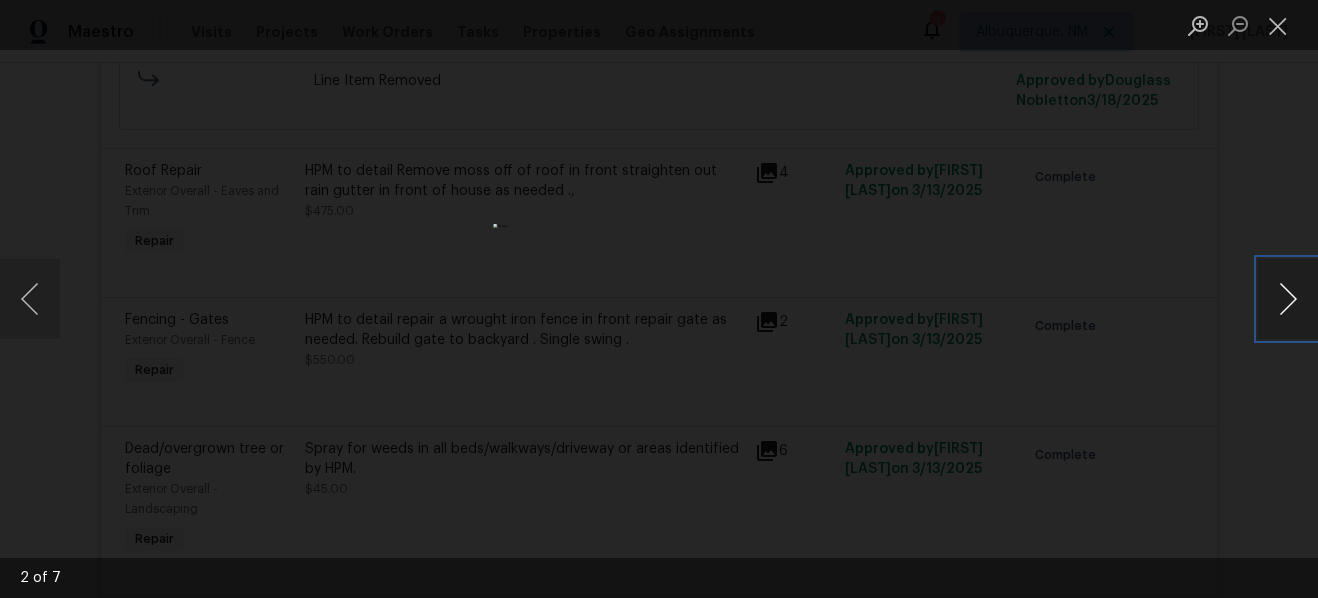 click at bounding box center (1288, 299) 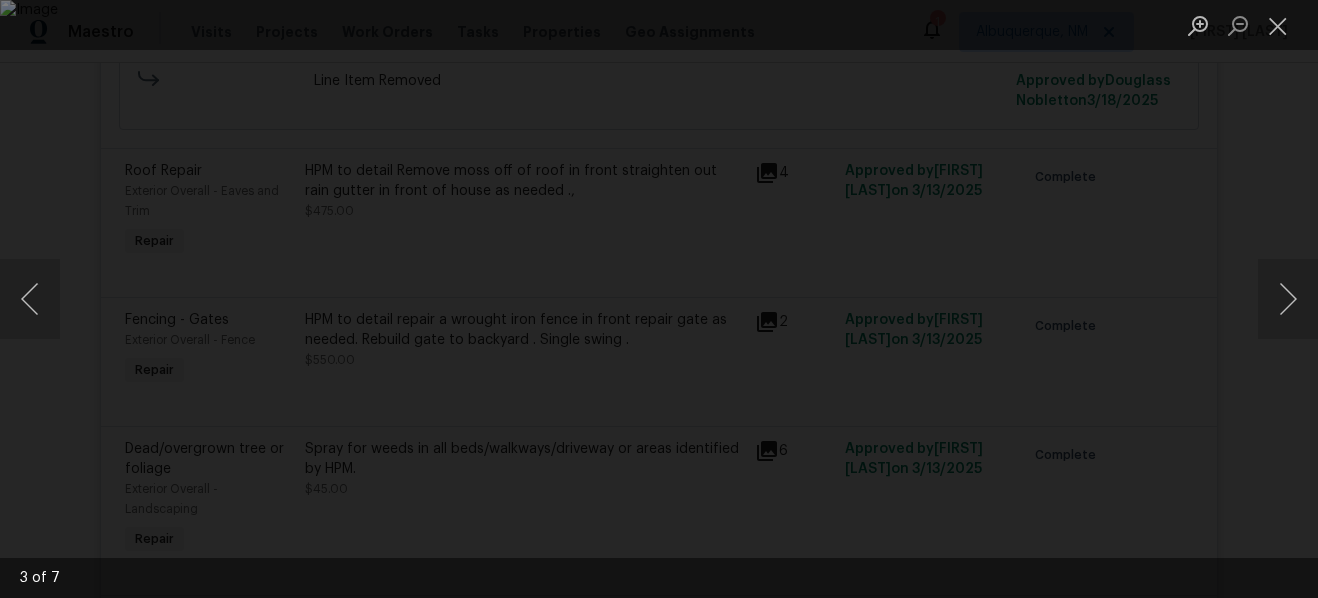 click at bounding box center (659, 299) 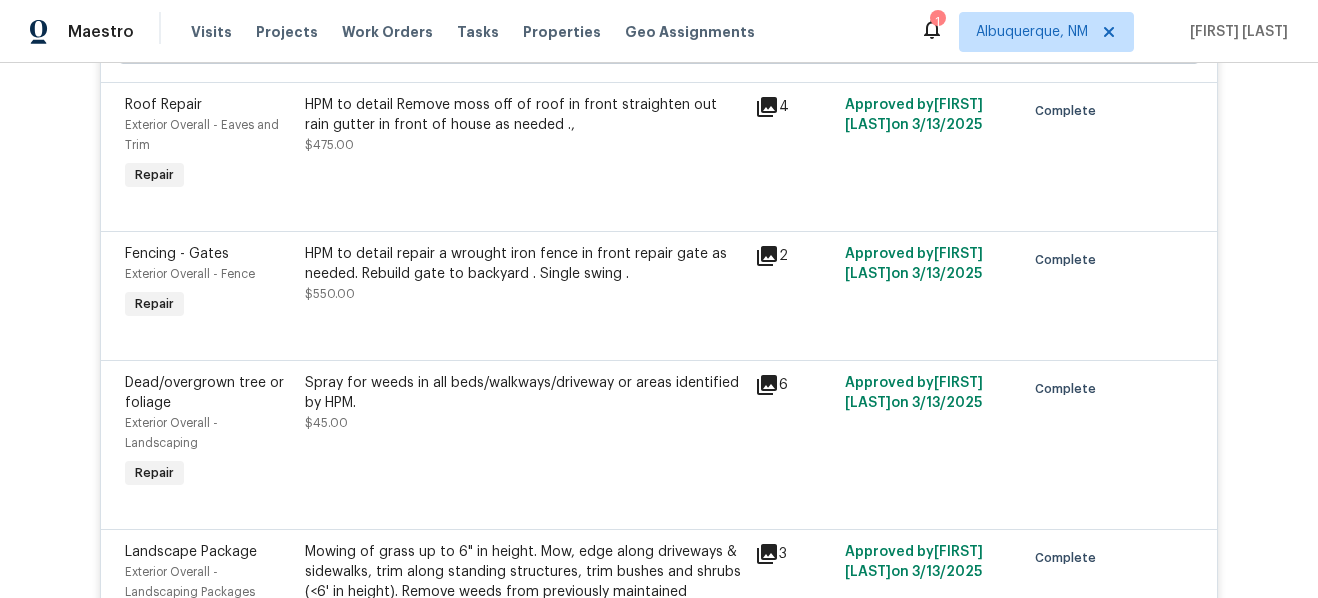 scroll, scrollTop: 3763, scrollLeft: 0, axis: vertical 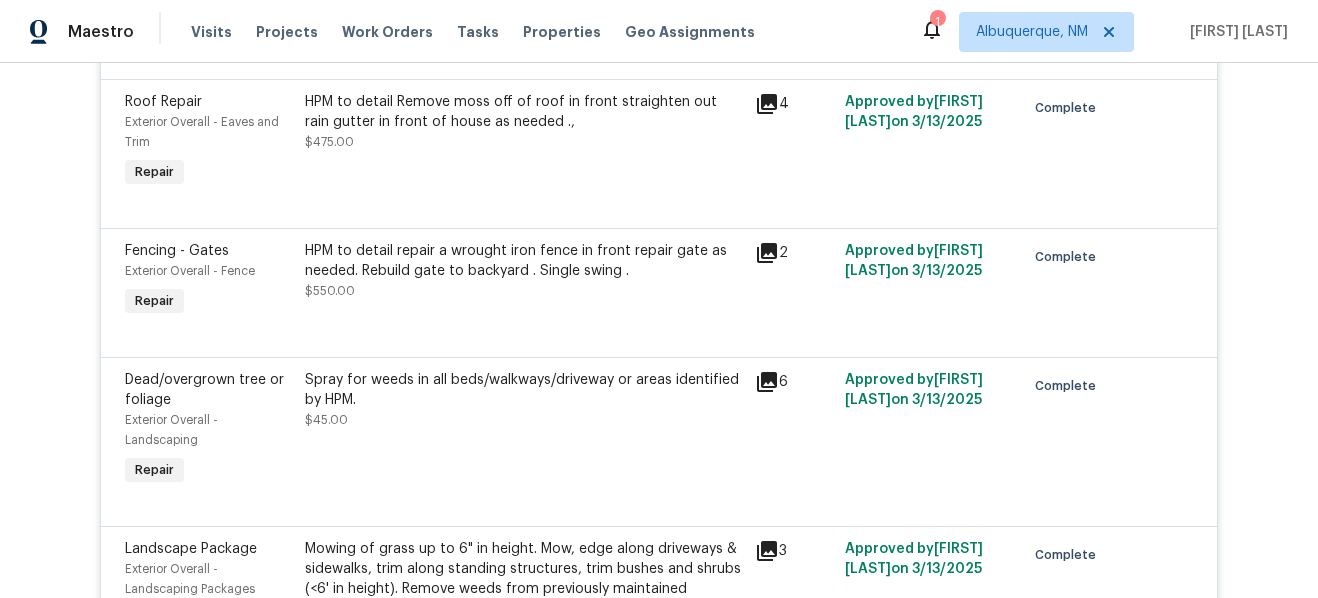 click on "HPM to detail repair a wrought iron fence in front repair gate as needed.
Rebuild gate to backyard .
Single swing ." at bounding box center (524, 261) 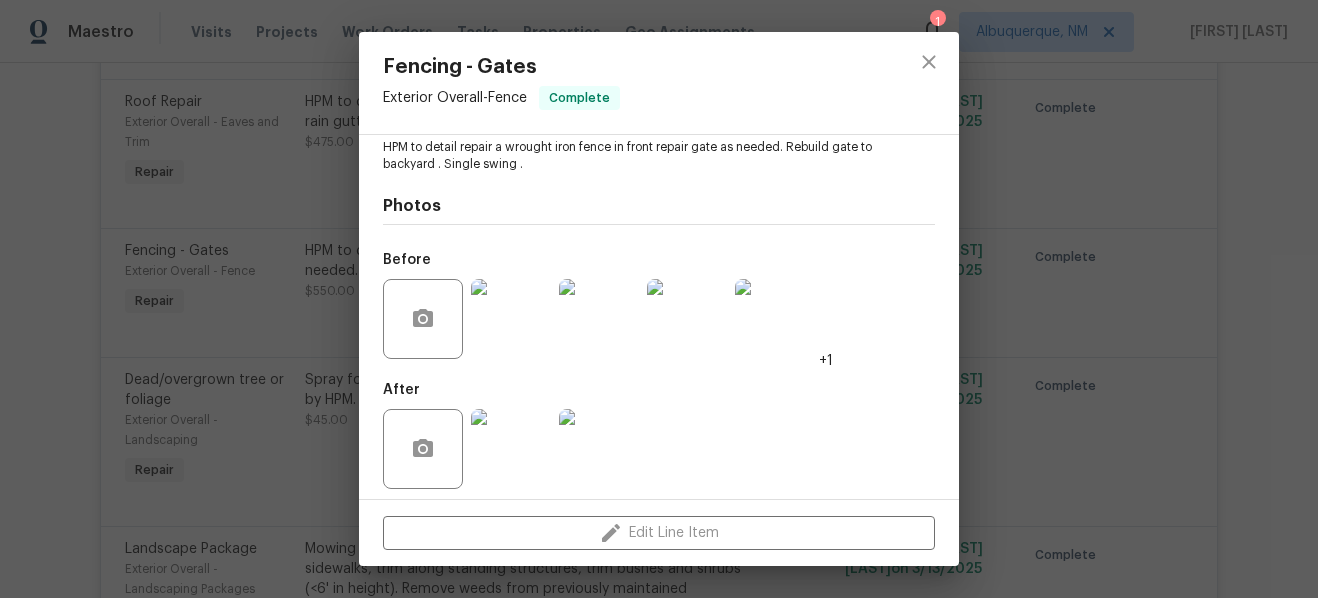 scroll, scrollTop: 239, scrollLeft: 0, axis: vertical 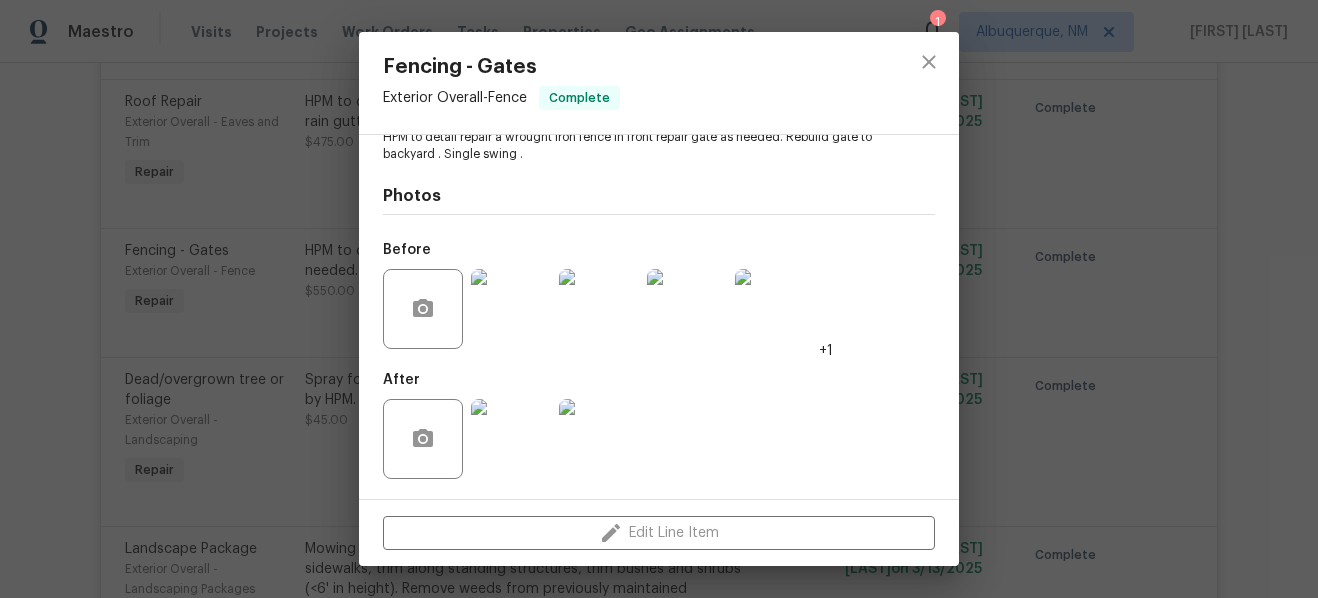 click at bounding box center [511, 309] 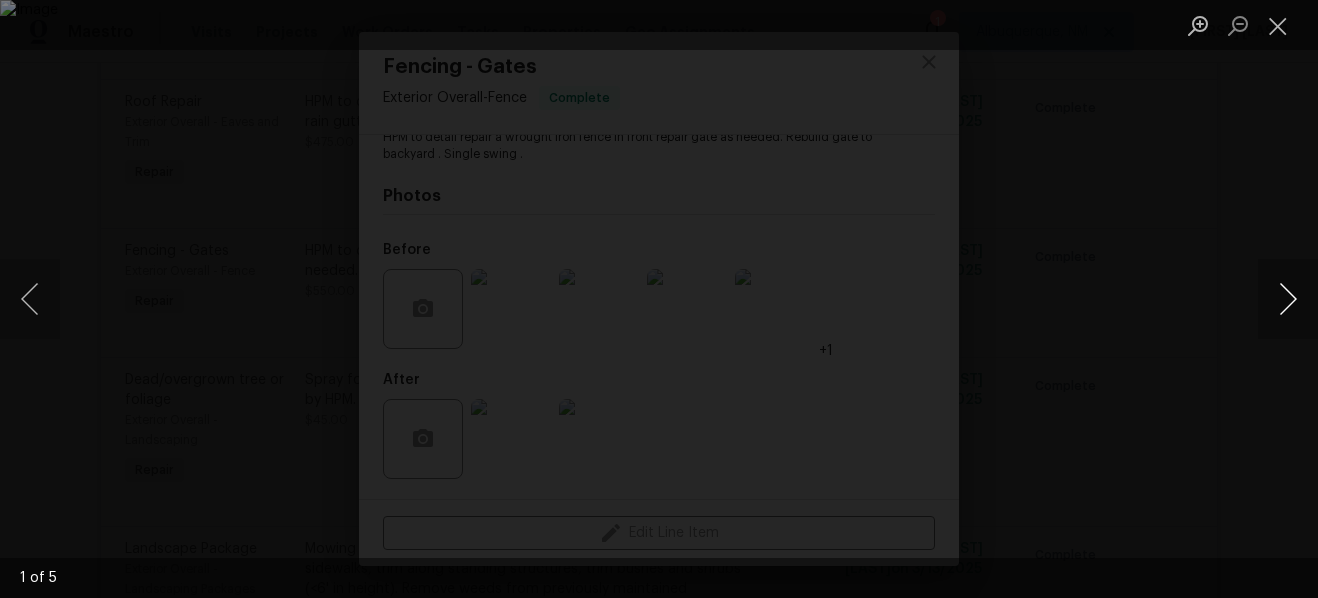 click at bounding box center [1288, 299] 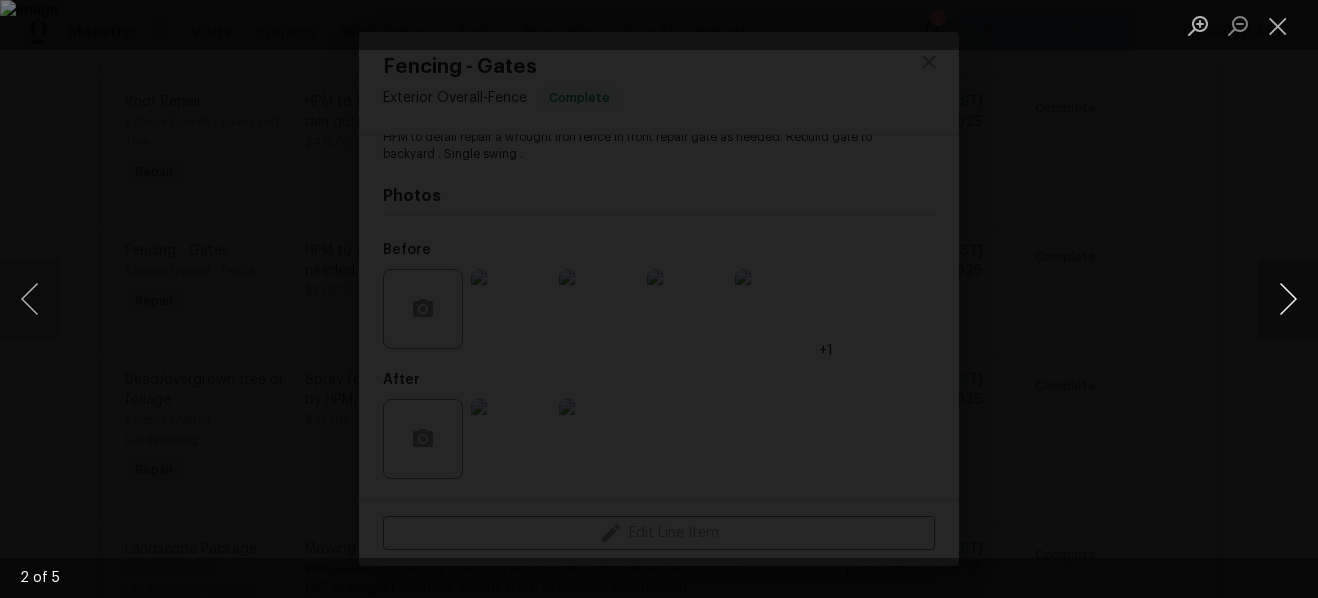 click at bounding box center (1288, 299) 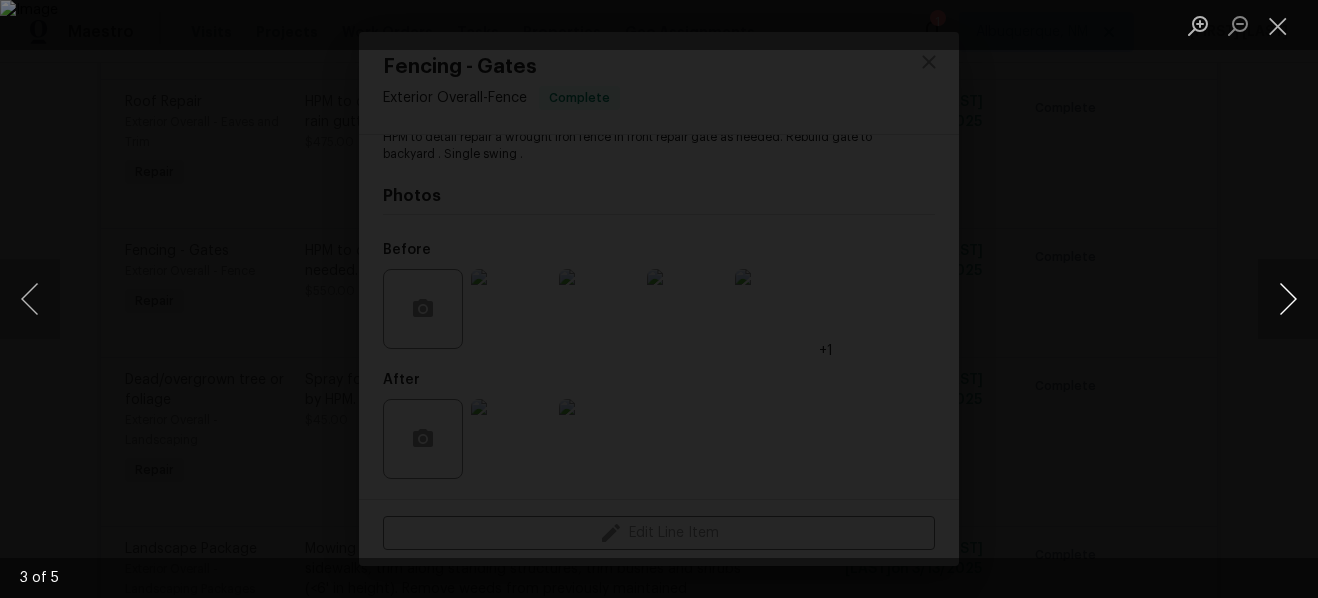 click at bounding box center (1288, 299) 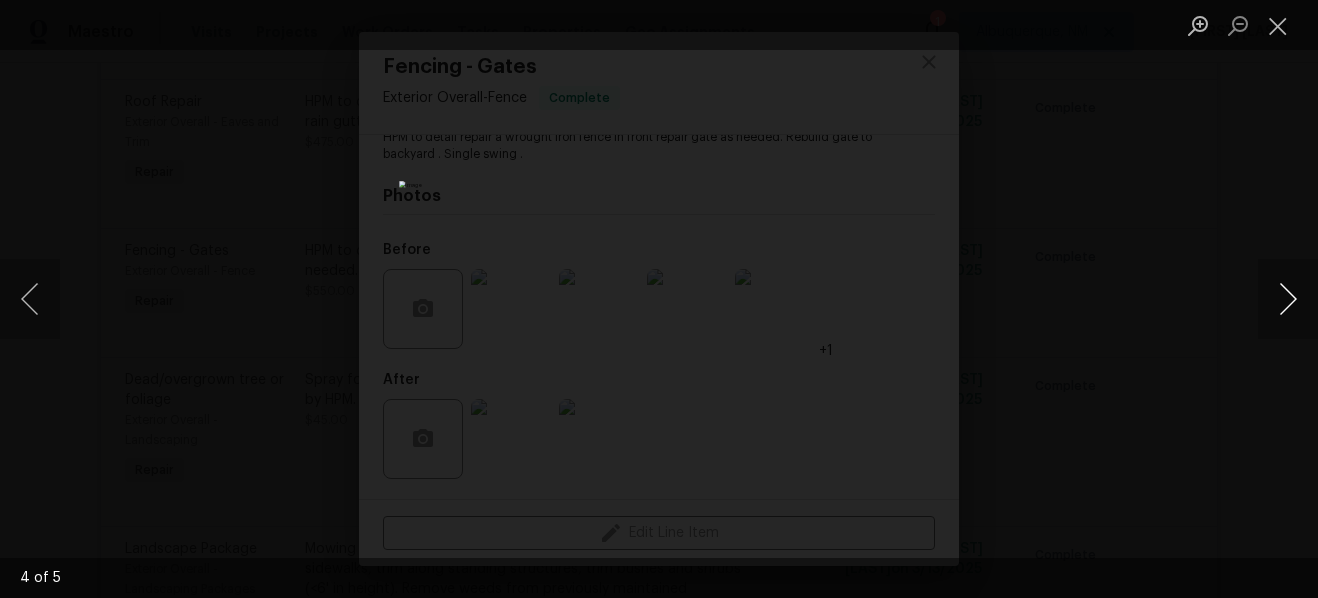 click at bounding box center [1288, 299] 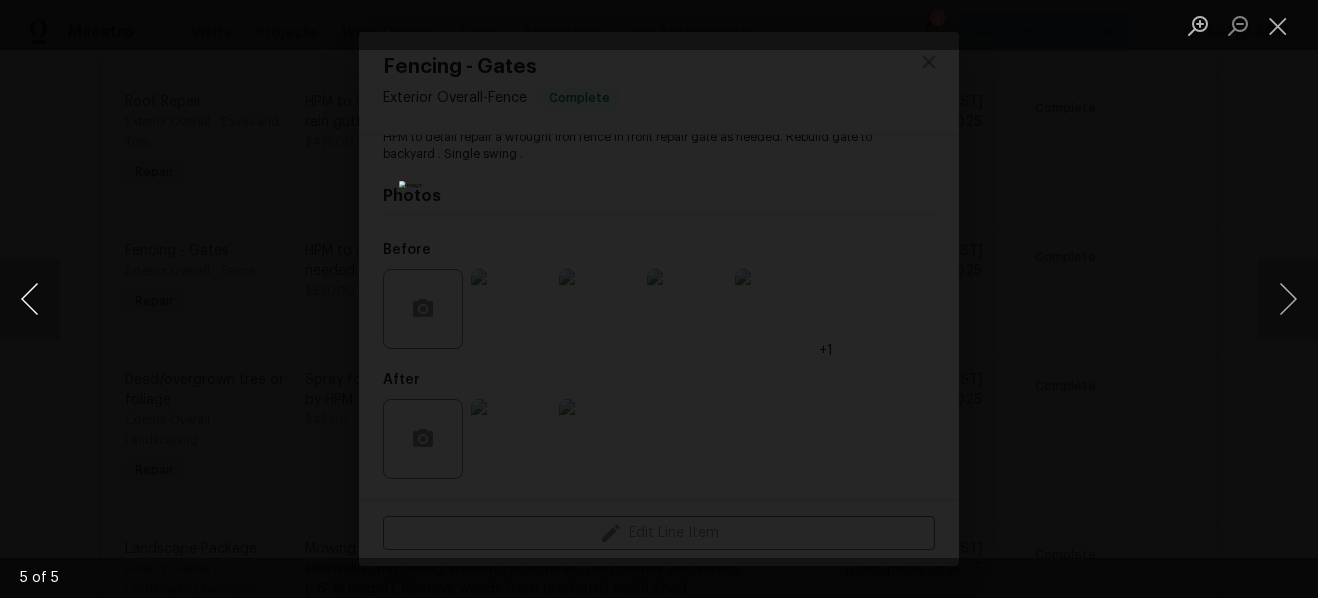 click at bounding box center (30, 299) 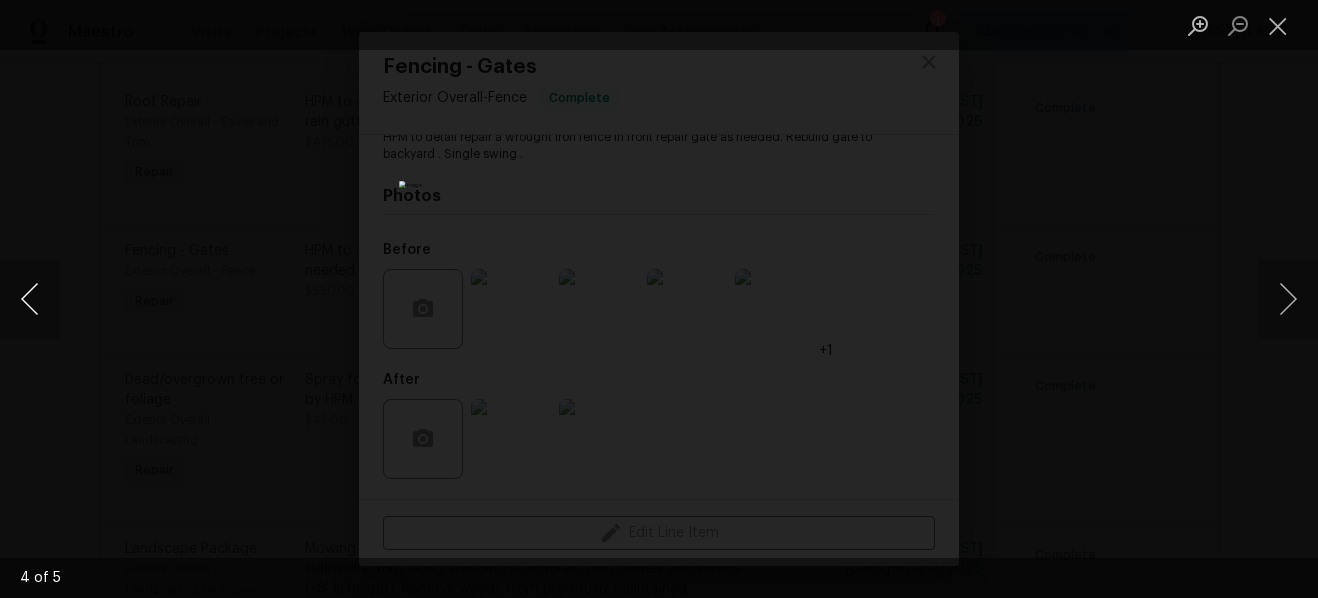 click at bounding box center (30, 299) 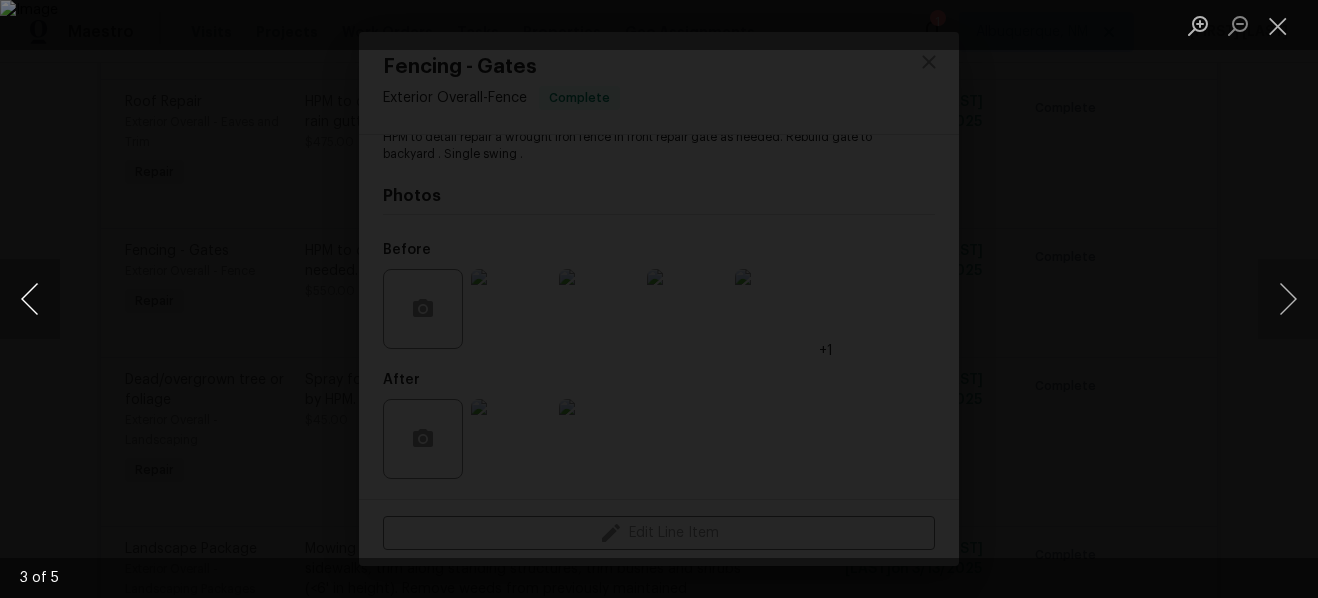 click at bounding box center (30, 299) 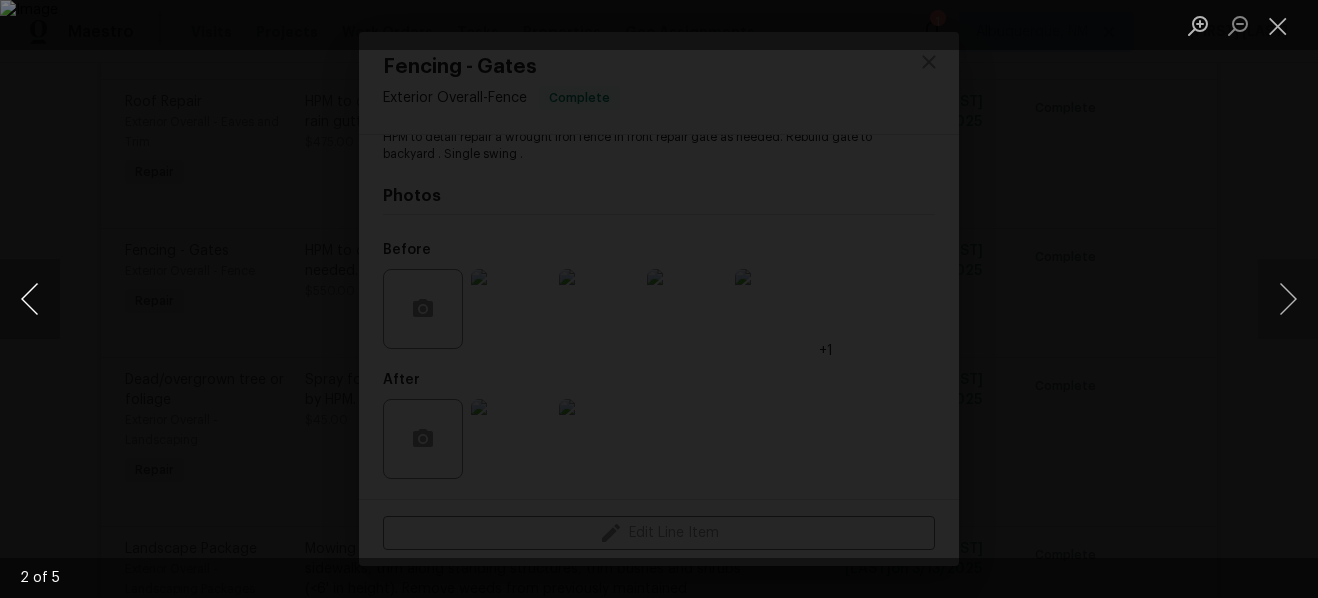 click at bounding box center (30, 299) 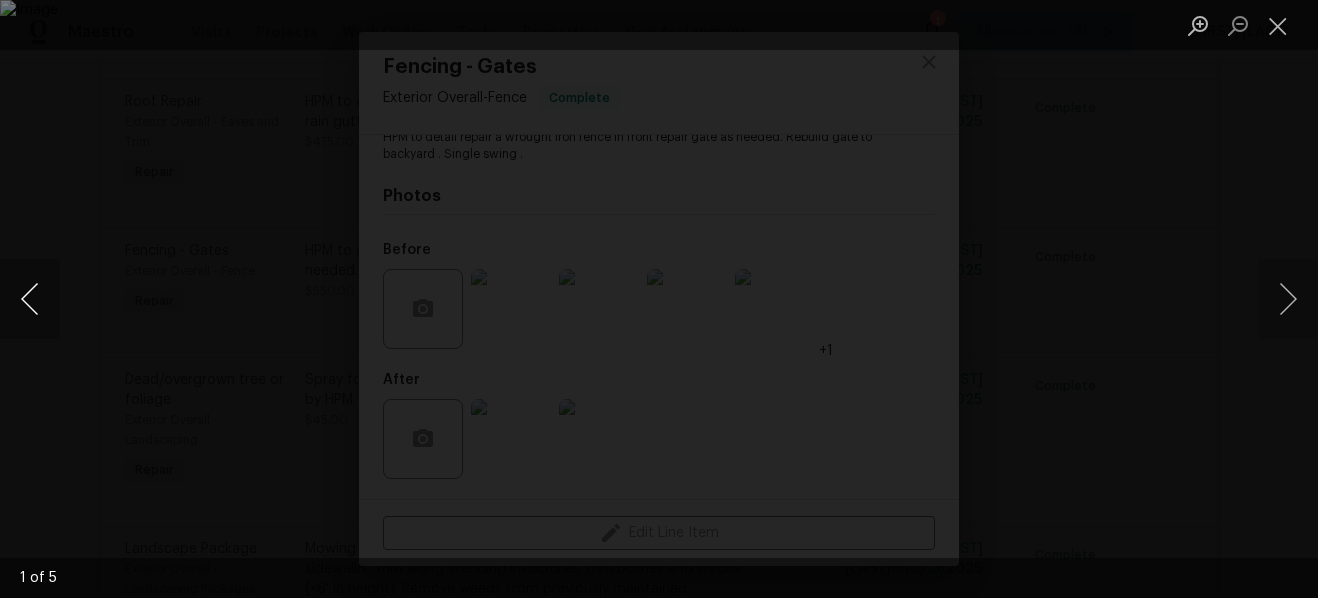click at bounding box center [30, 299] 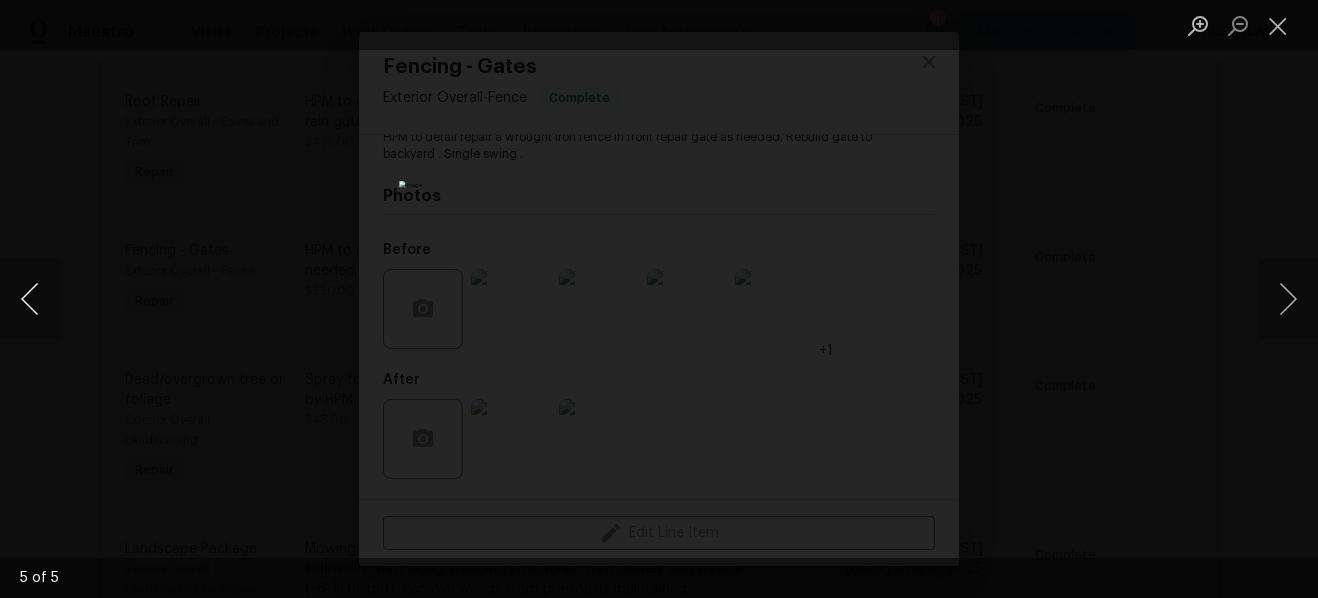 click at bounding box center (30, 299) 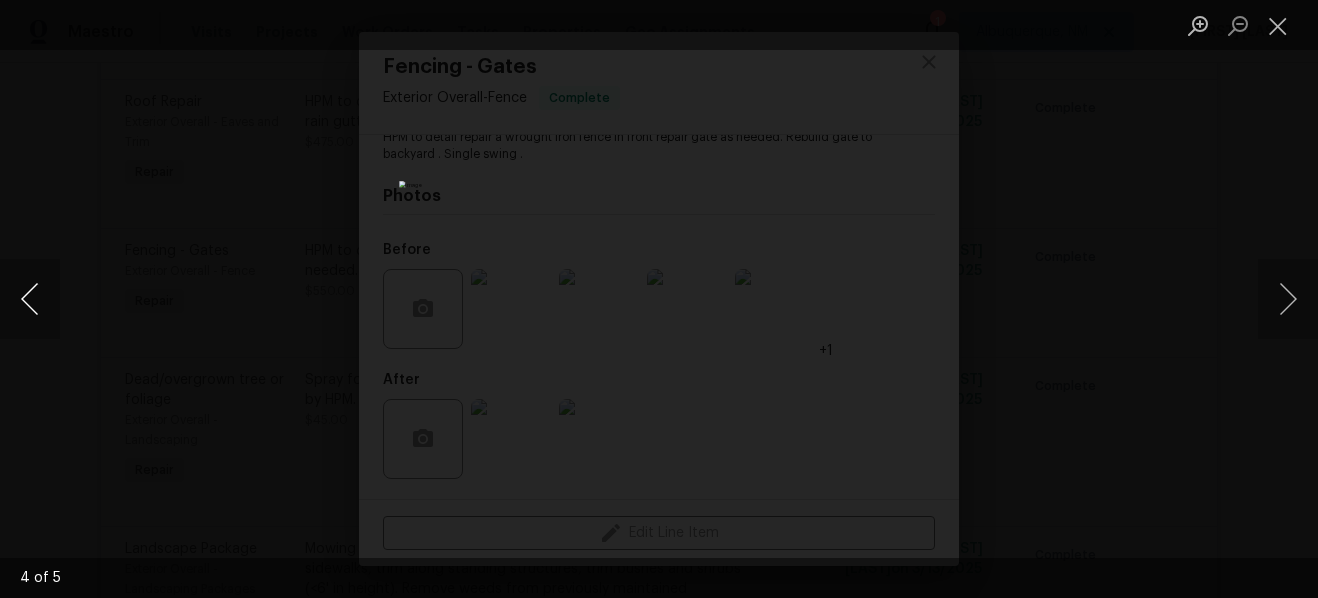 click at bounding box center (30, 299) 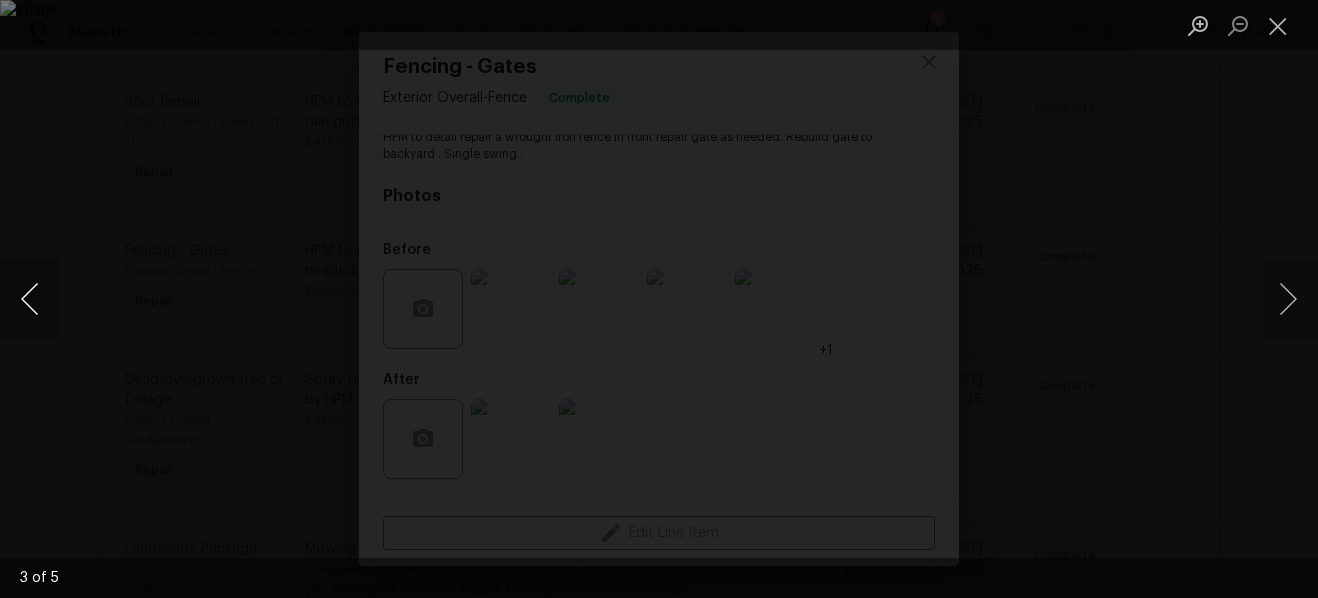 click at bounding box center [30, 299] 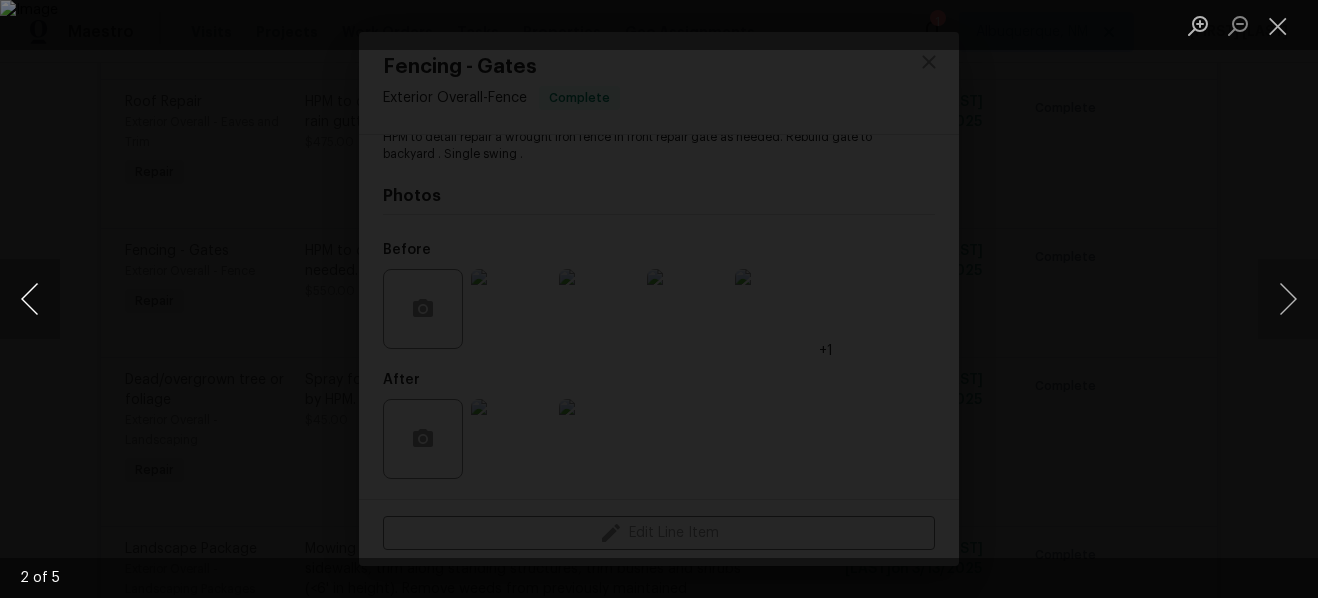 click at bounding box center (30, 299) 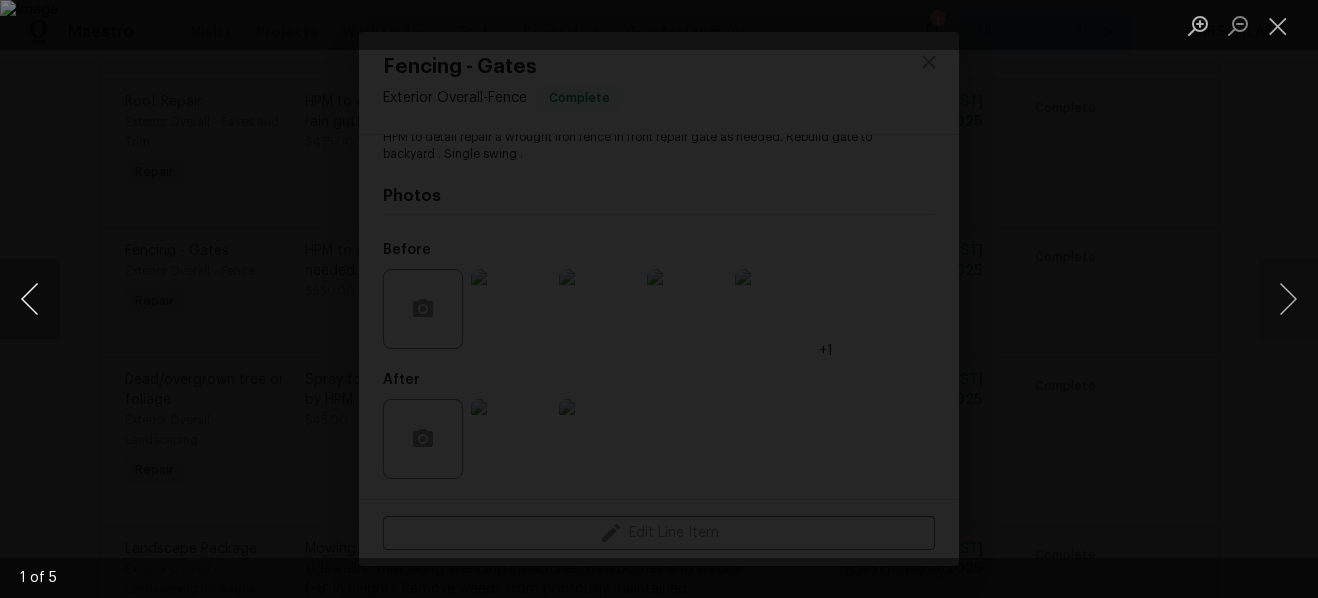 click at bounding box center (30, 299) 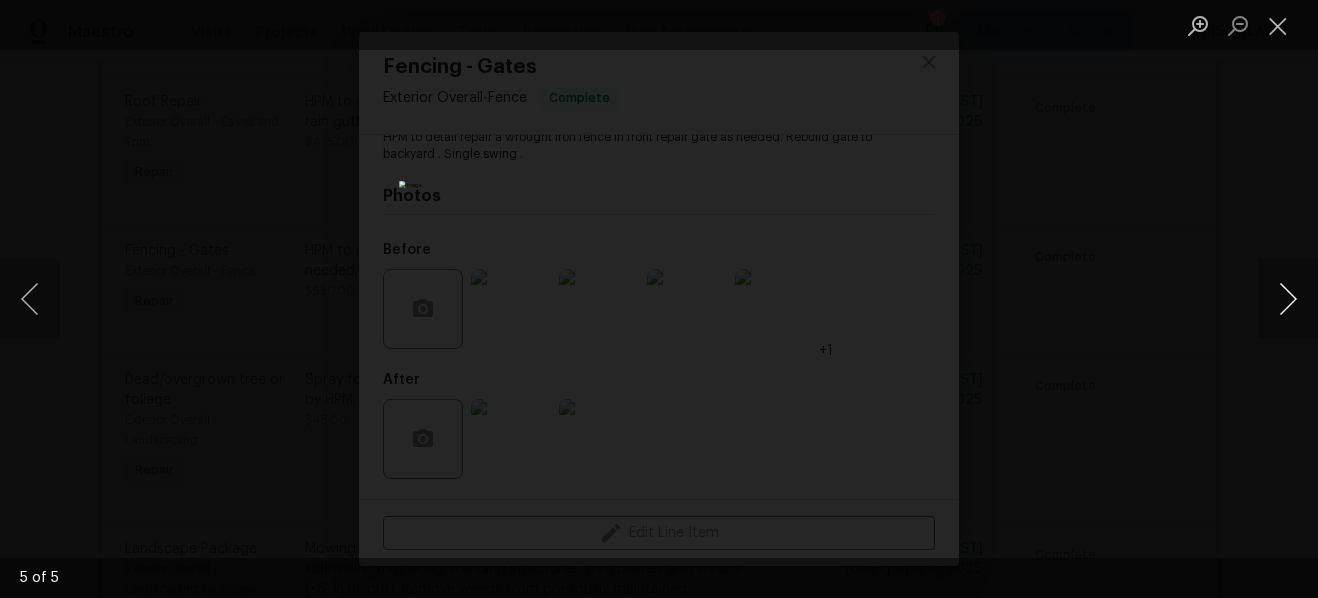 click at bounding box center [1288, 299] 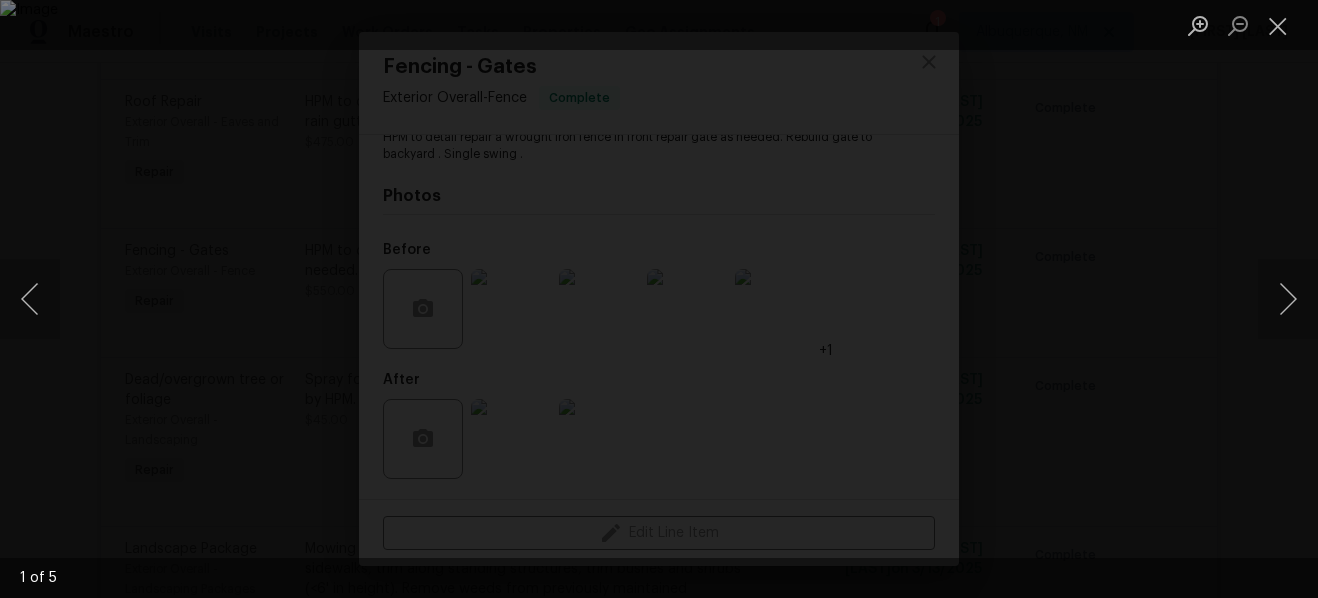 click at bounding box center (659, 299) 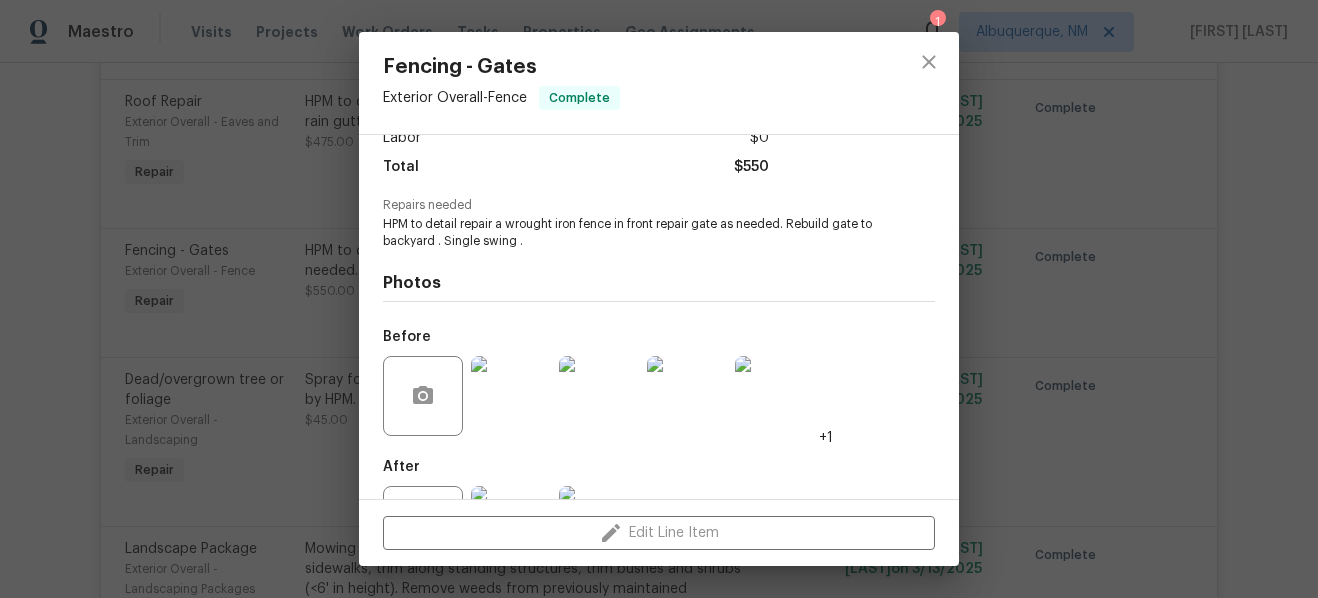 scroll, scrollTop: 149, scrollLeft: 0, axis: vertical 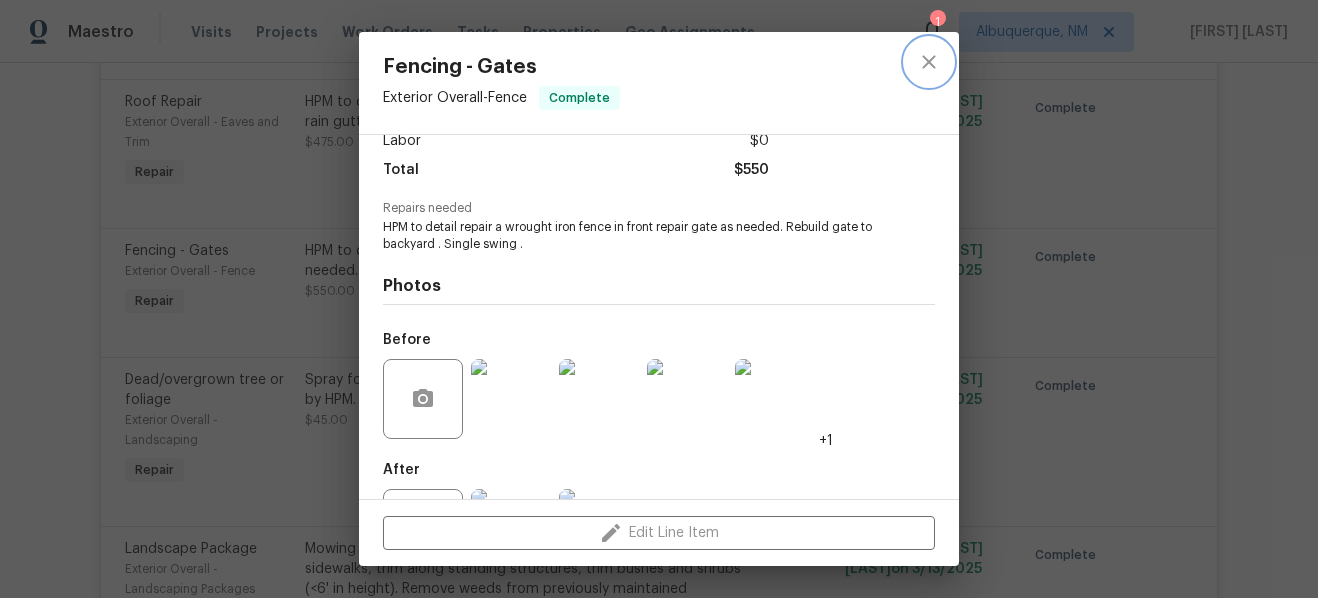 click 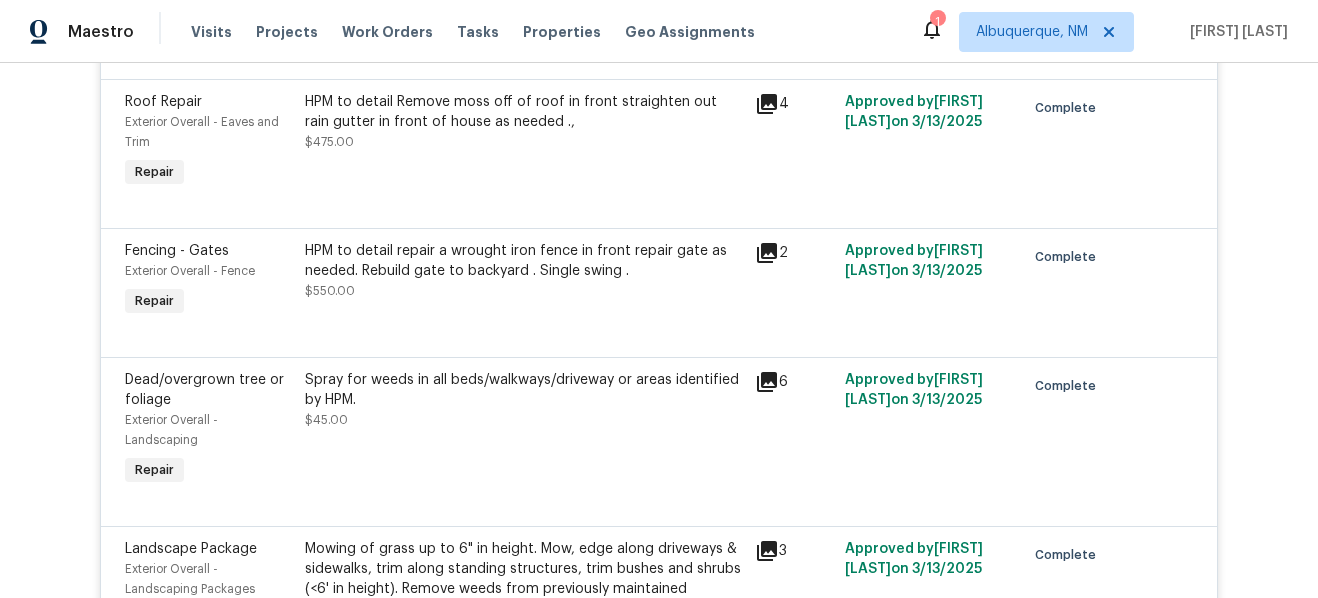 click on "HPM to detail repair a wrought iron fence in front repair gate as needed.
Rebuild gate to backyard .
Single swing . $550.00" at bounding box center [524, 271] 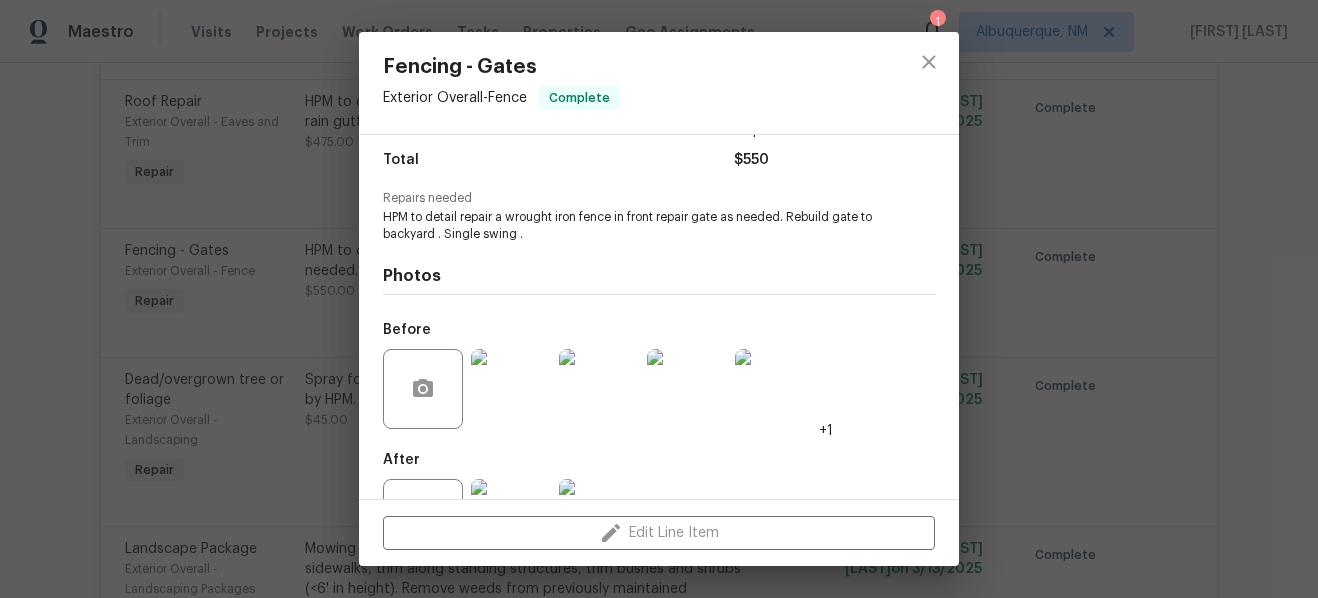 scroll, scrollTop: 239, scrollLeft: 0, axis: vertical 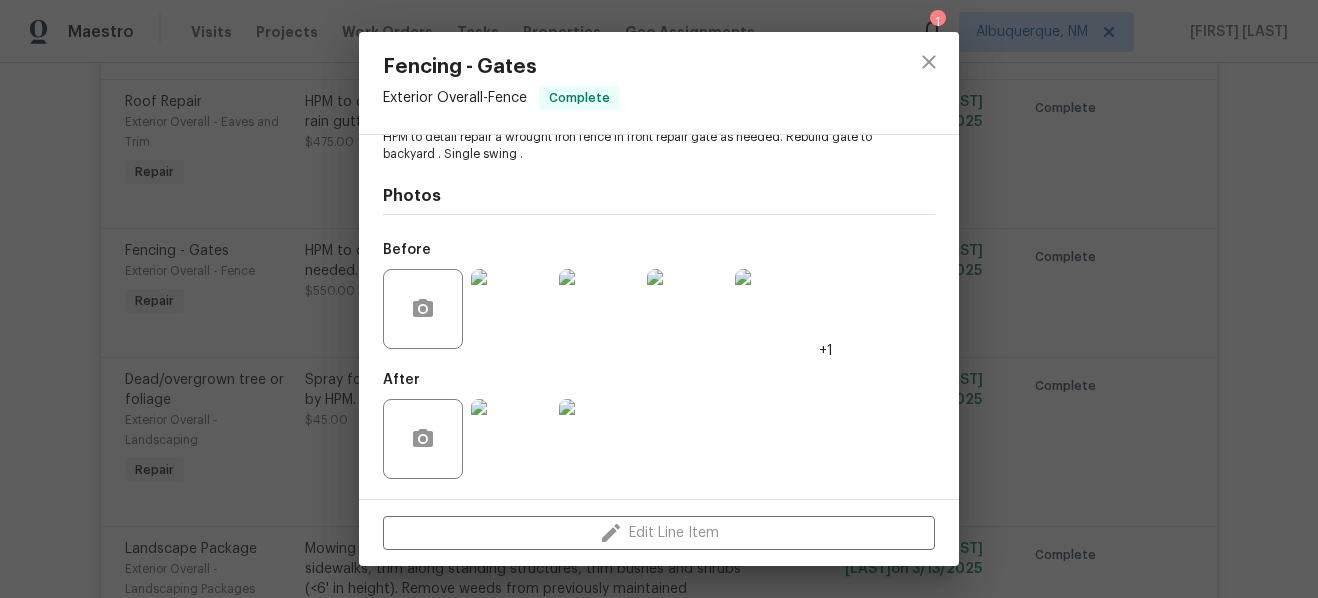 click at bounding box center [599, 439] 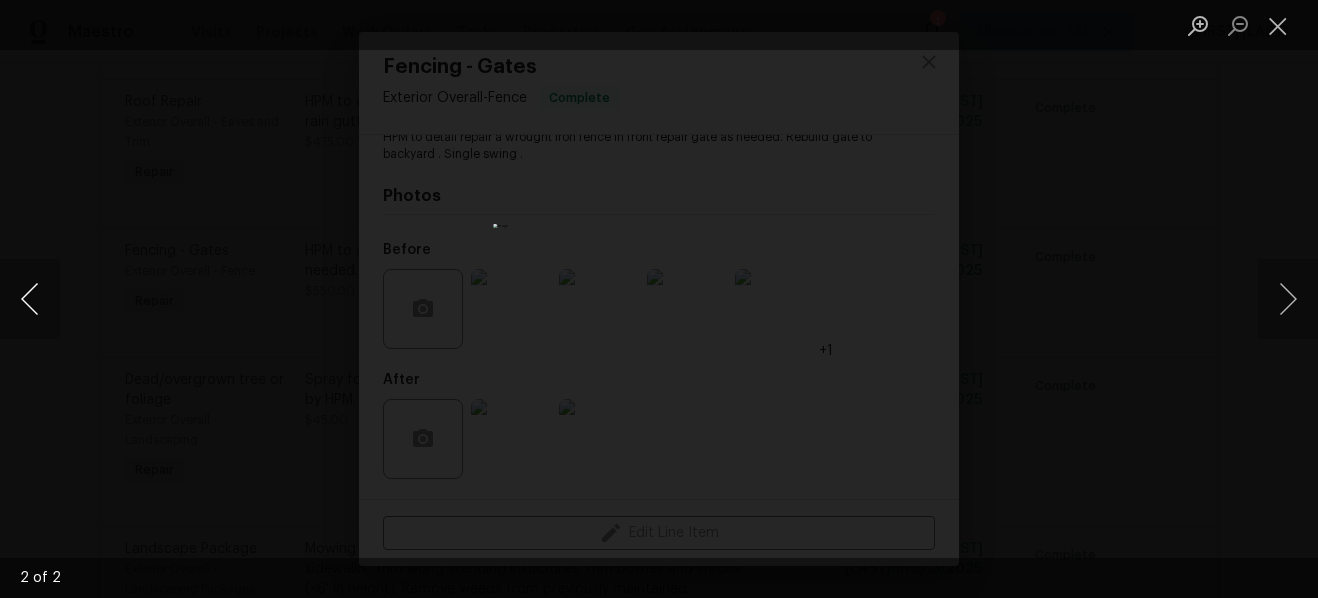 click at bounding box center (30, 299) 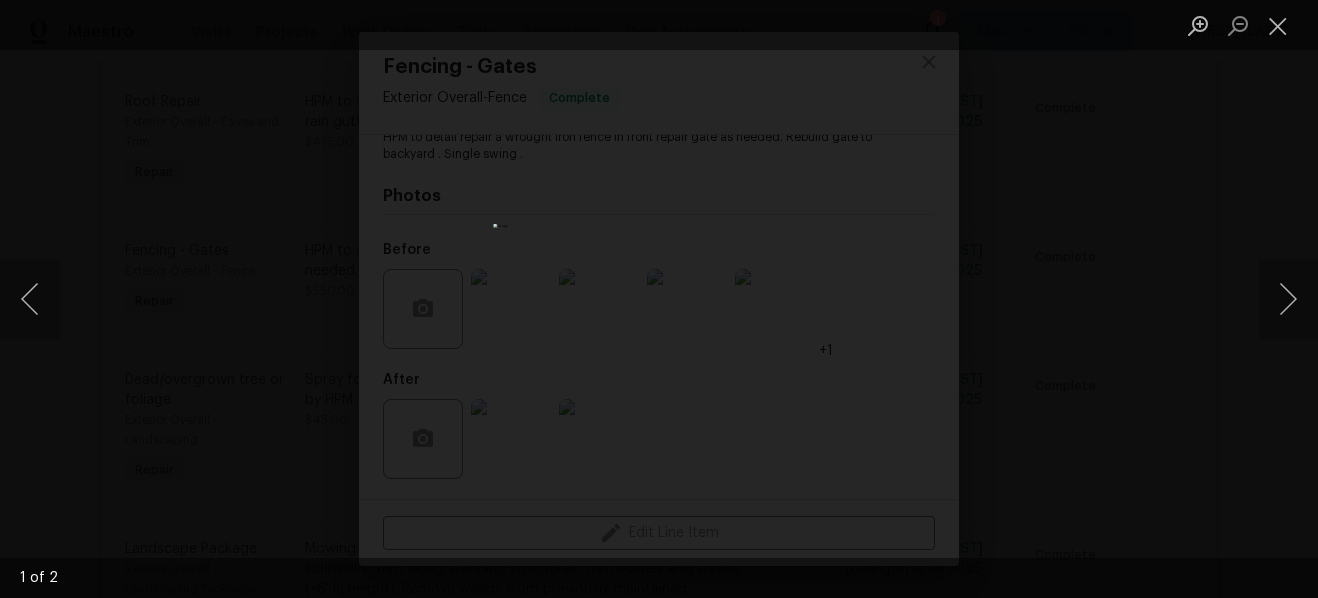 click at bounding box center (659, 299) 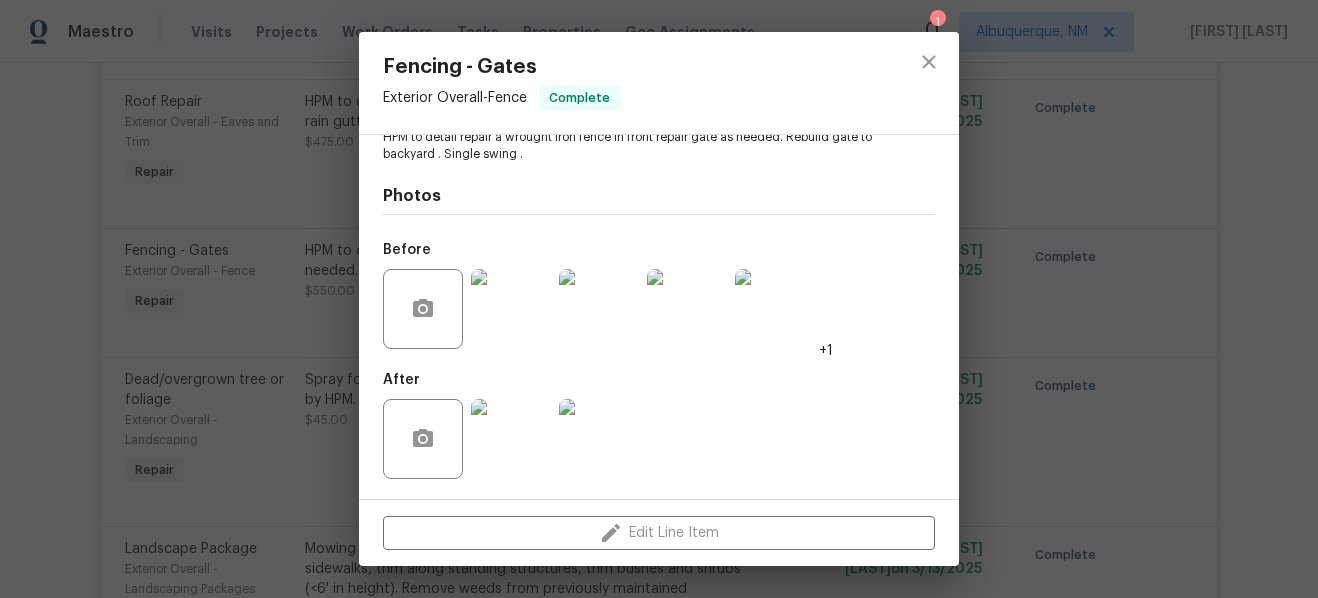 click at bounding box center (511, 309) 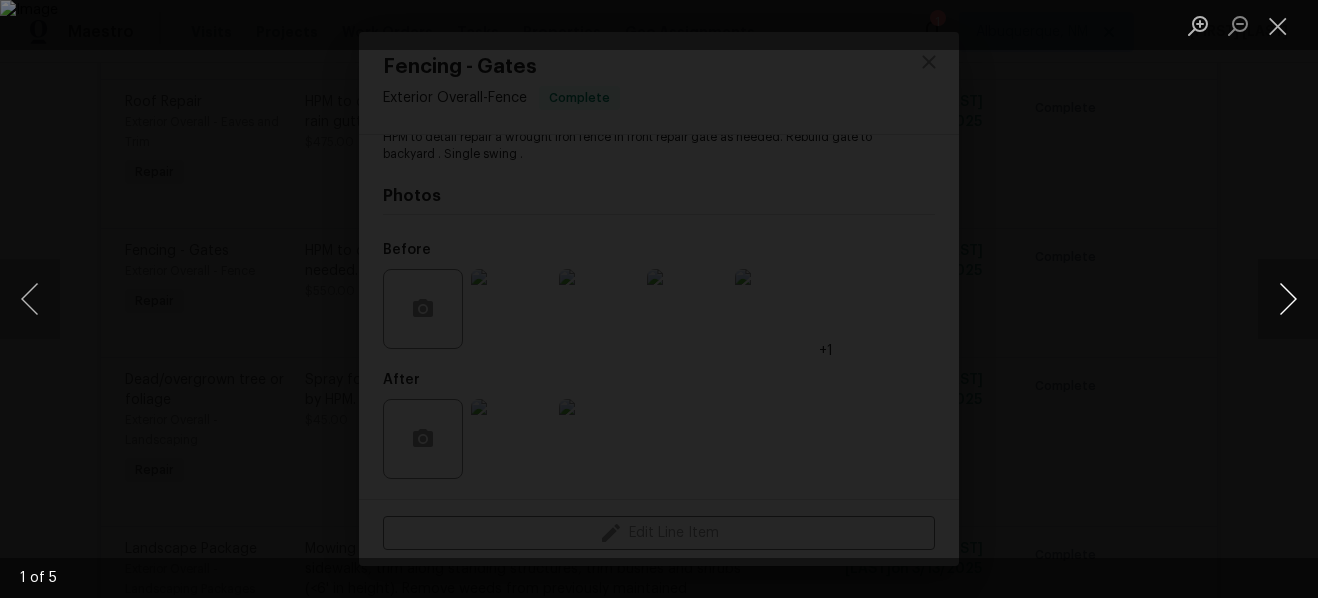 click at bounding box center [1288, 299] 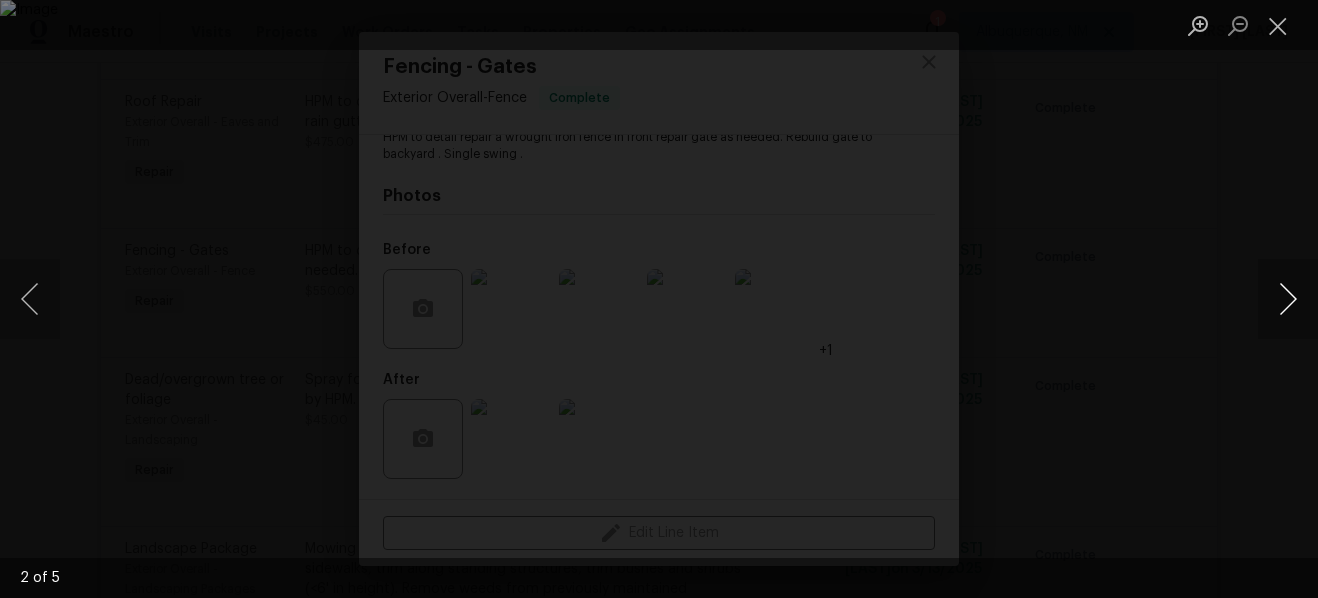 click at bounding box center (1288, 299) 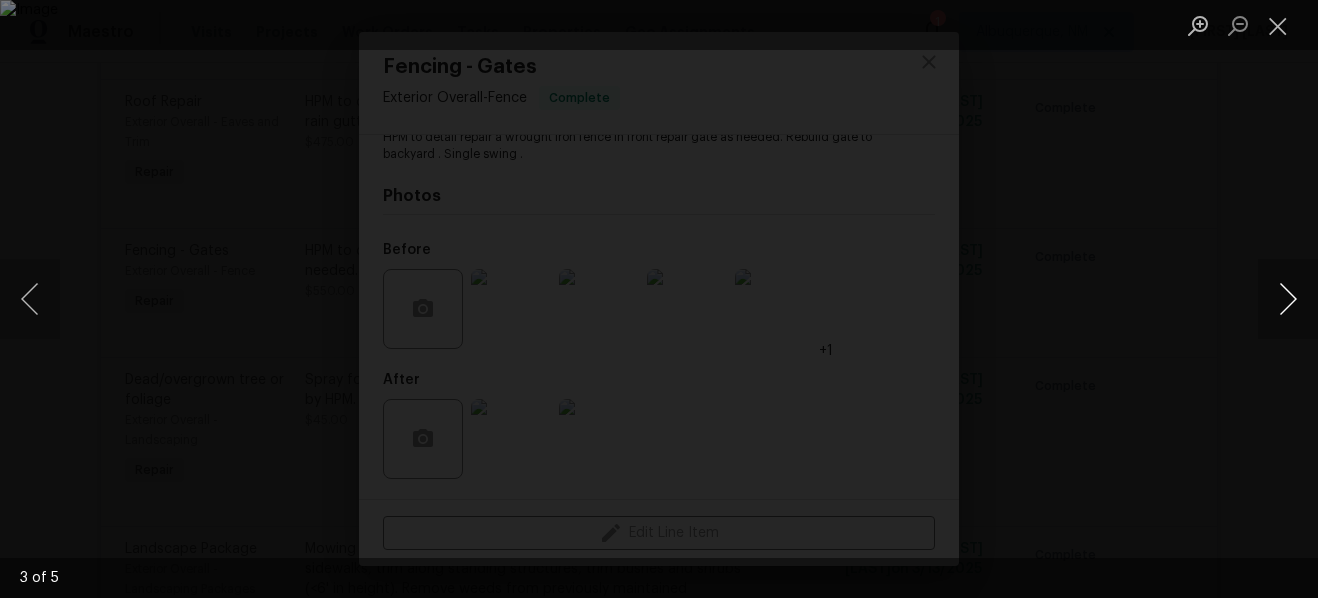 click at bounding box center [1288, 299] 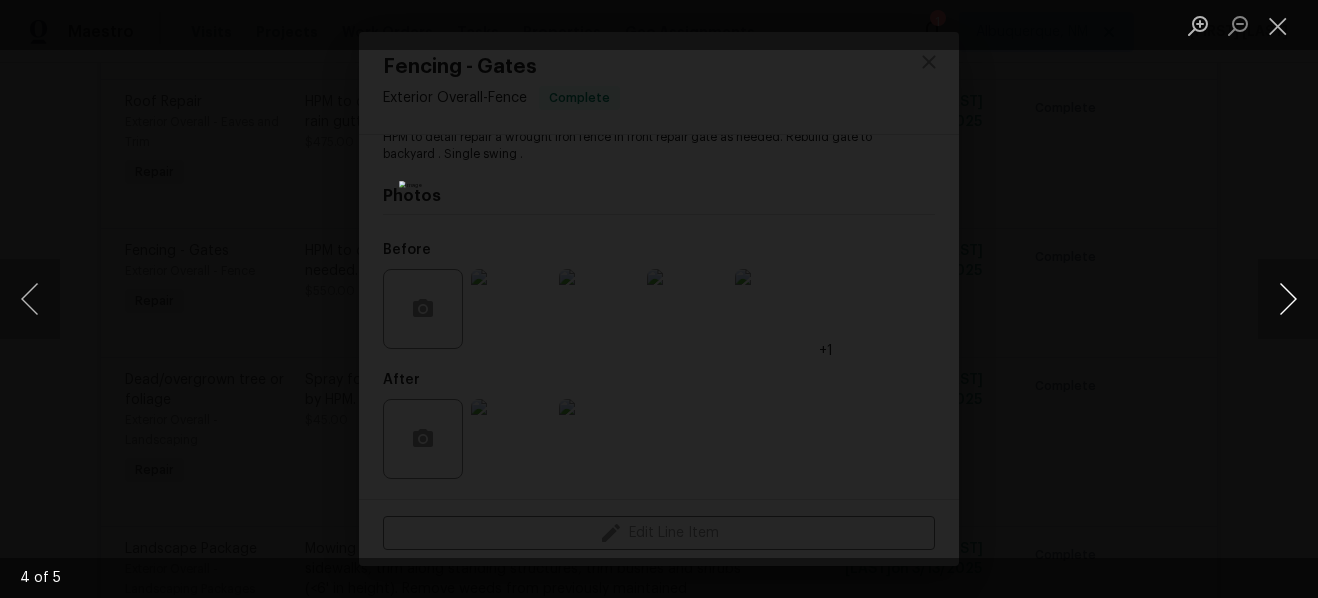 click at bounding box center [1288, 299] 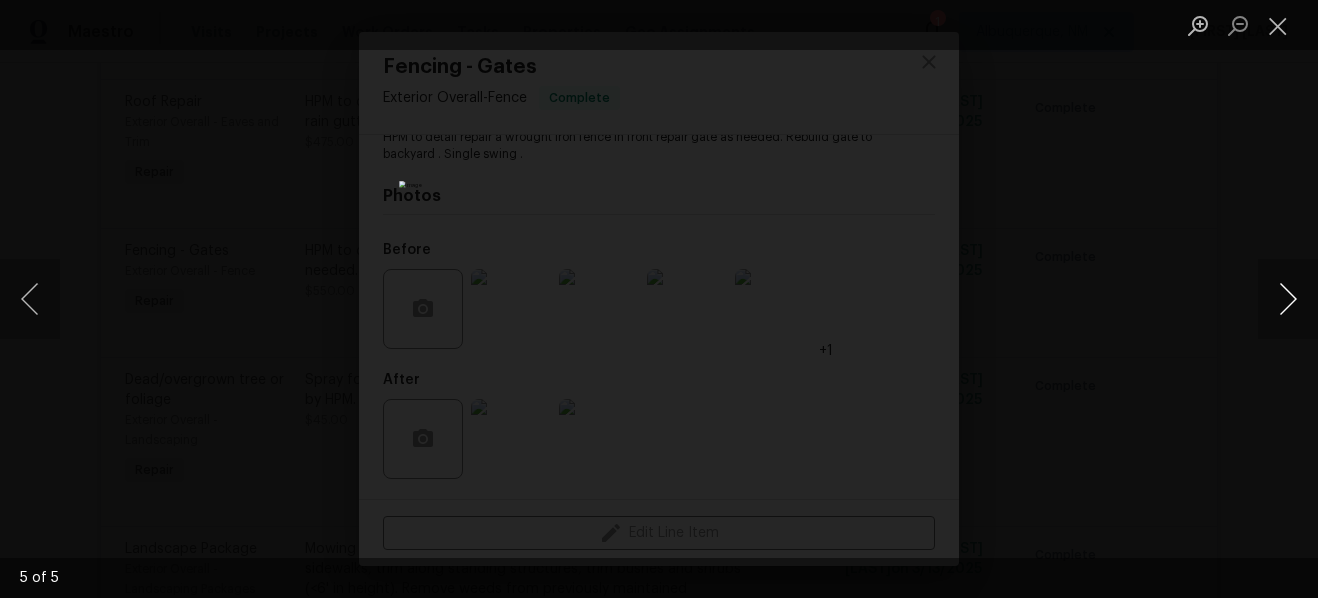 click at bounding box center [1288, 299] 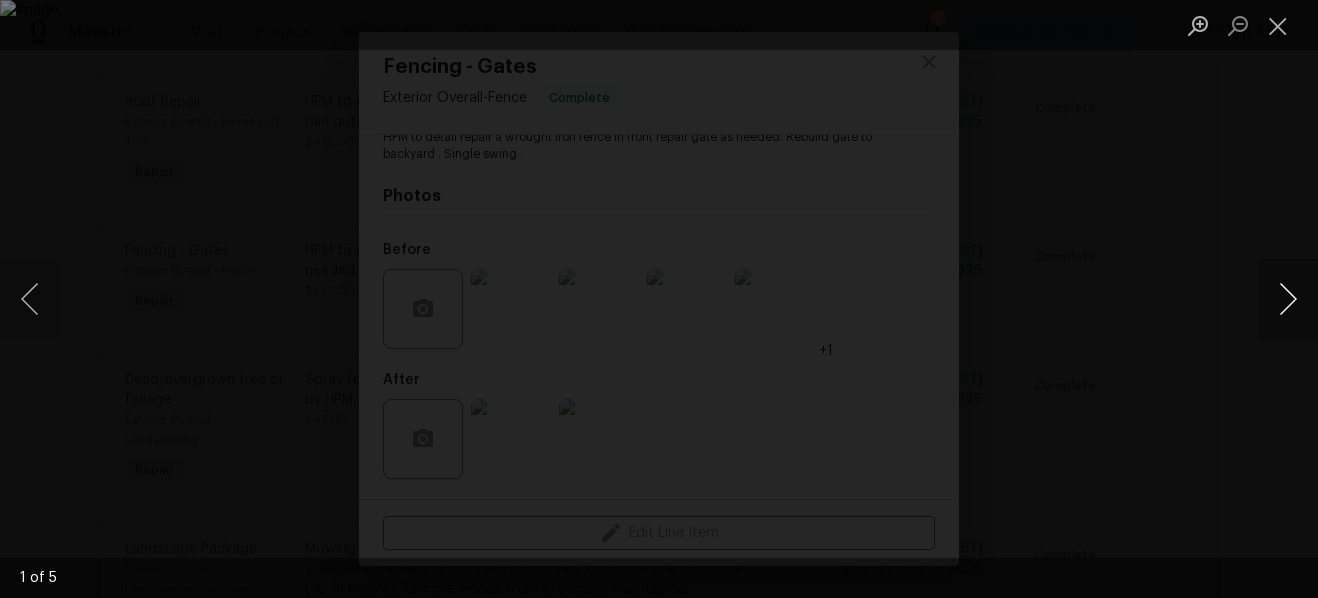 click at bounding box center [1288, 299] 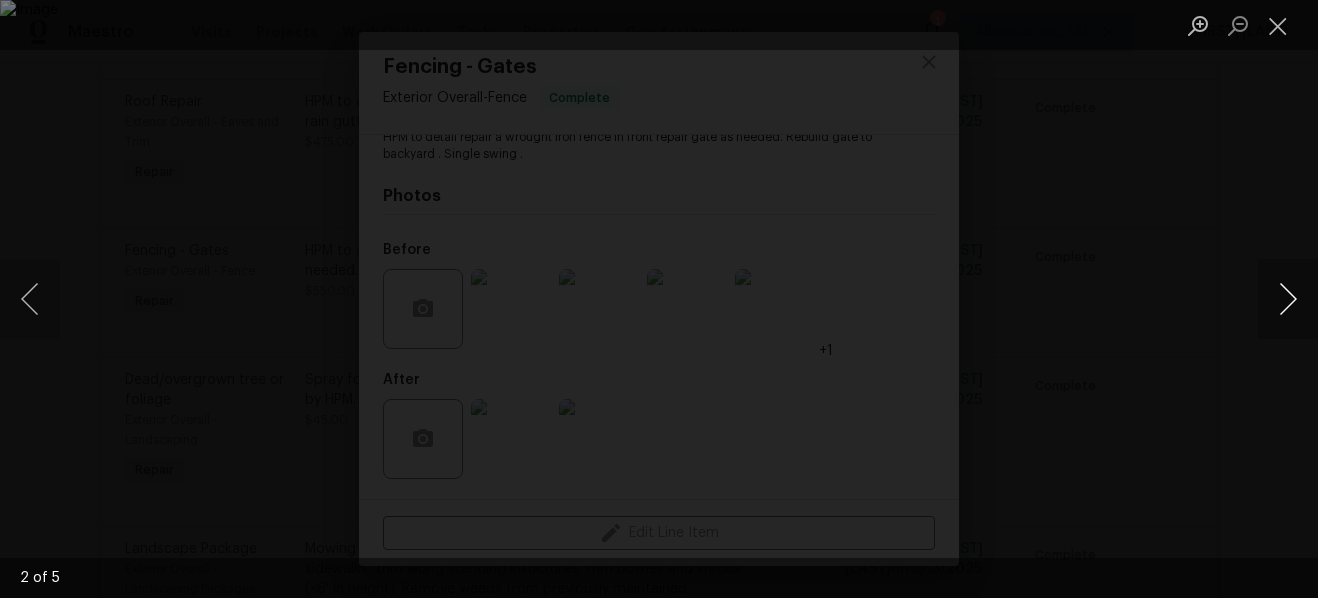 click at bounding box center [1288, 299] 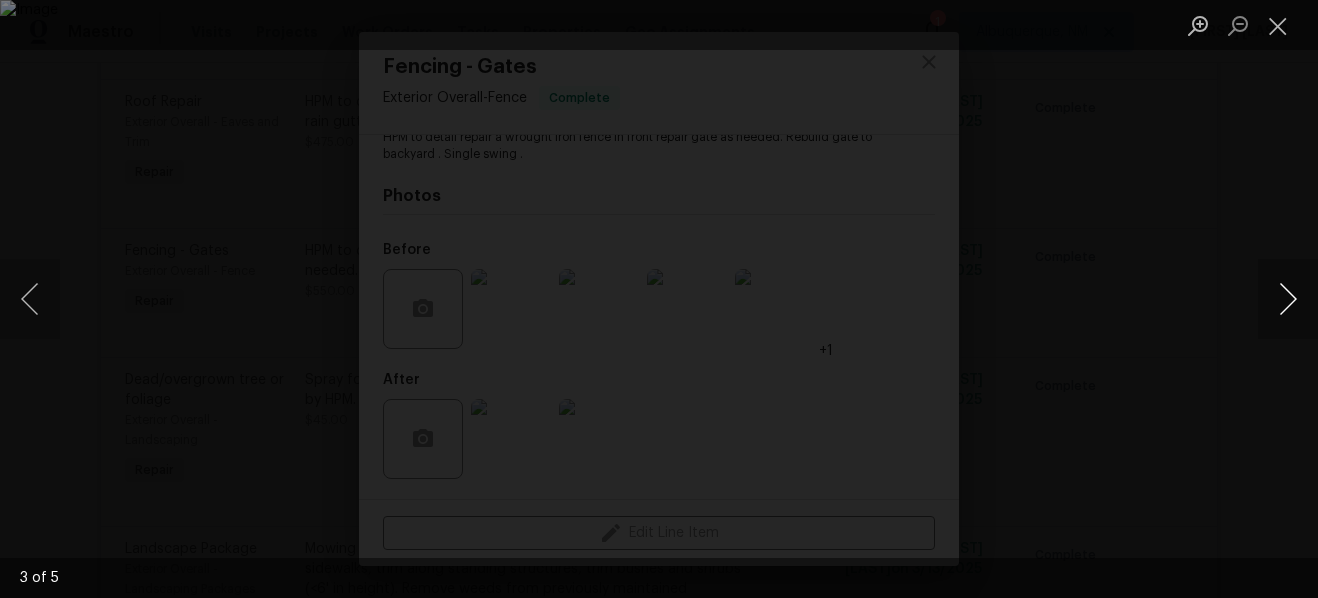 click at bounding box center [1288, 299] 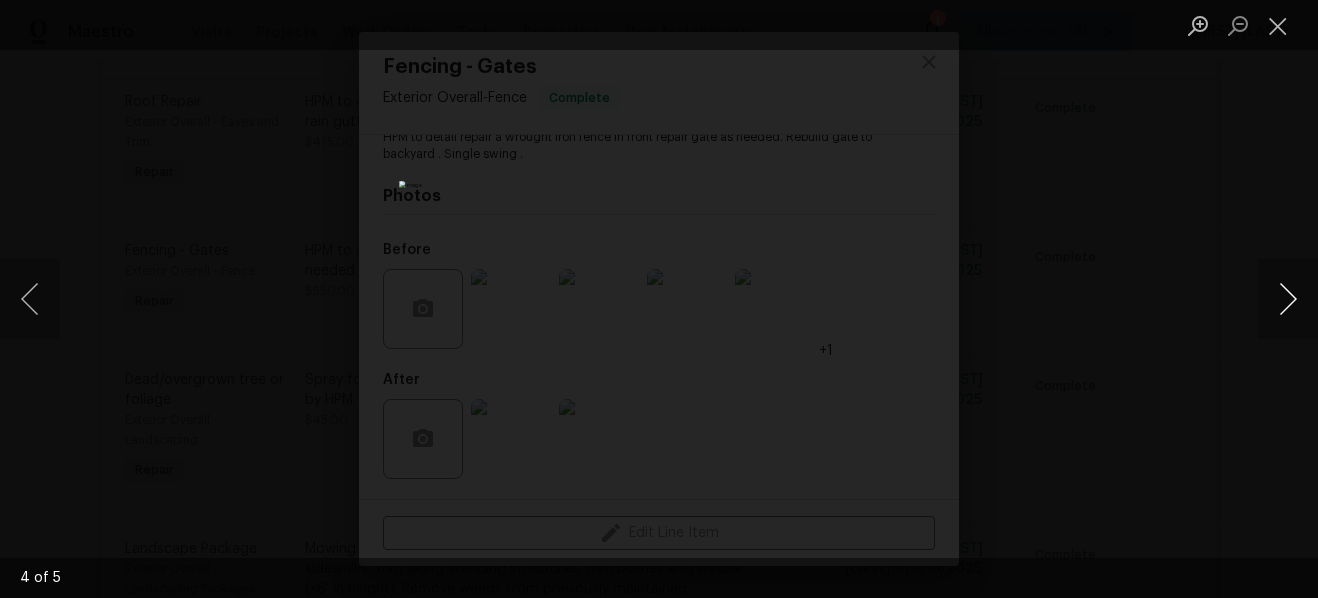 click at bounding box center [1288, 299] 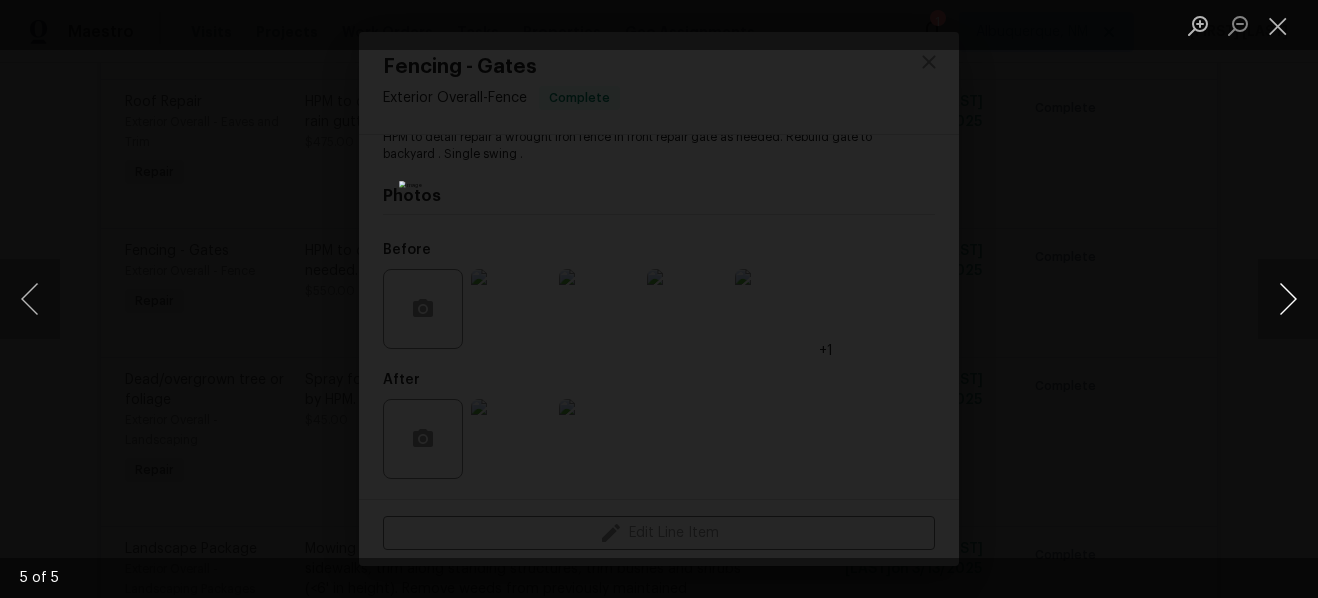 click at bounding box center (1288, 299) 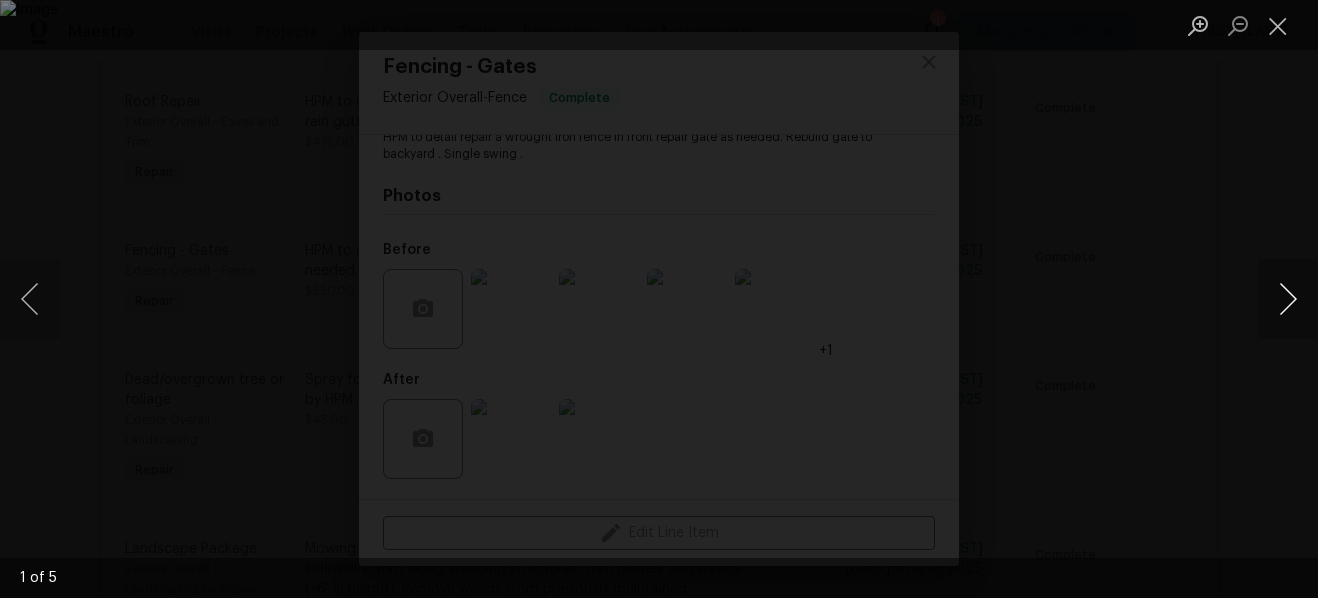 click at bounding box center [1288, 299] 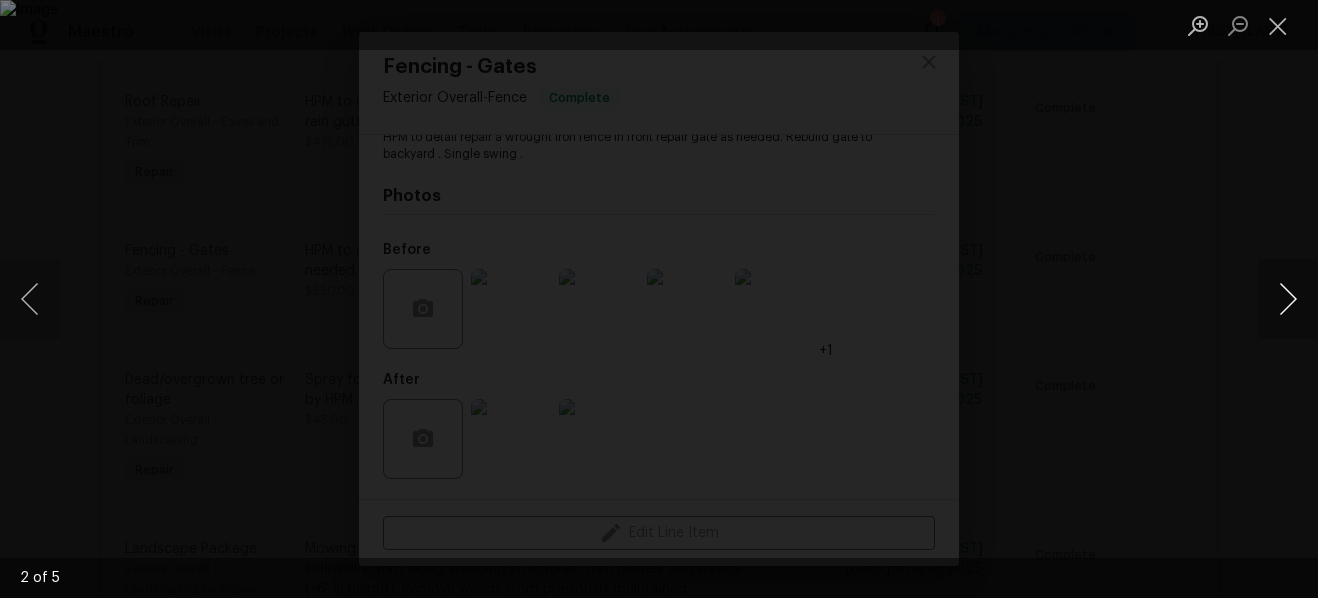 click at bounding box center [1288, 299] 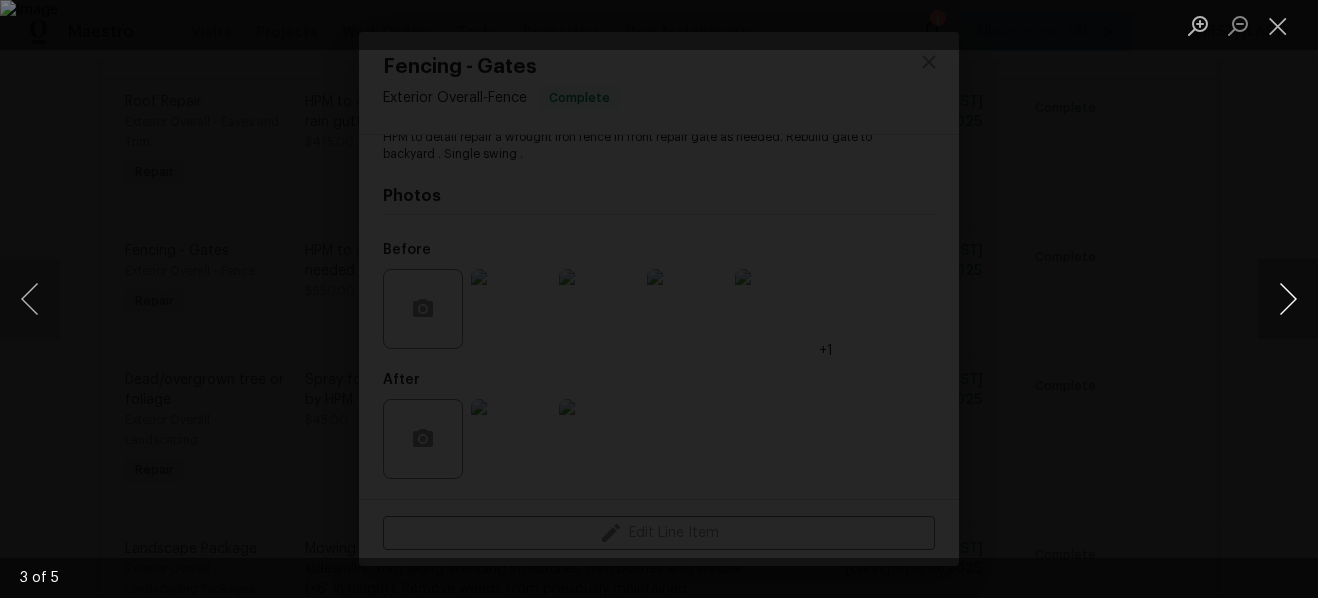 click at bounding box center (1288, 299) 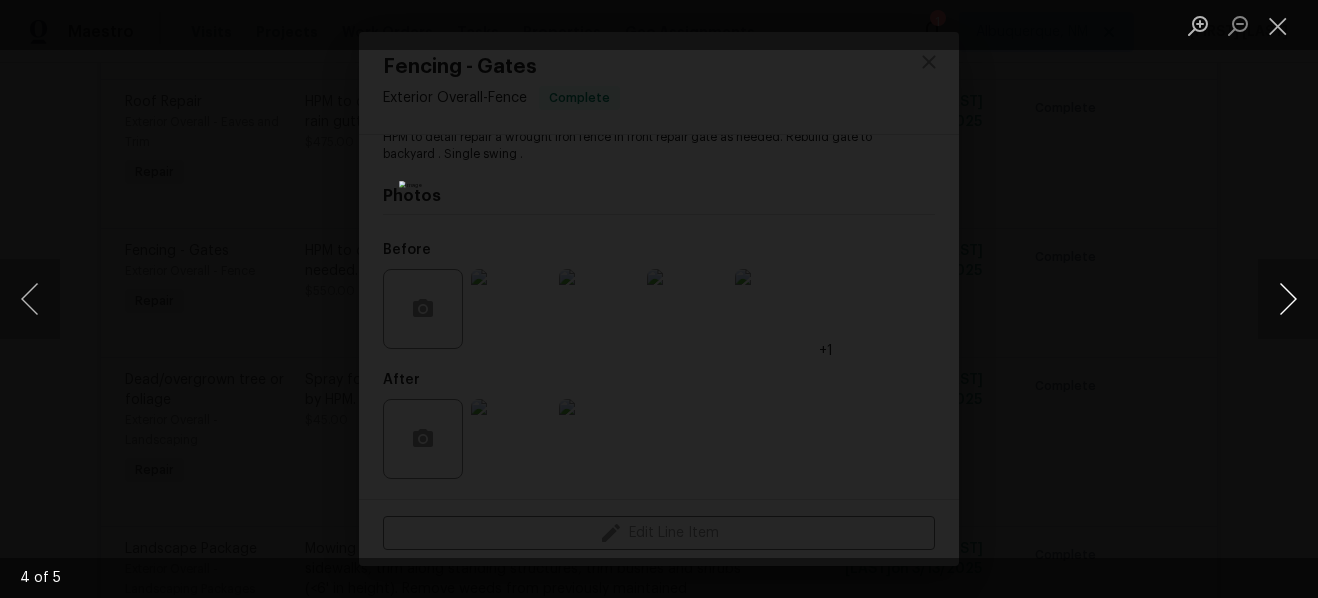 click at bounding box center [1288, 299] 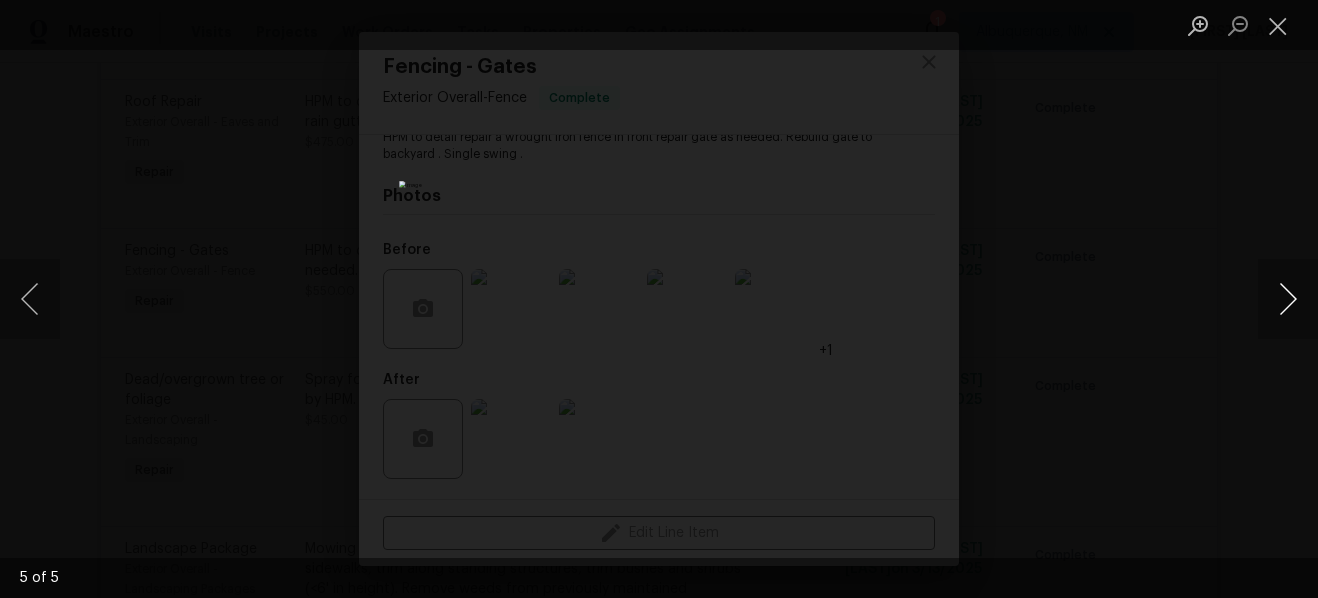 click at bounding box center [1288, 299] 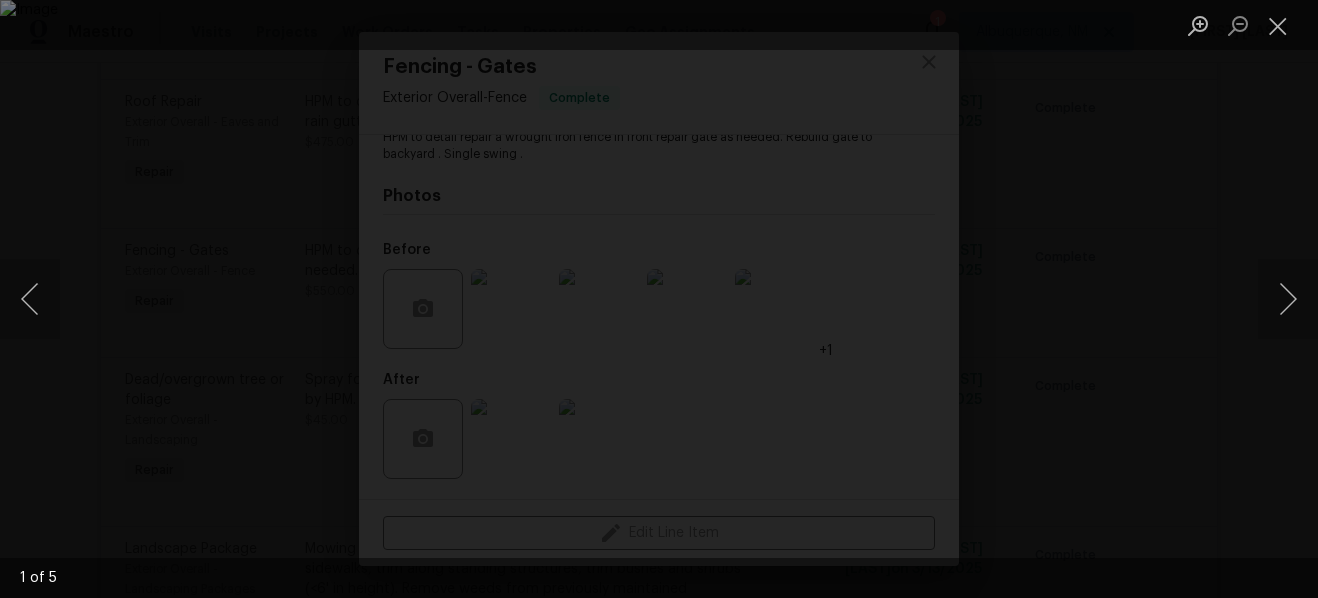 click at bounding box center [659, 299] 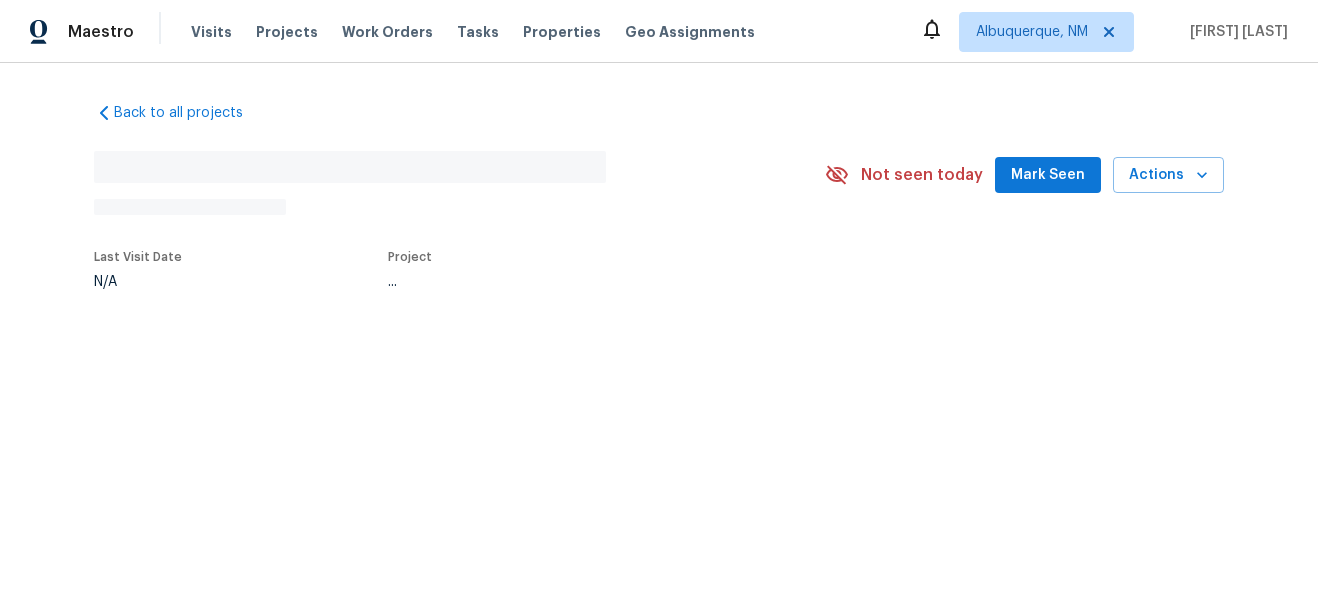 scroll, scrollTop: 0, scrollLeft: 0, axis: both 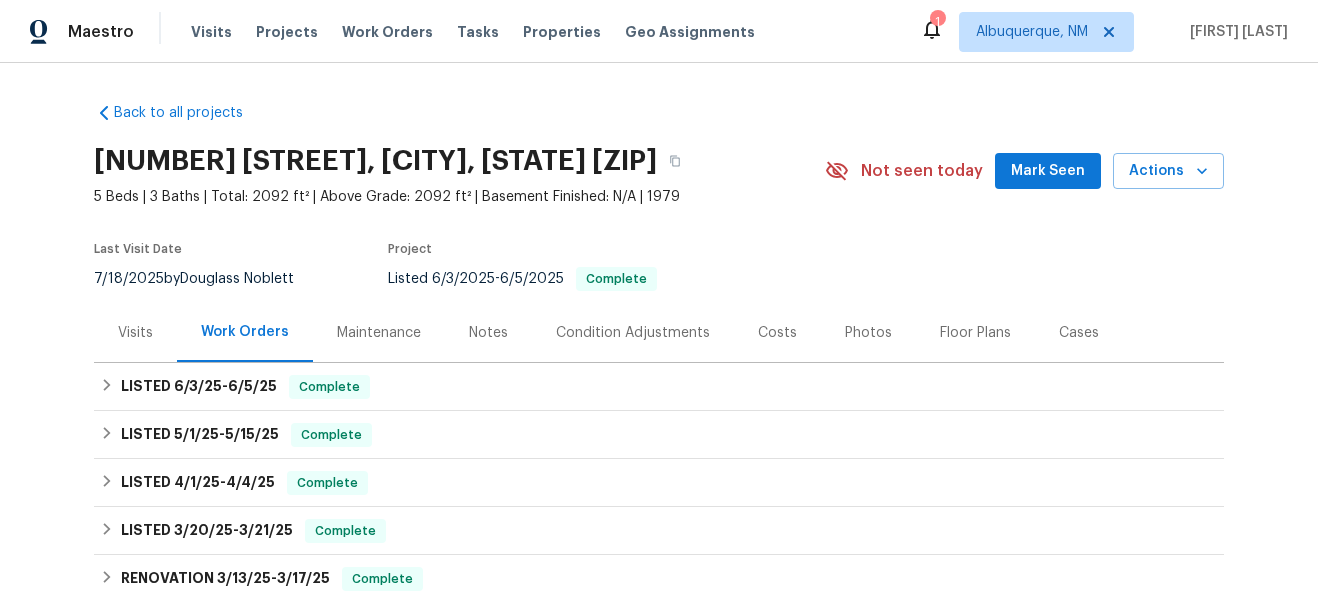 click on "Notes" at bounding box center (488, 333) 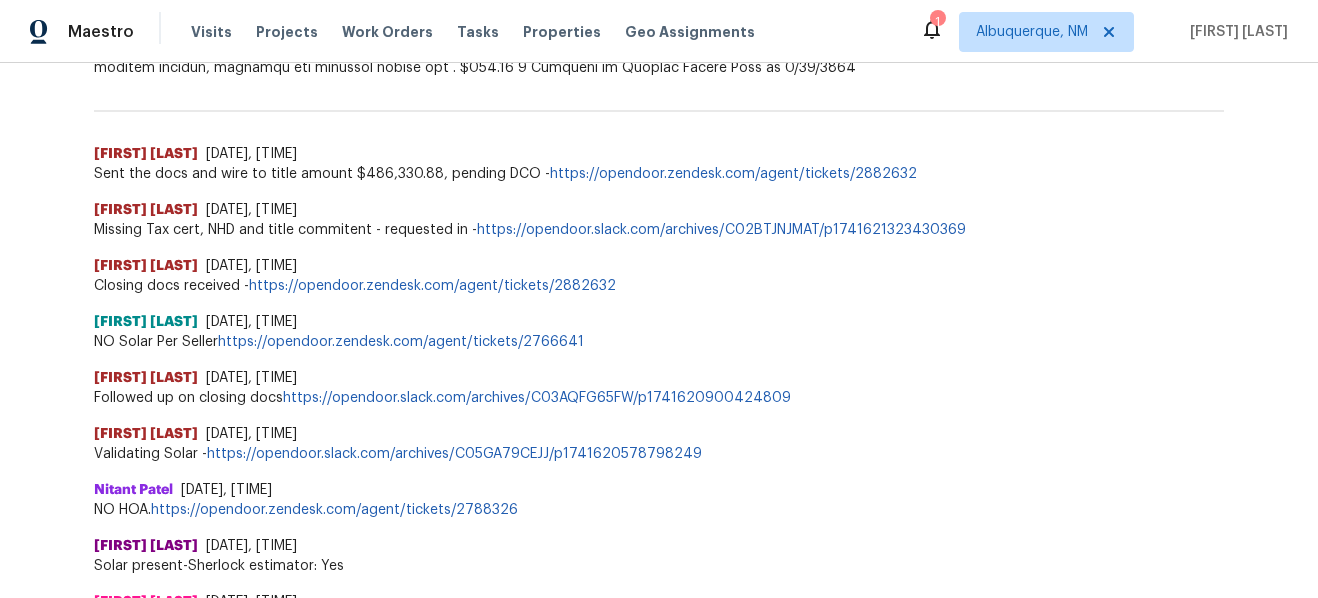 scroll, scrollTop: 4074, scrollLeft: 0, axis: vertical 